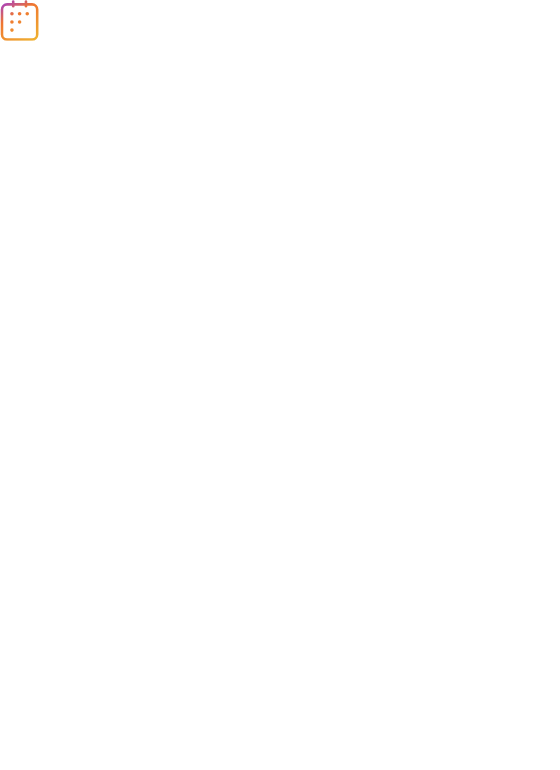 scroll, scrollTop: 0, scrollLeft: 0, axis: both 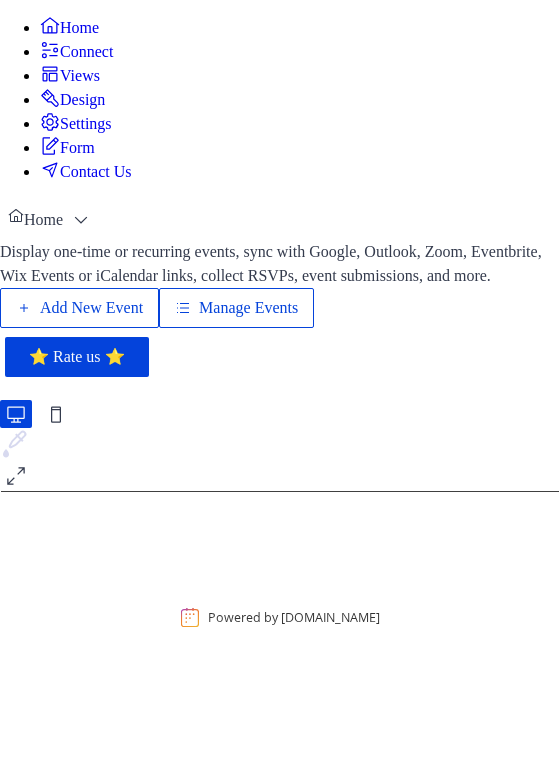 click on "Add New Event" at bounding box center (91, 308) 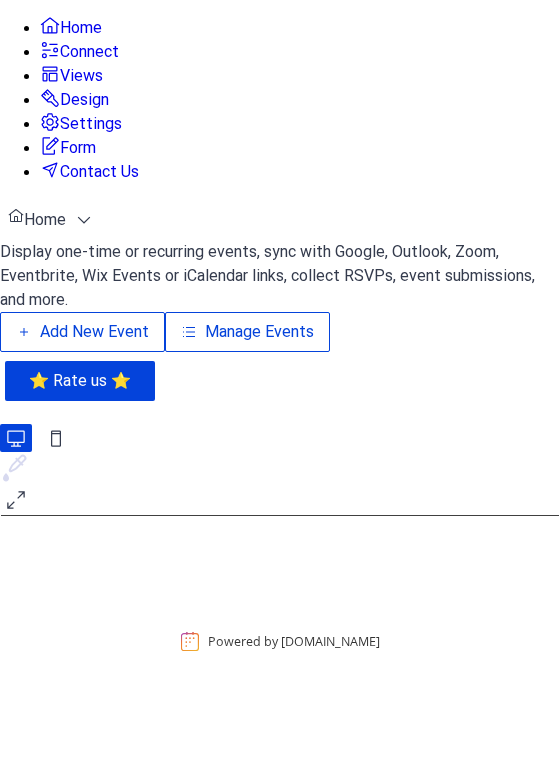 click on "Manage Events" at bounding box center (259, 332) 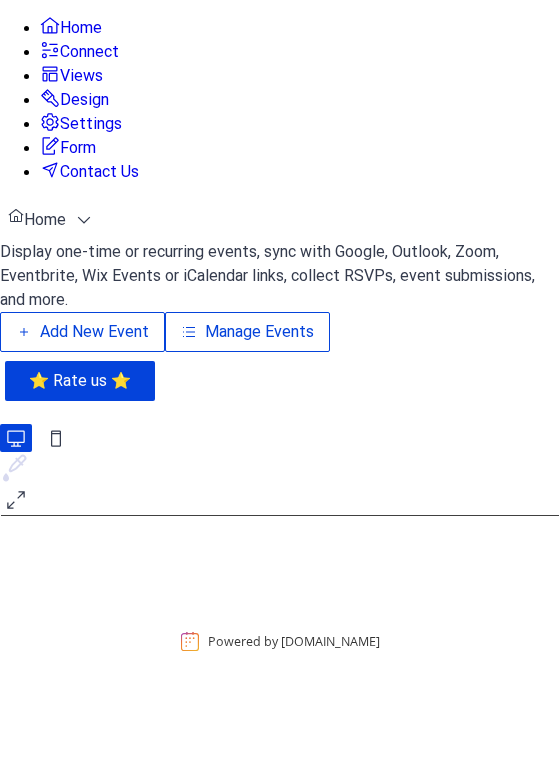 click on "Manage Events" at bounding box center (259, 332) 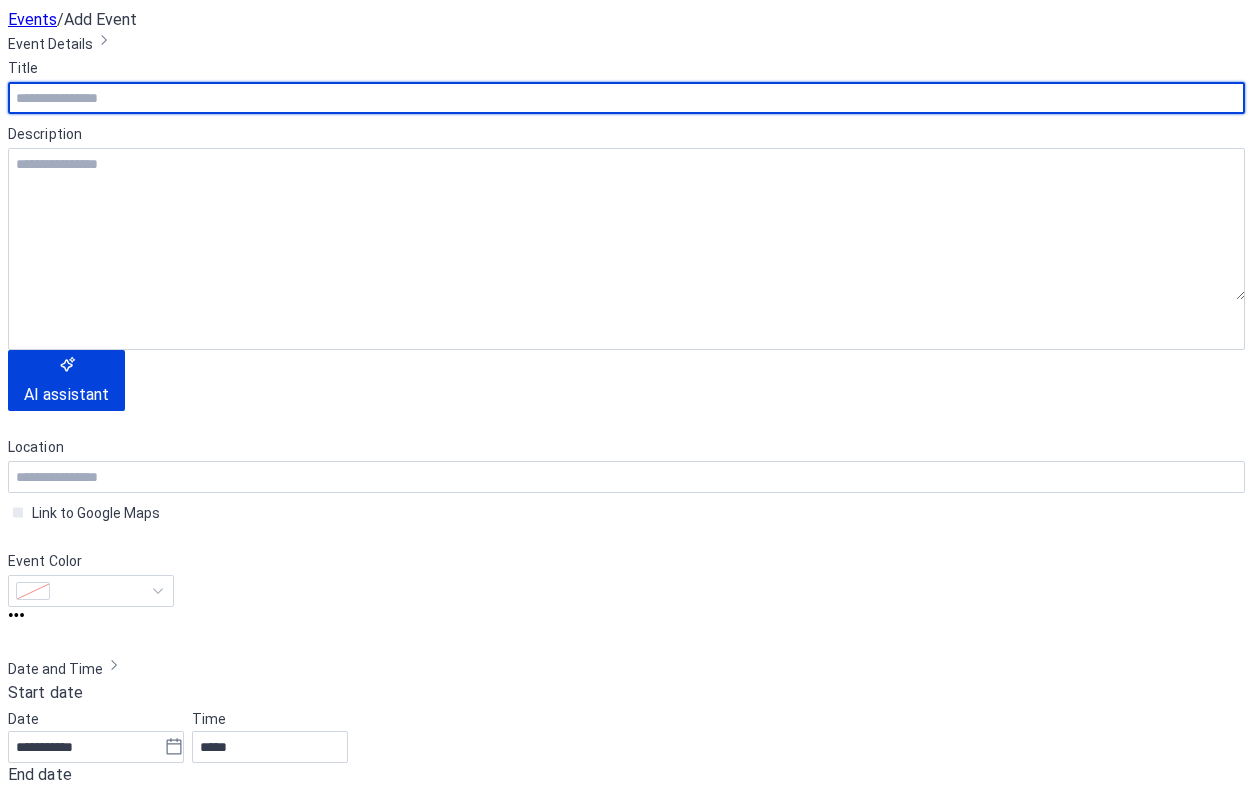 scroll, scrollTop: 0, scrollLeft: 0, axis: both 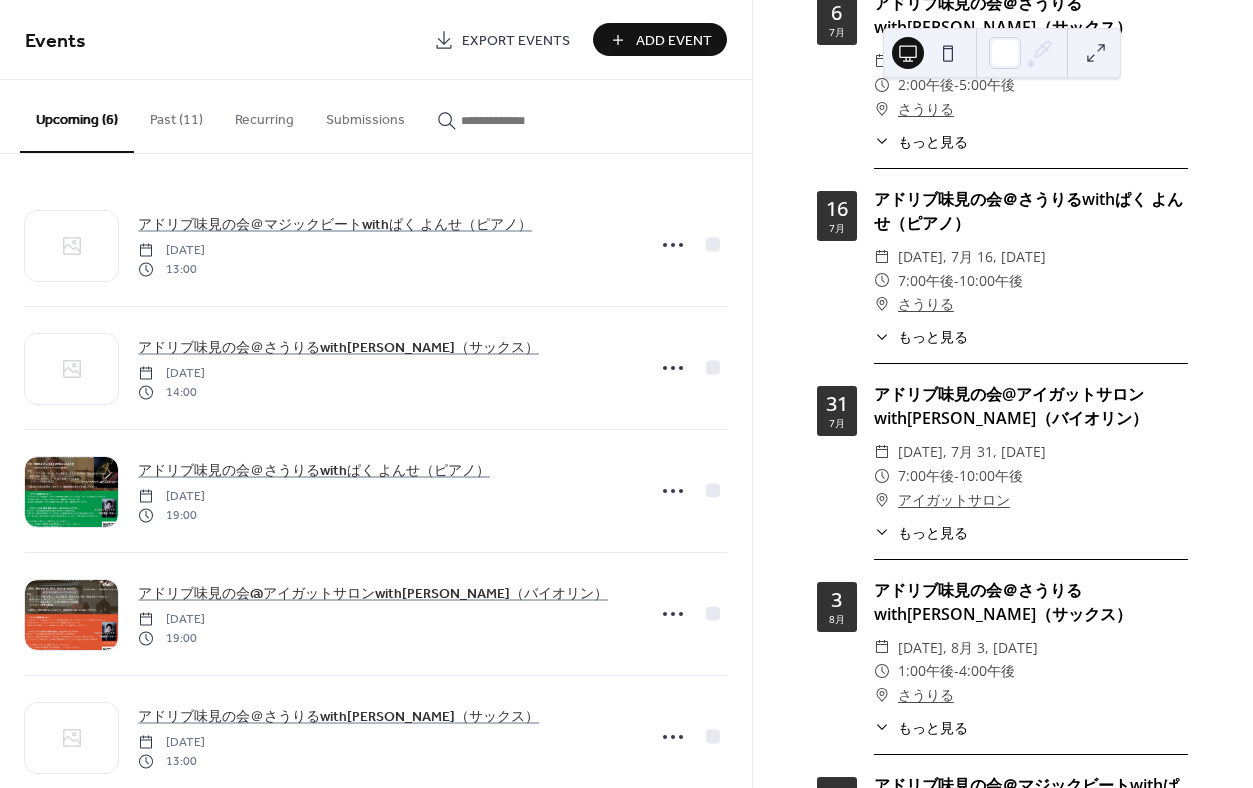 click on "Past  (11)" at bounding box center (176, 115) 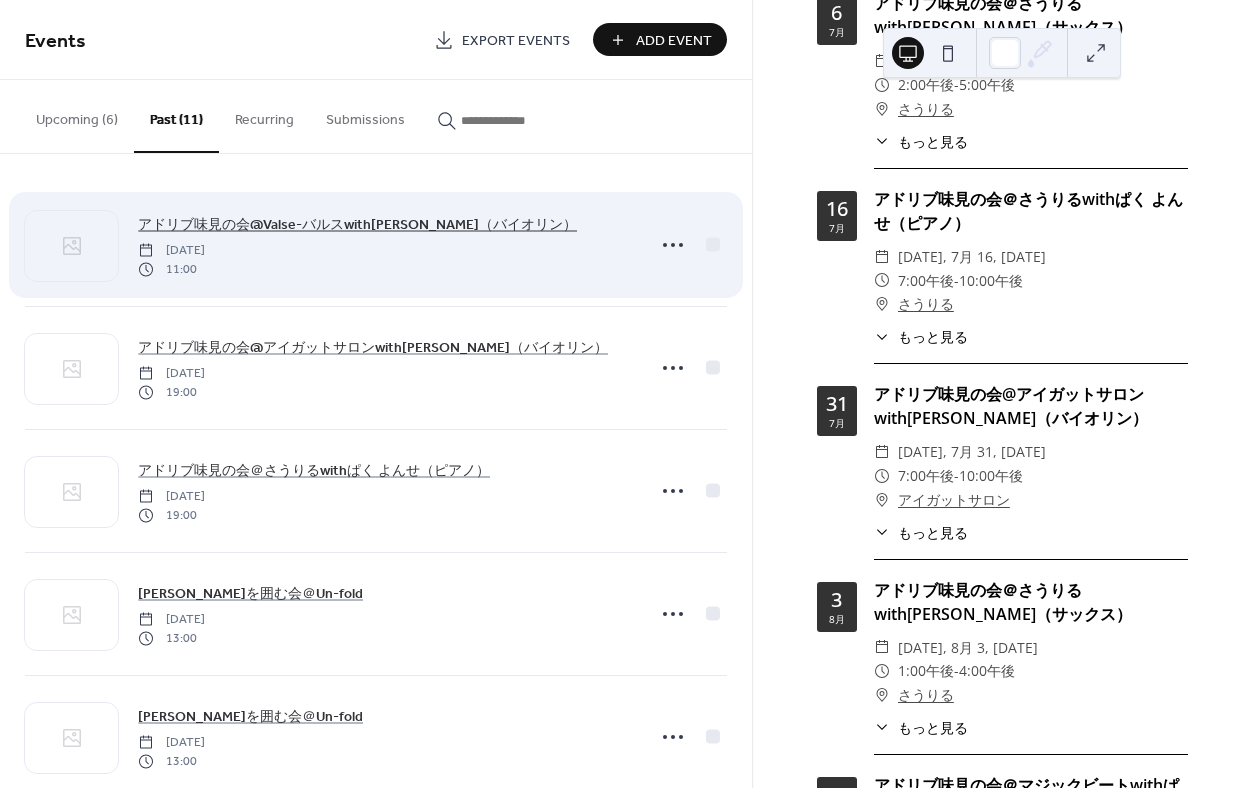click on "アドリブ味見の会@Valse-バルスwith西村泳子（バイオリン）" at bounding box center (357, 225) 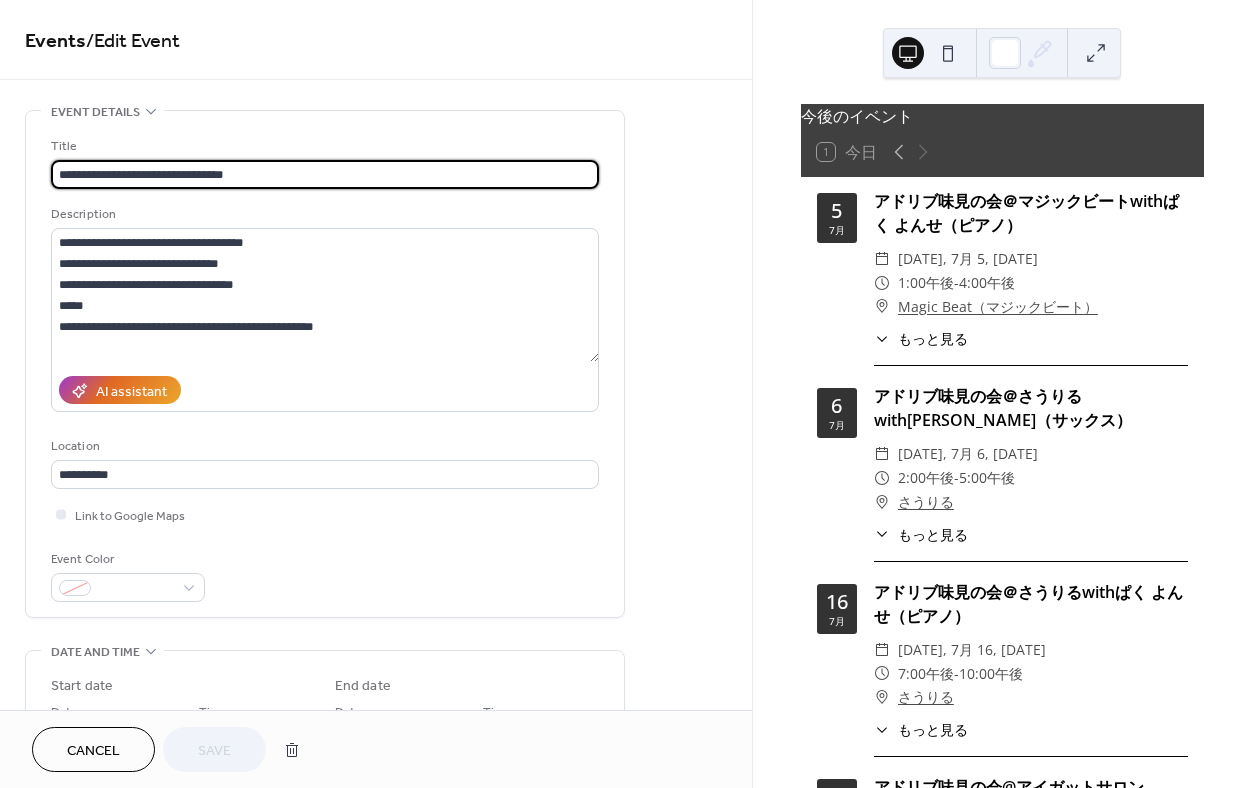 scroll, scrollTop: 6, scrollLeft: 0, axis: vertical 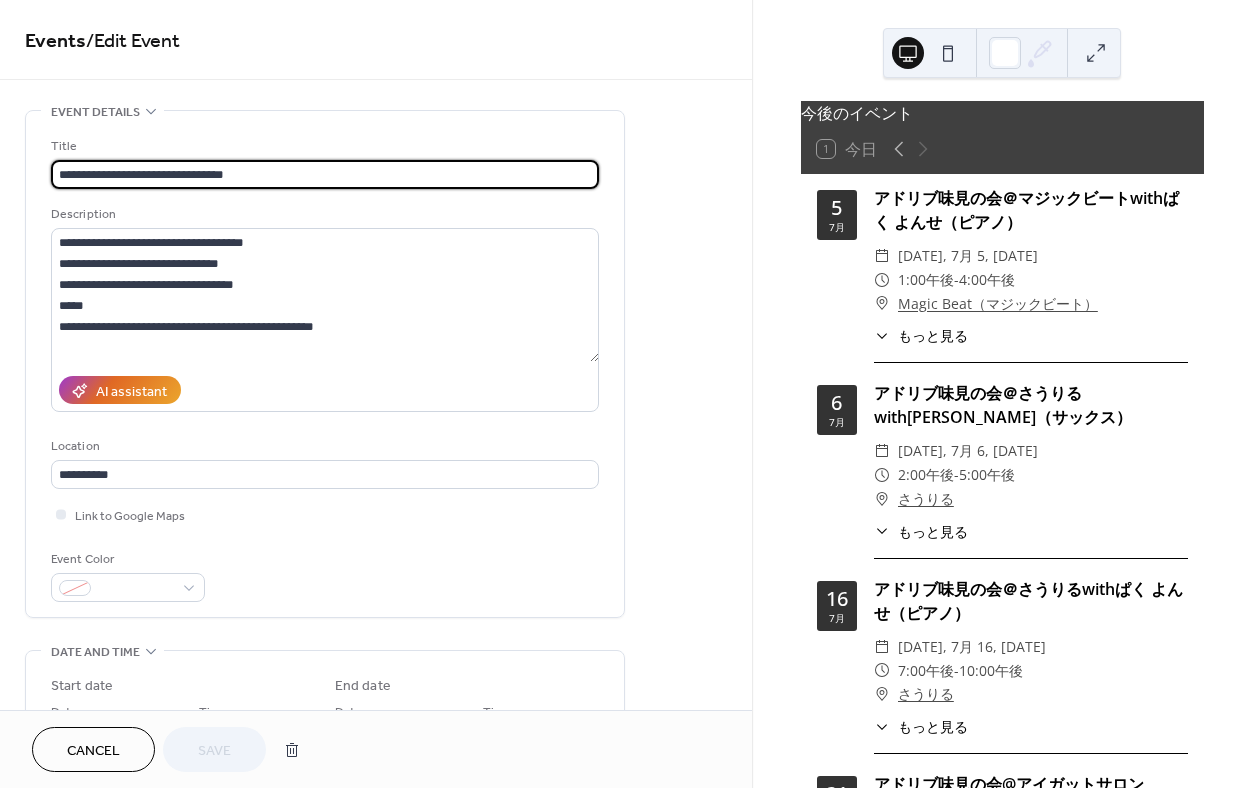 drag, startPoint x: 445, startPoint y: 179, endPoint x: 337, endPoint y: 153, distance: 111.085556 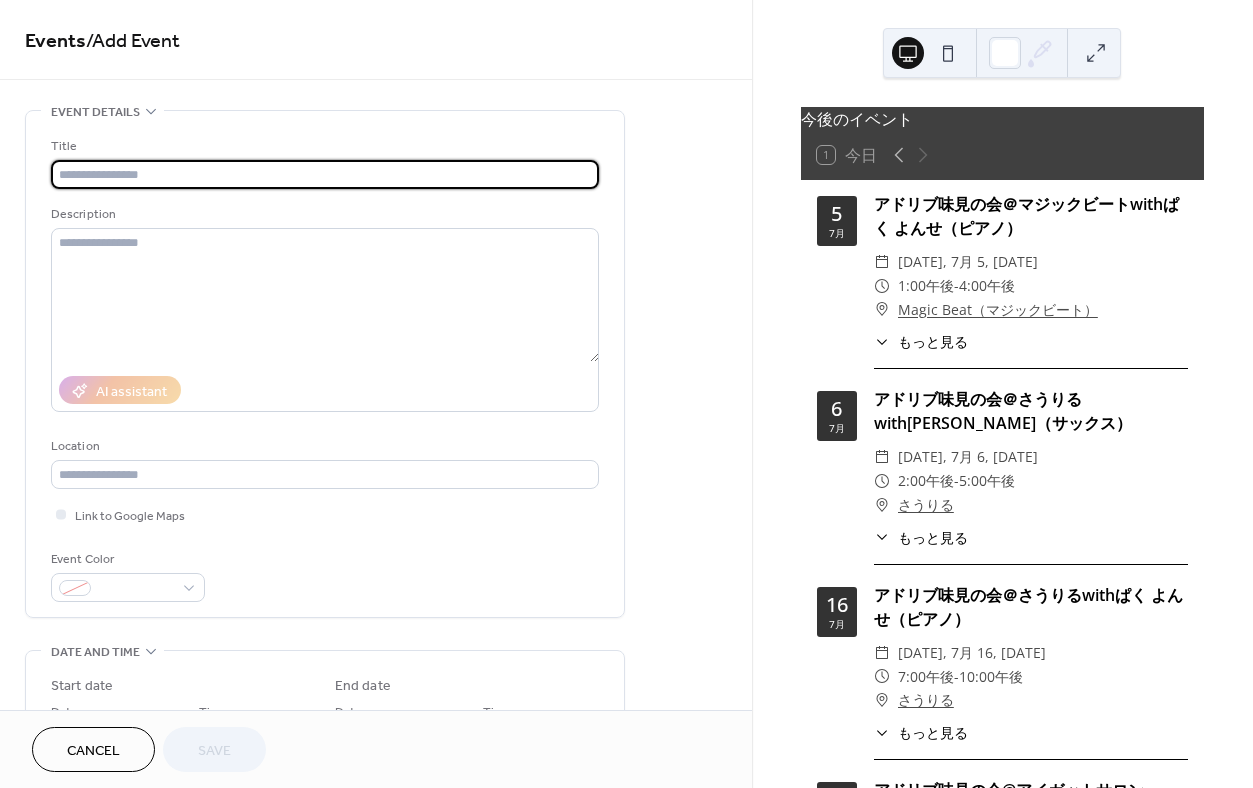 scroll, scrollTop: 0, scrollLeft: 0, axis: both 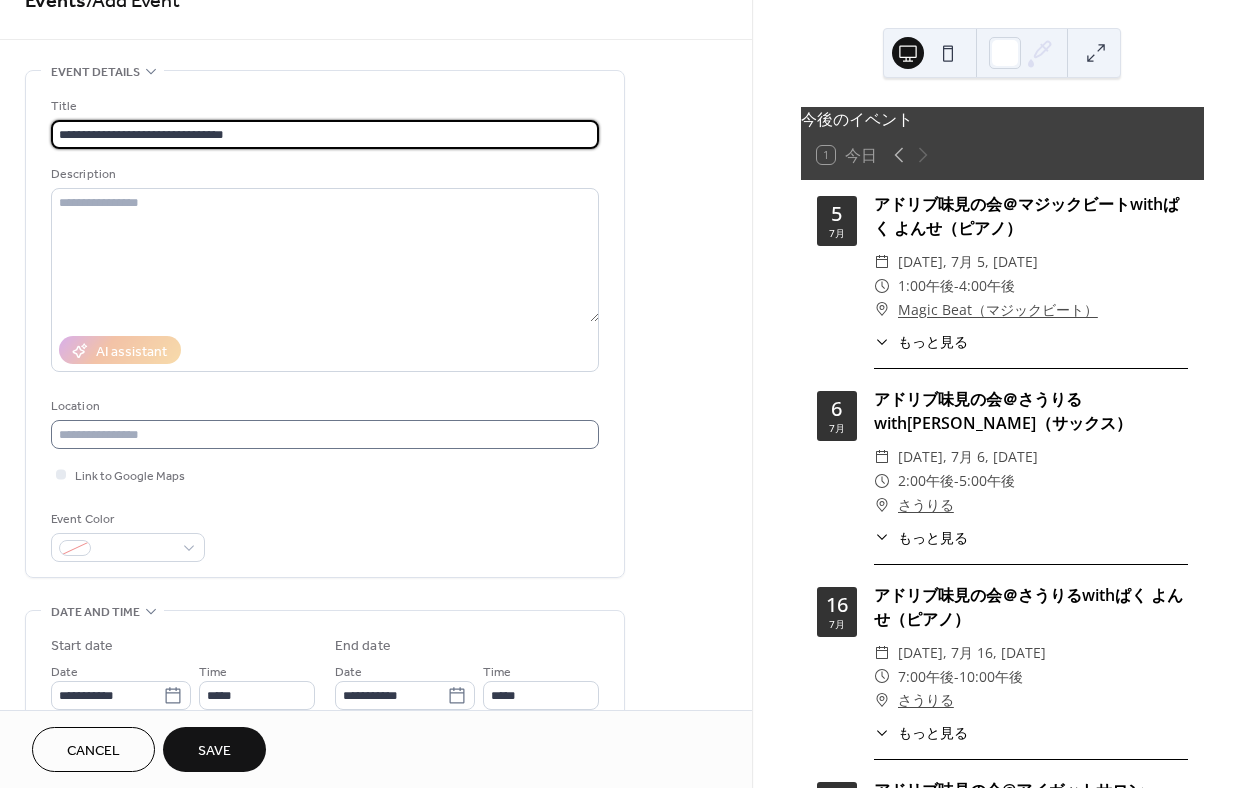 type on "**********" 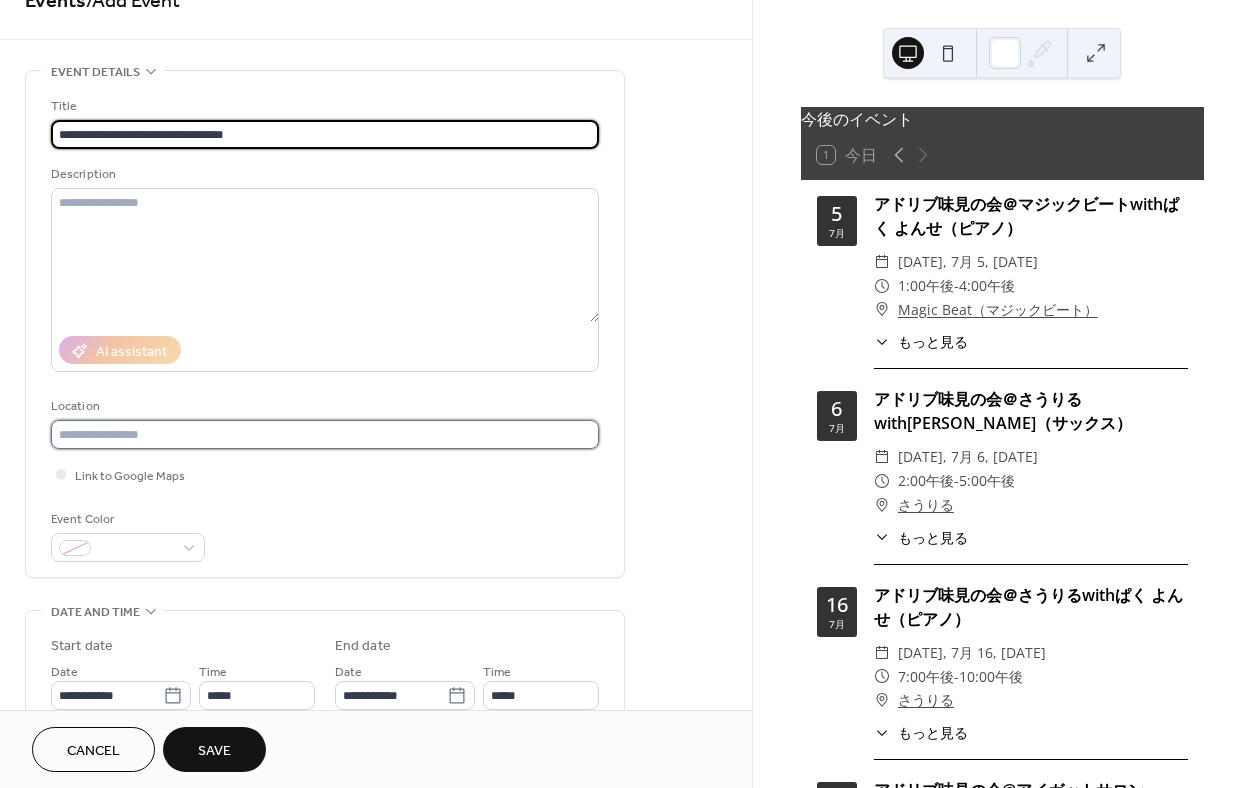 click at bounding box center [325, 434] 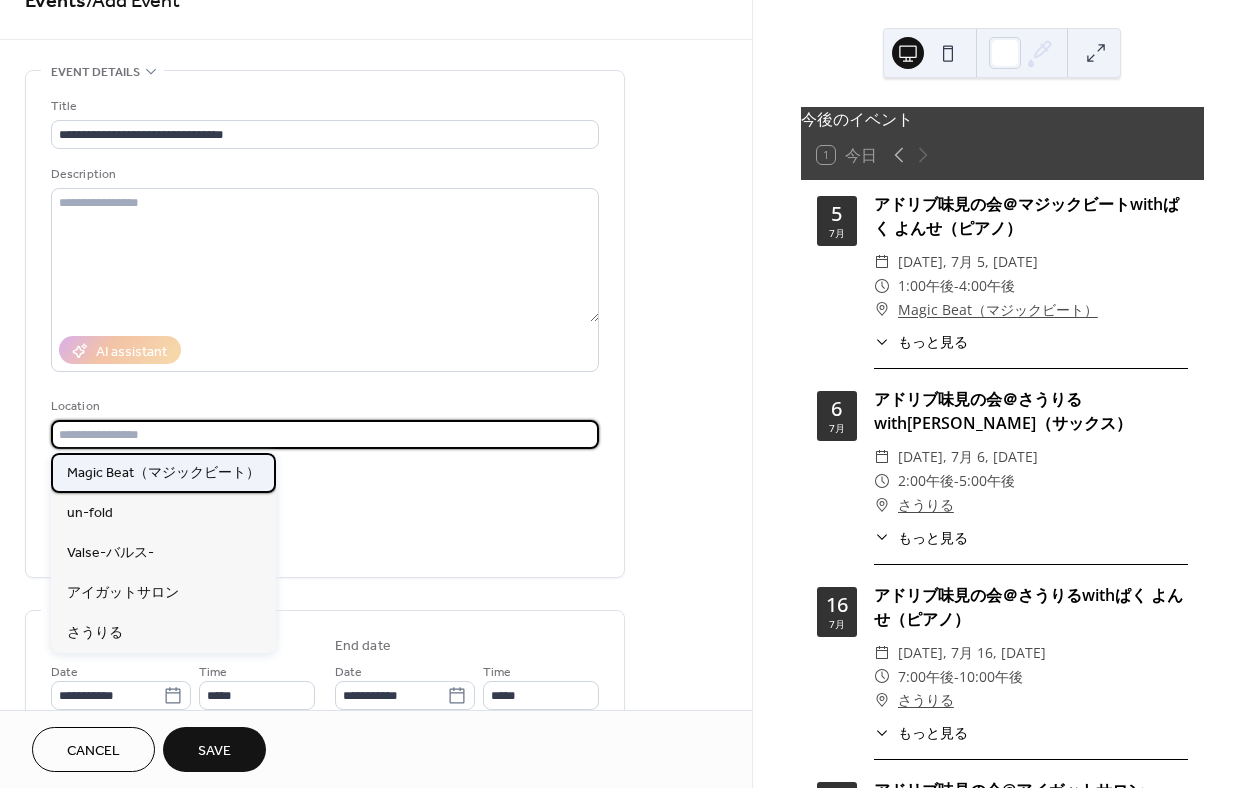 click on "Magic Beat（マジックビート）" at bounding box center [163, 473] 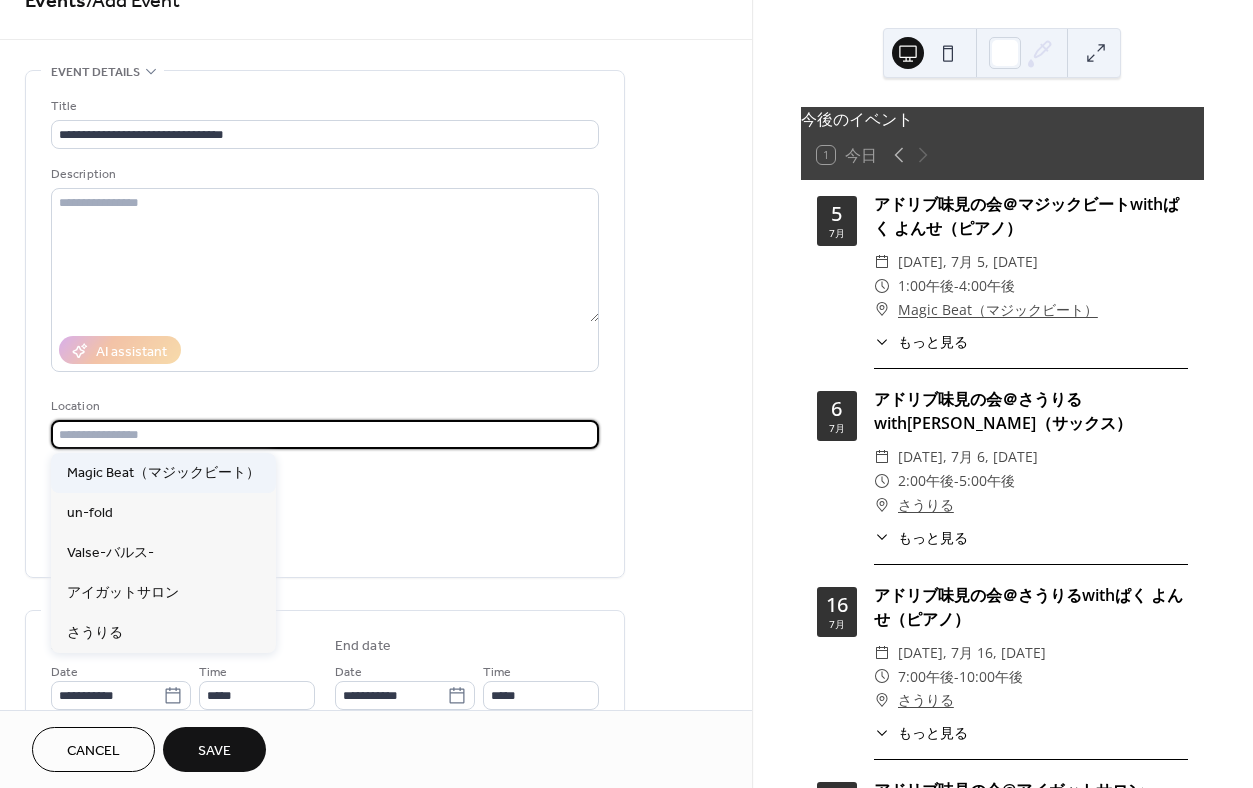 type on "**********" 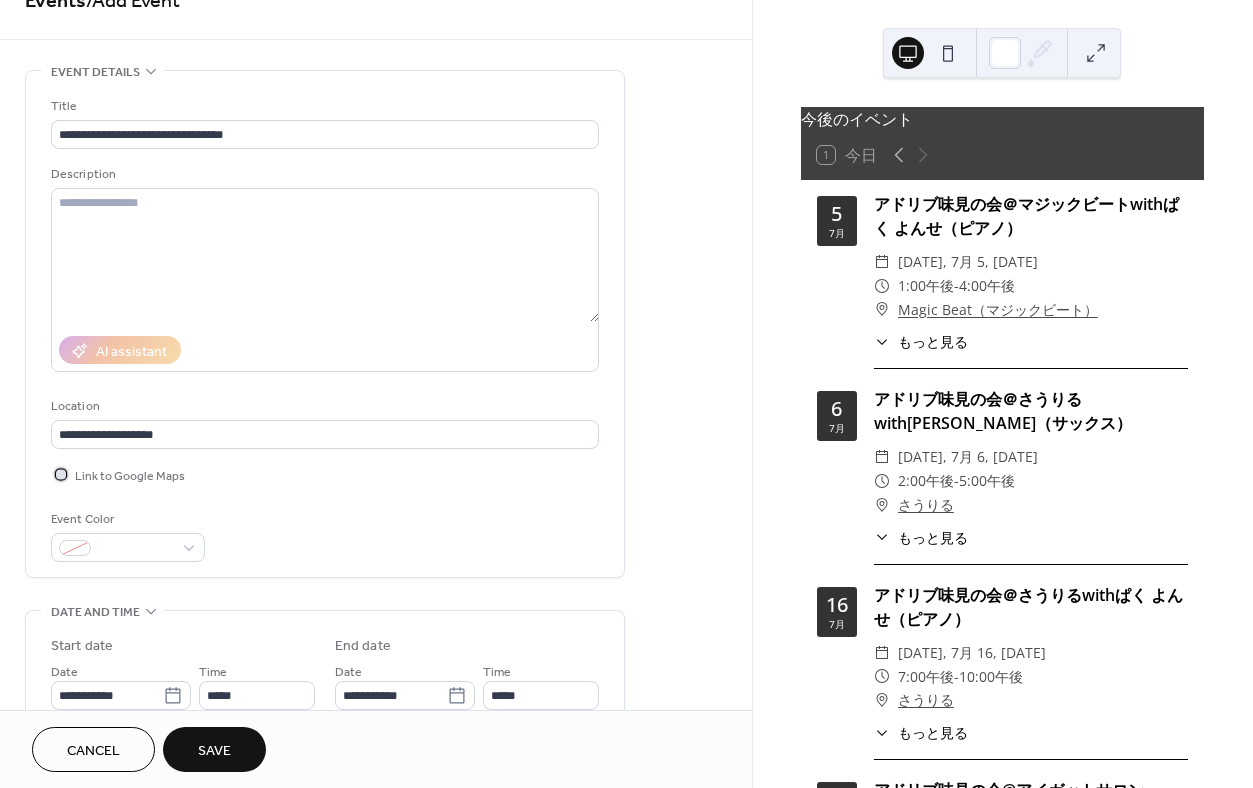 click at bounding box center [61, 474] 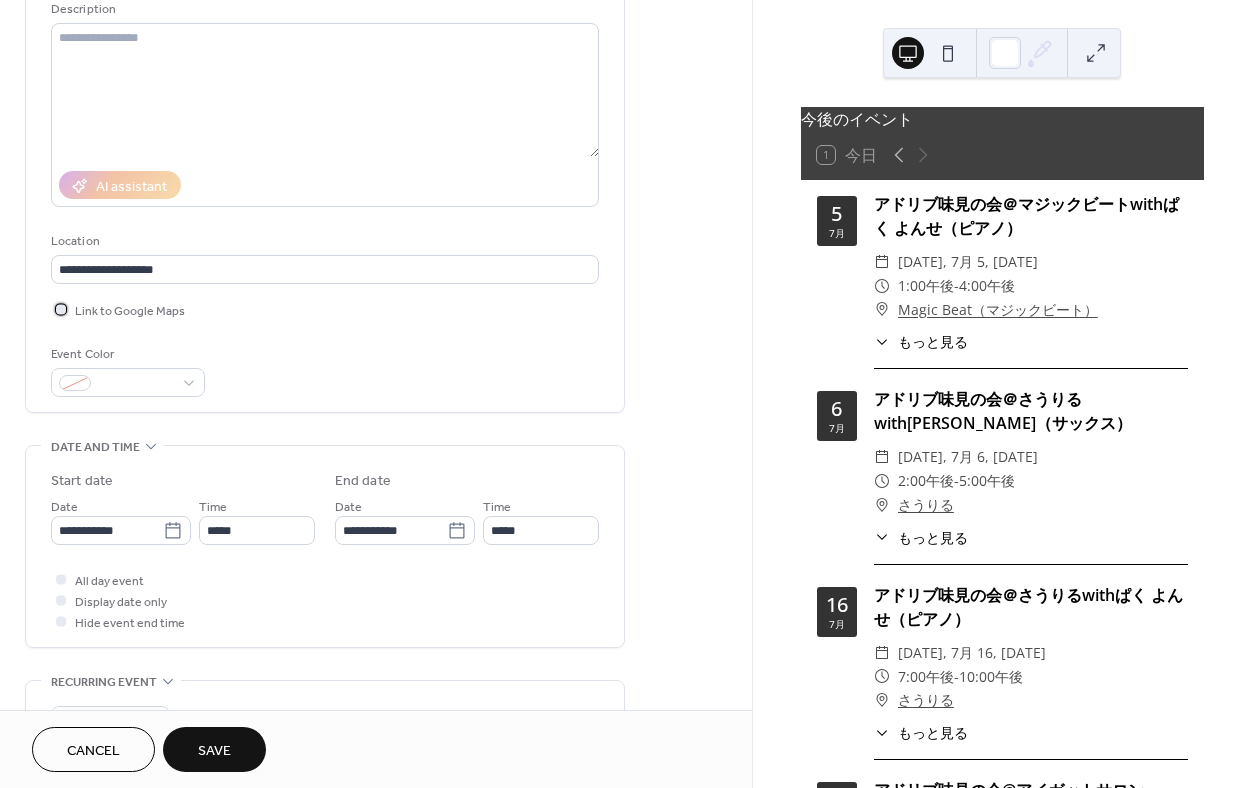 scroll, scrollTop: 207, scrollLeft: 0, axis: vertical 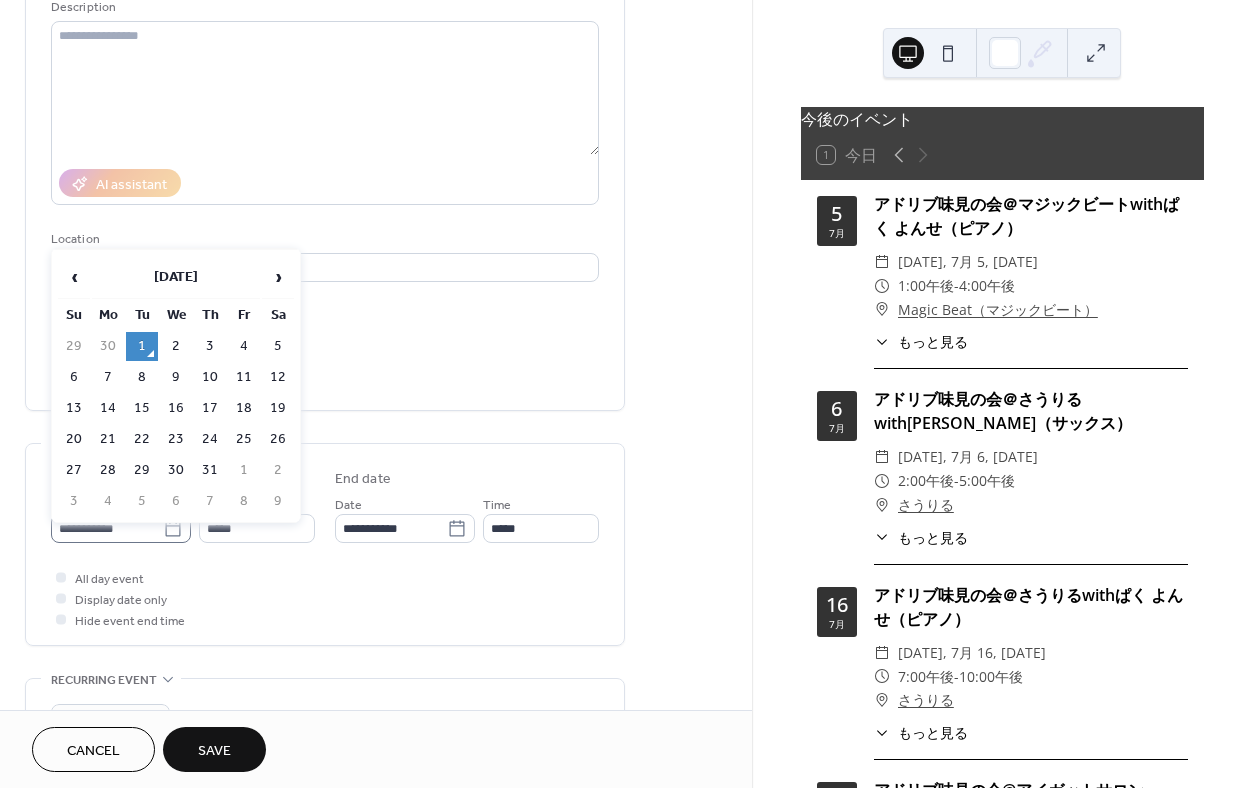 click 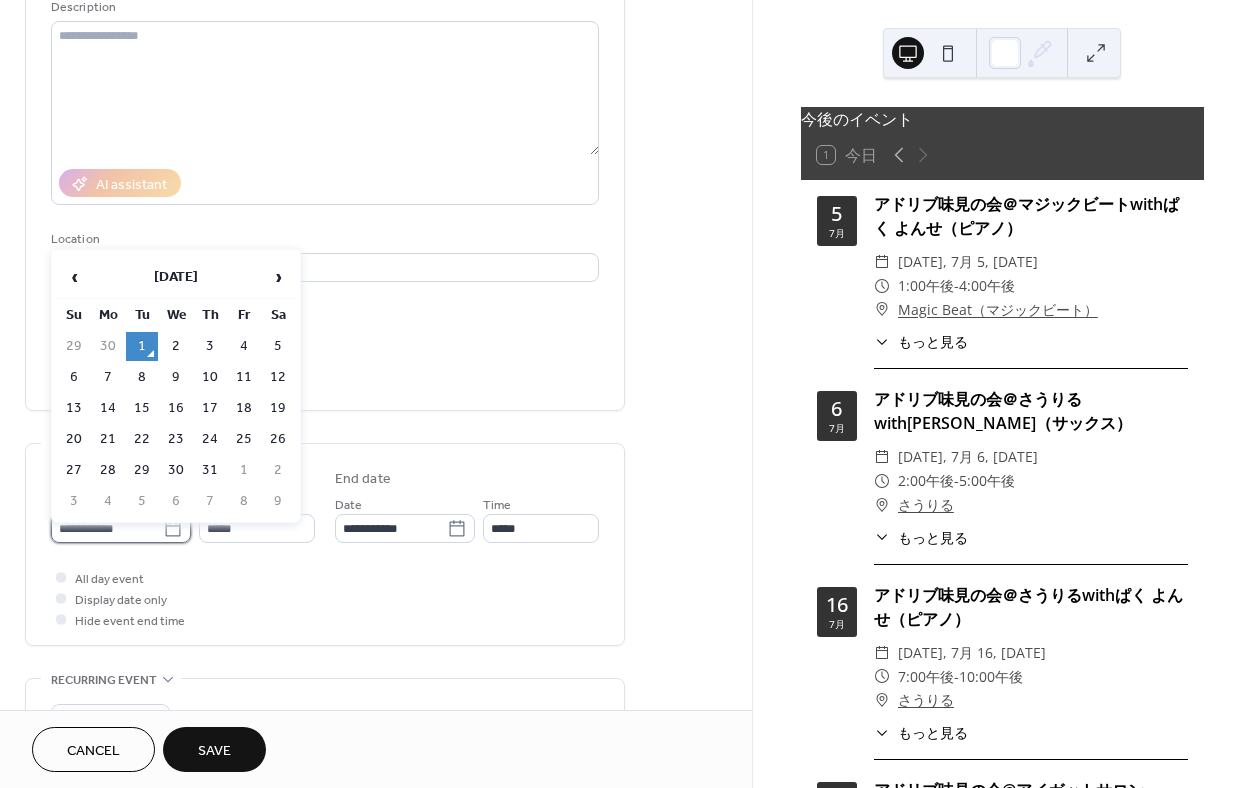click on "**********" at bounding box center (107, 528) 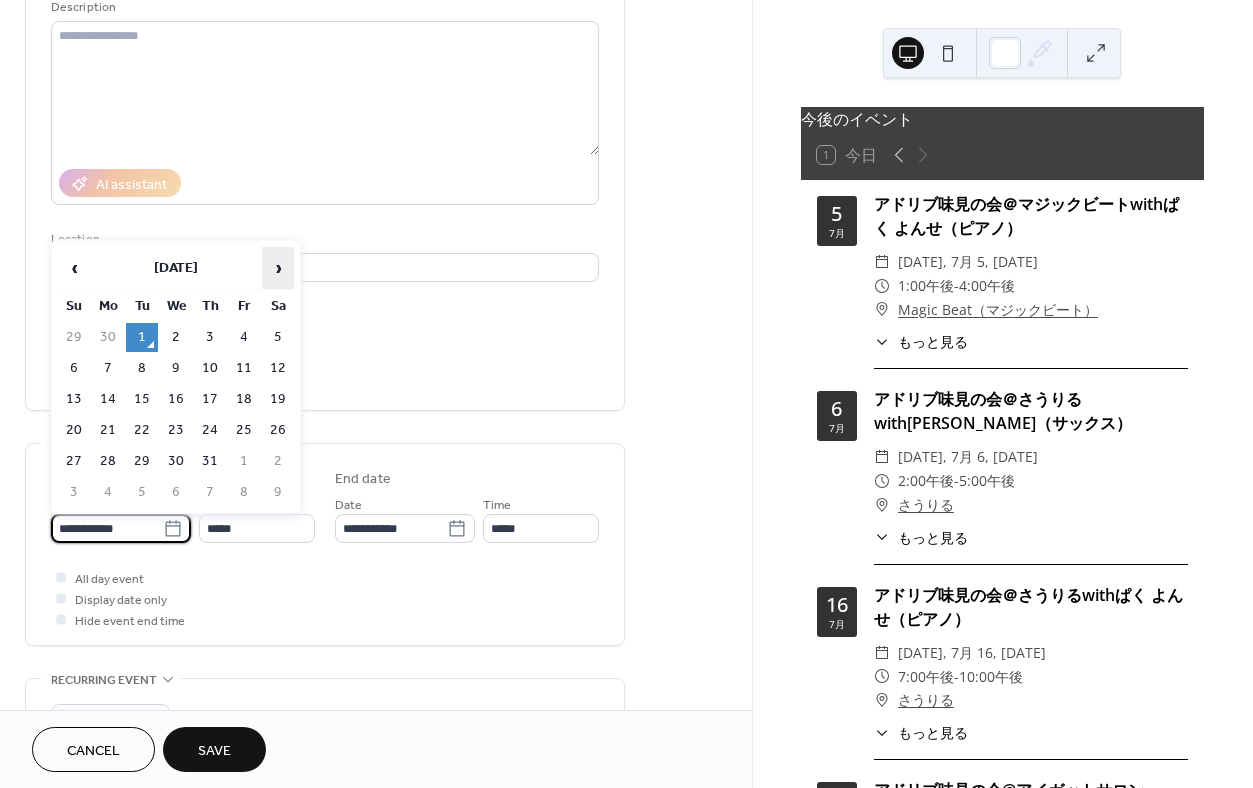 click on "›" at bounding box center (278, 268) 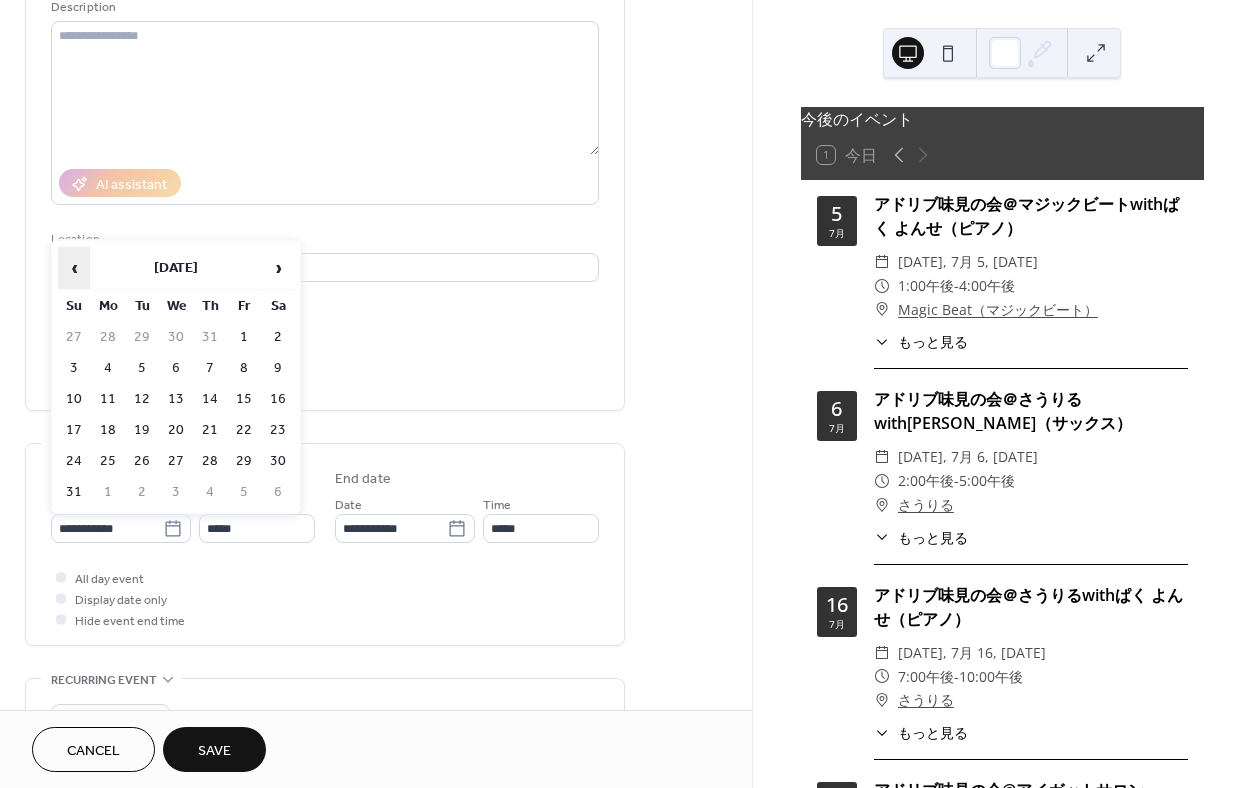click on "‹" at bounding box center [74, 268] 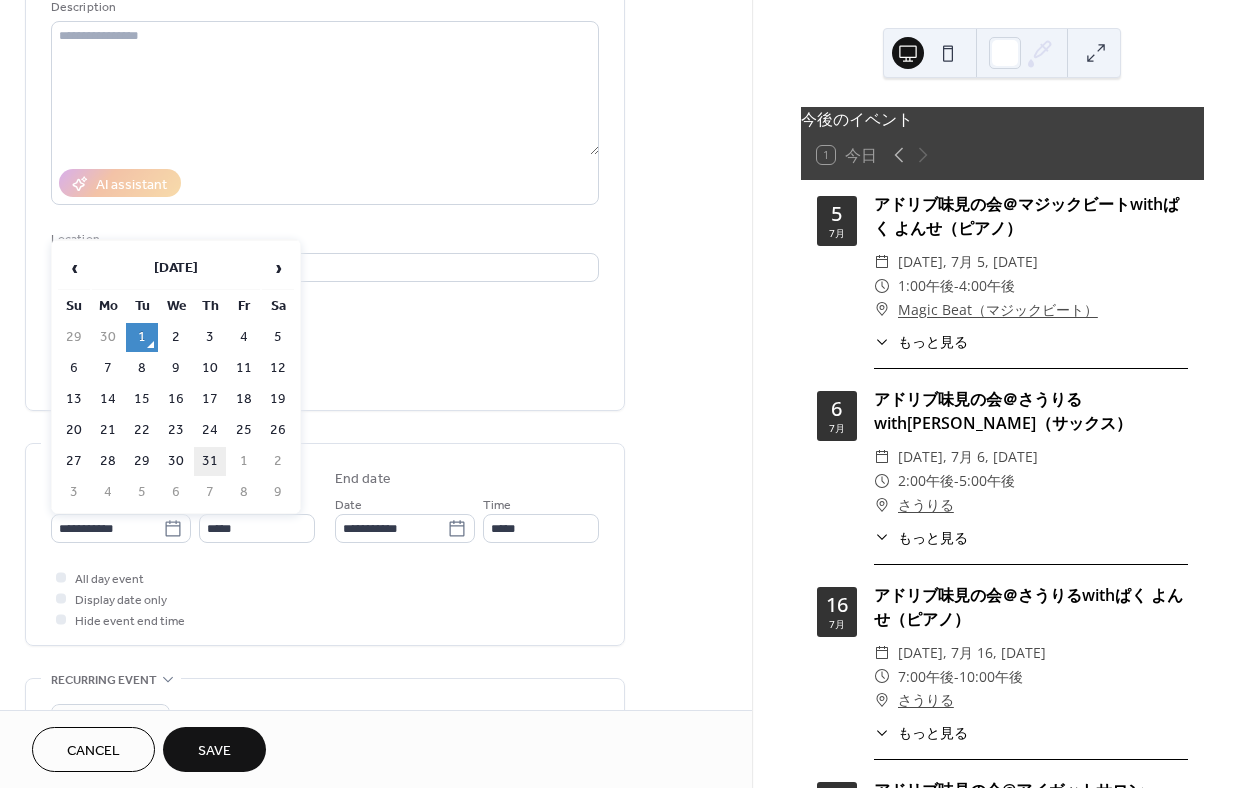 click on "31" at bounding box center (210, 461) 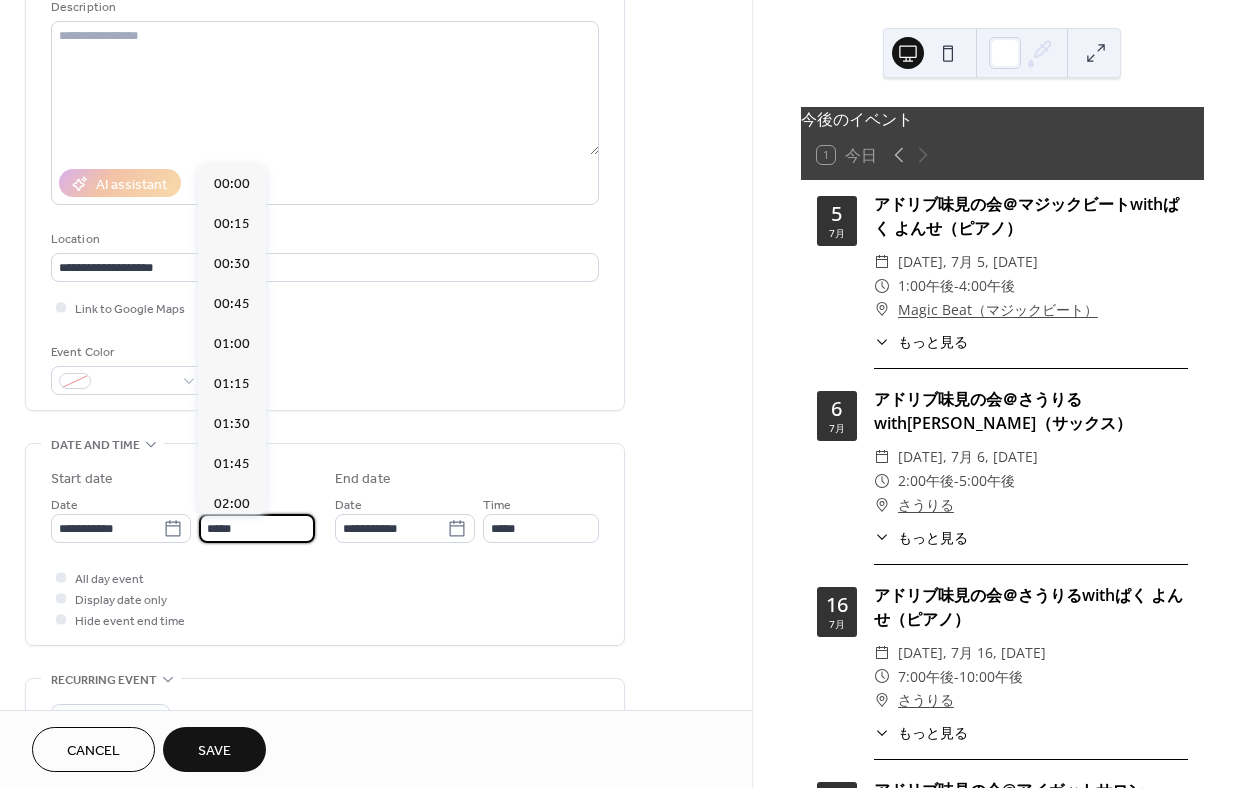 click on "*****" at bounding box center [257, 528] 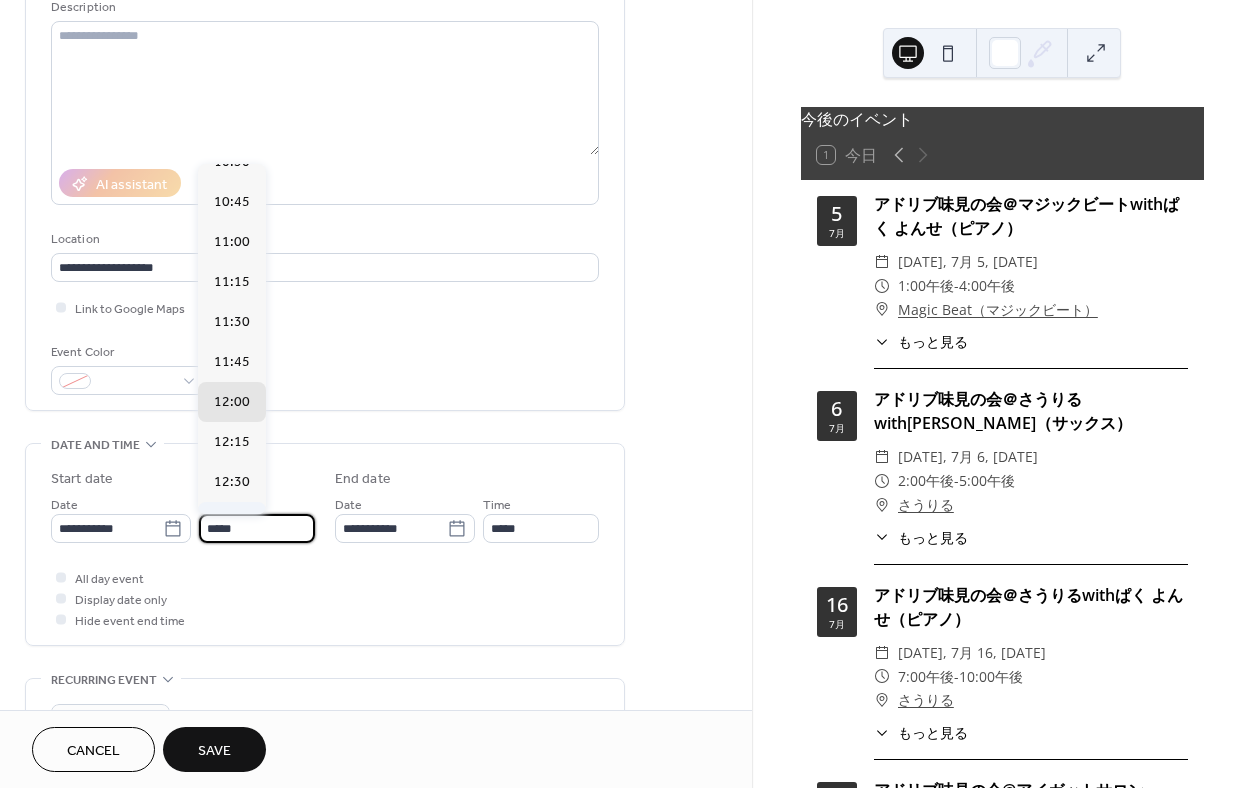 scroll, scrollTop: 1701, scrollLeft: 0, axis: vertical 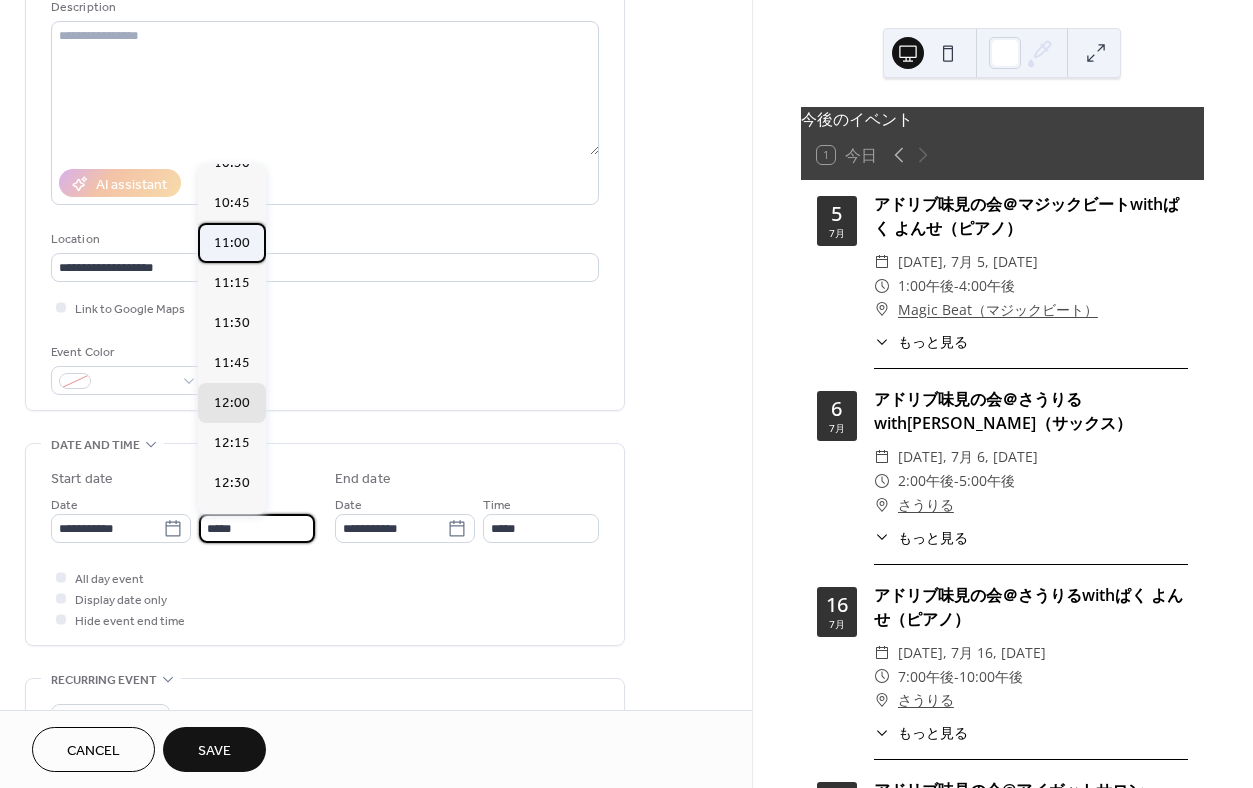 click on "11:00" at bounding box center (232, 243) 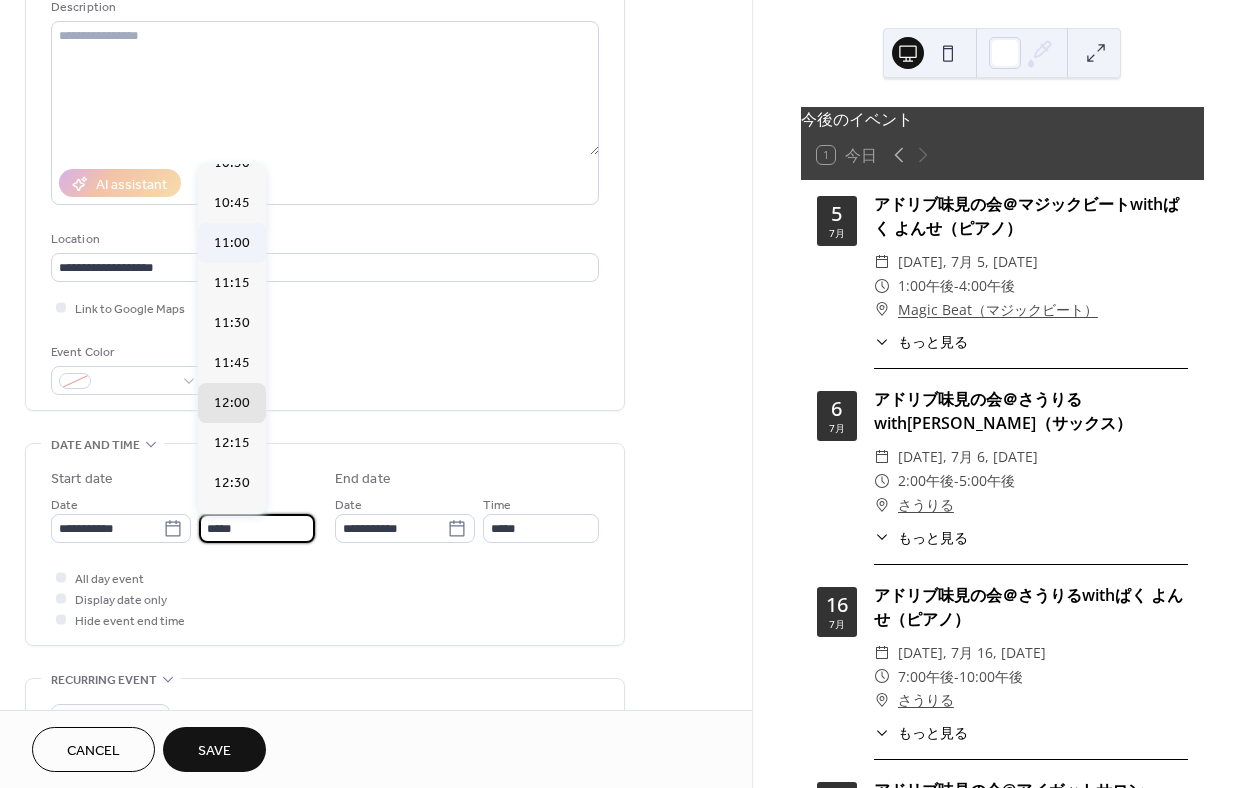 type on "*****" 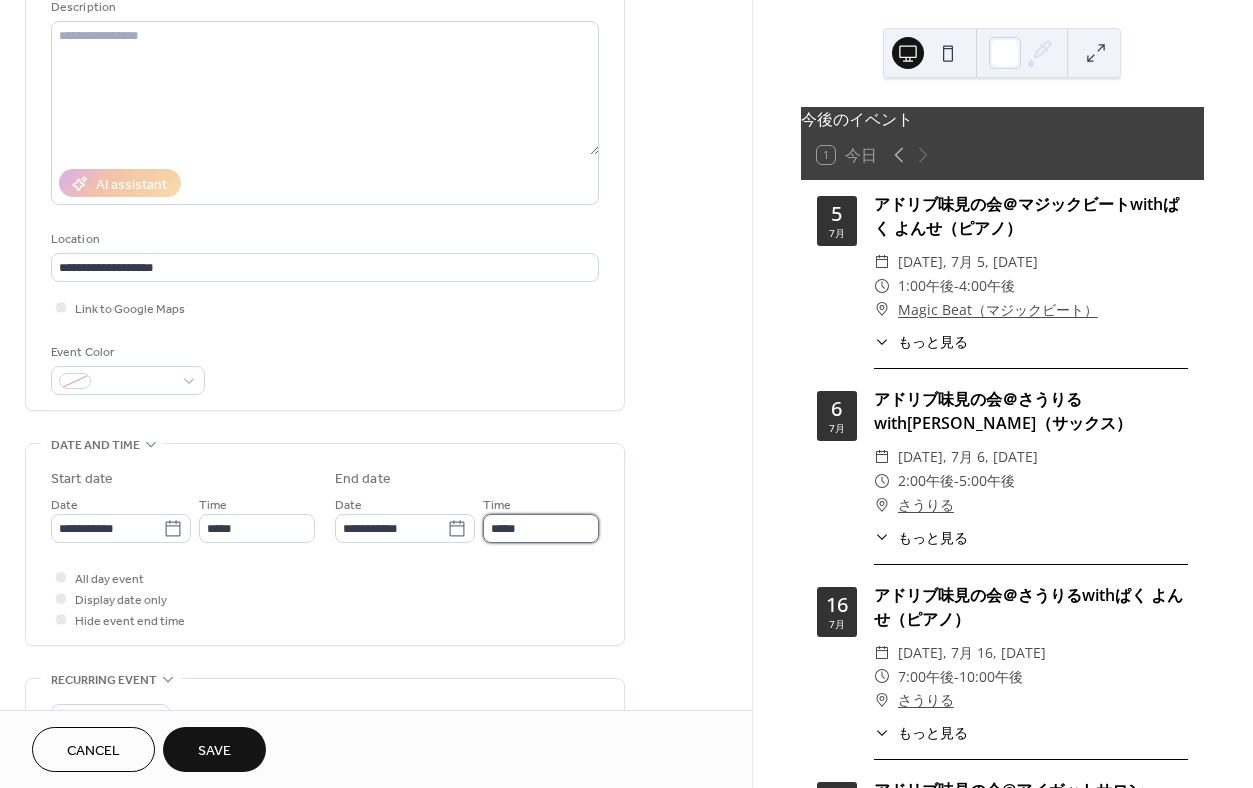 click on "*****" at bounding box center [541, 528] 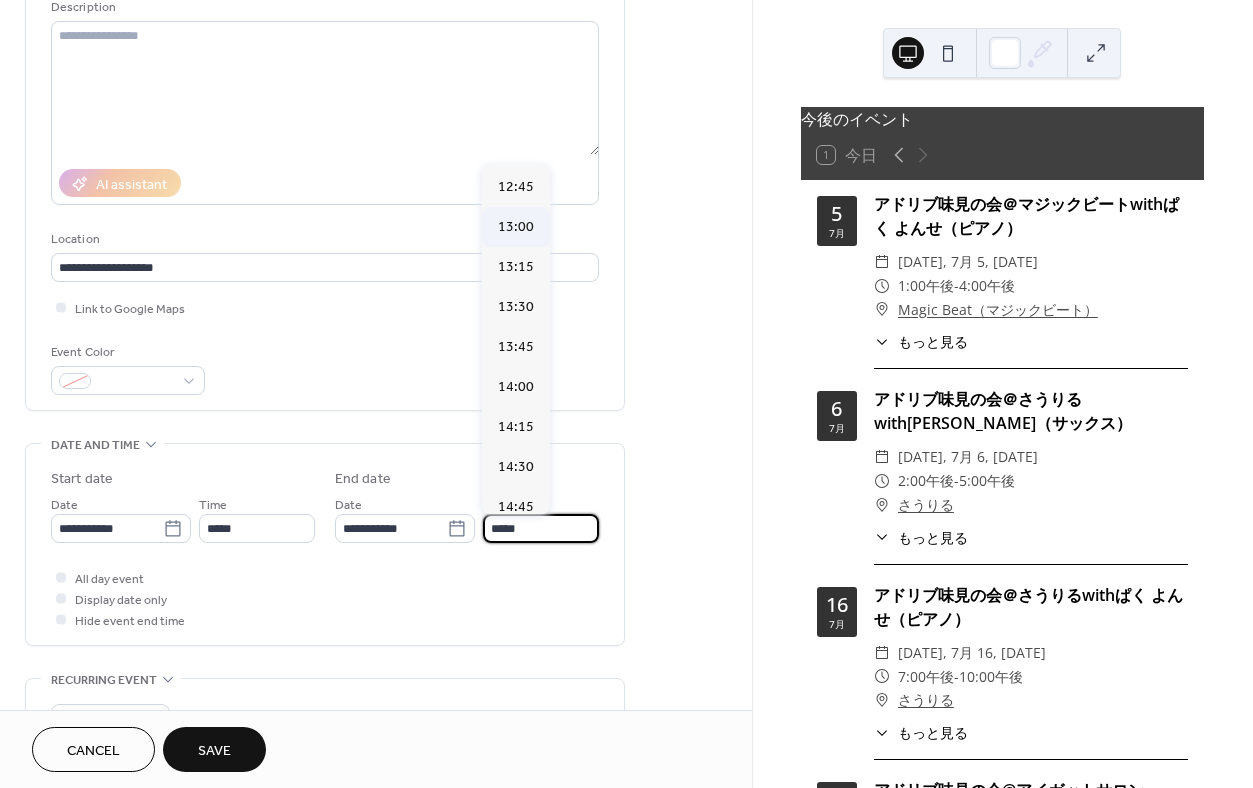 scroll, scrollTop: 238, scrollLeft: 0, axis: vertical 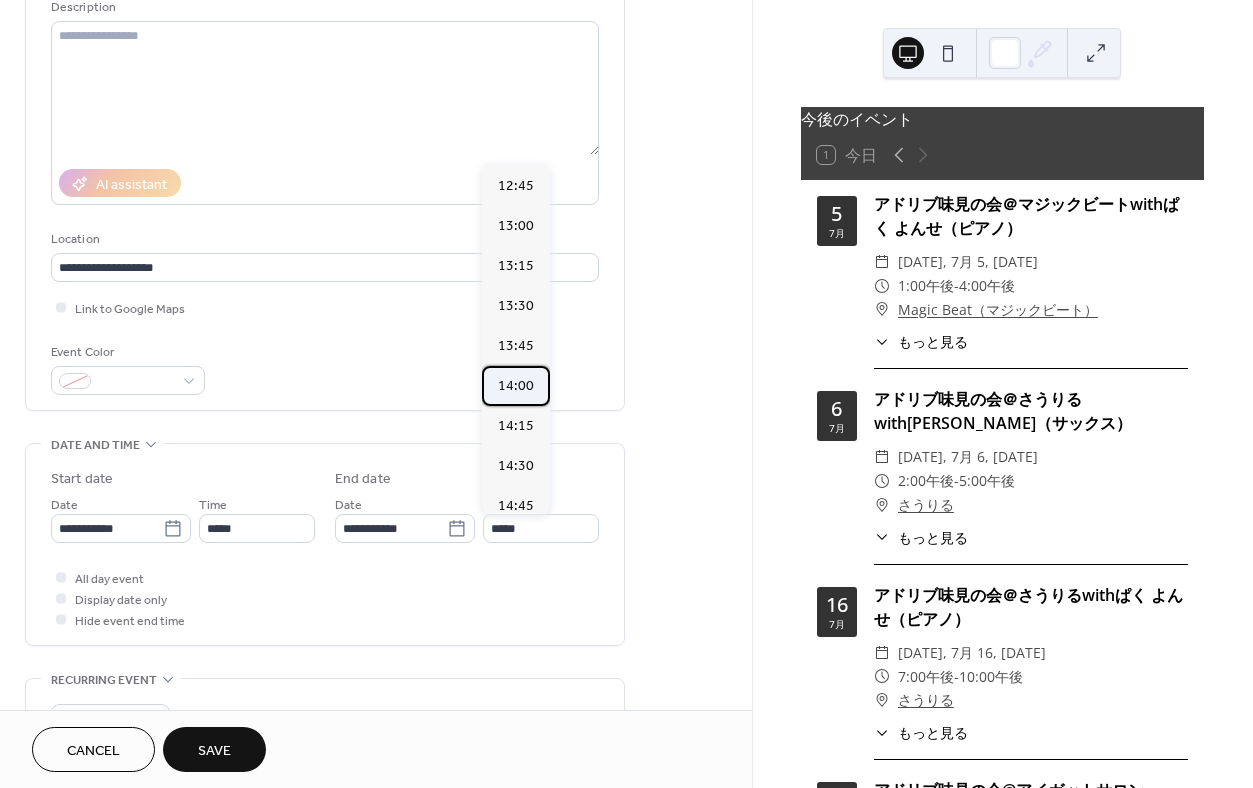 click on "14:00" at bounding box center (516, 386) 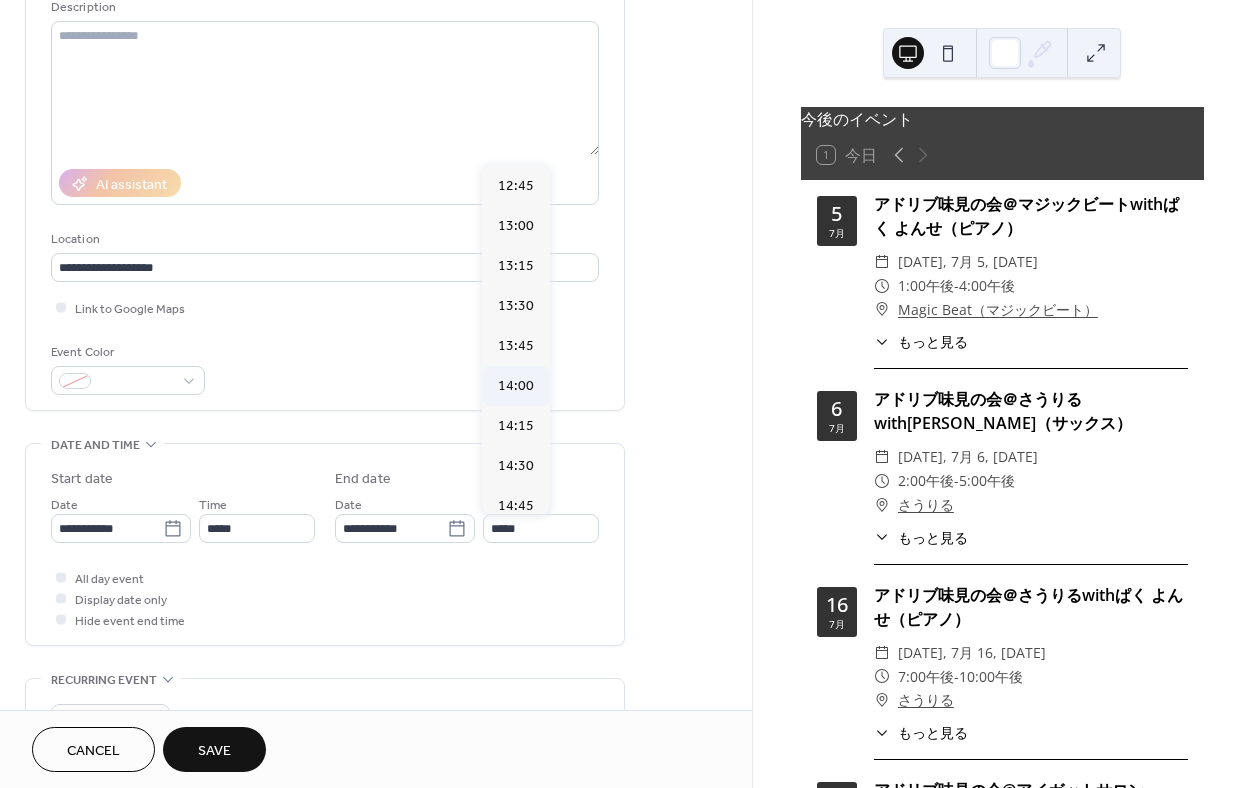 type on "*****" 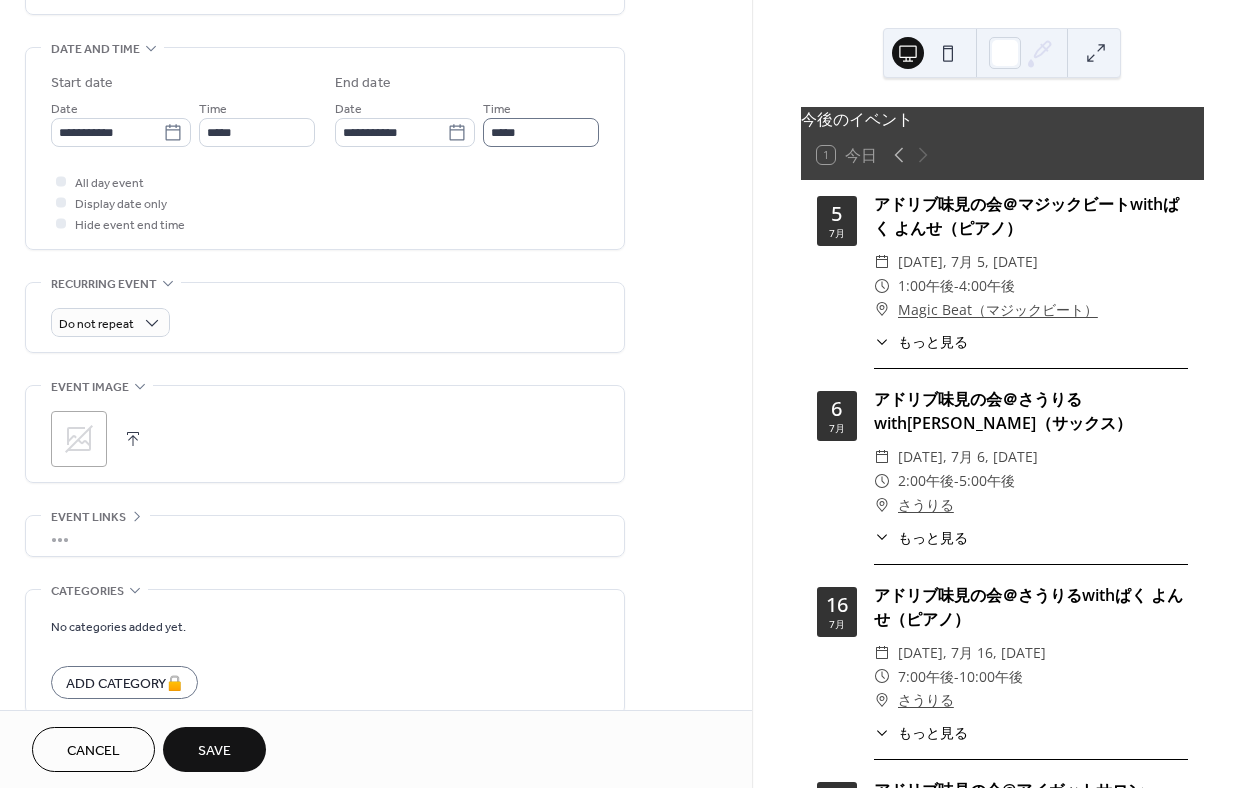 scroll, scrollTop: 702, scrollLeft: 0, axis: vertical 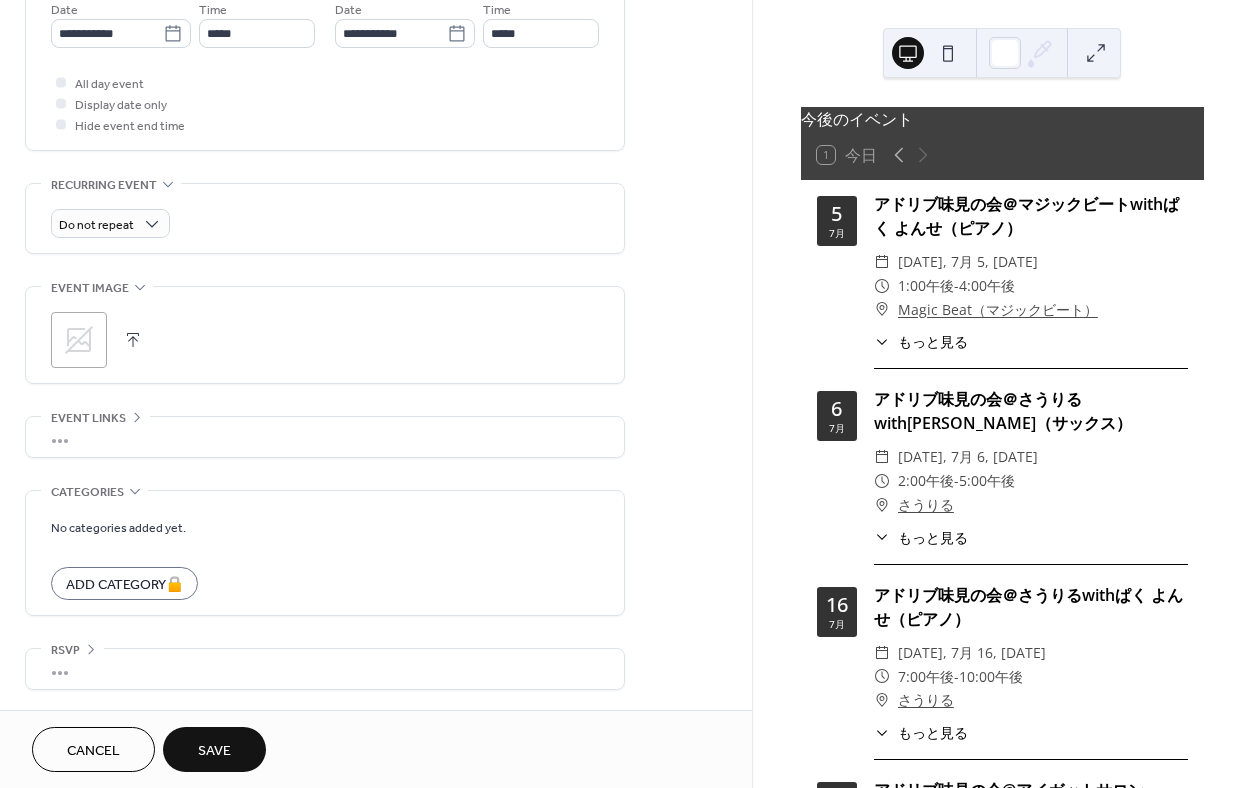 click on "Save" at bounding box center [214, 751] 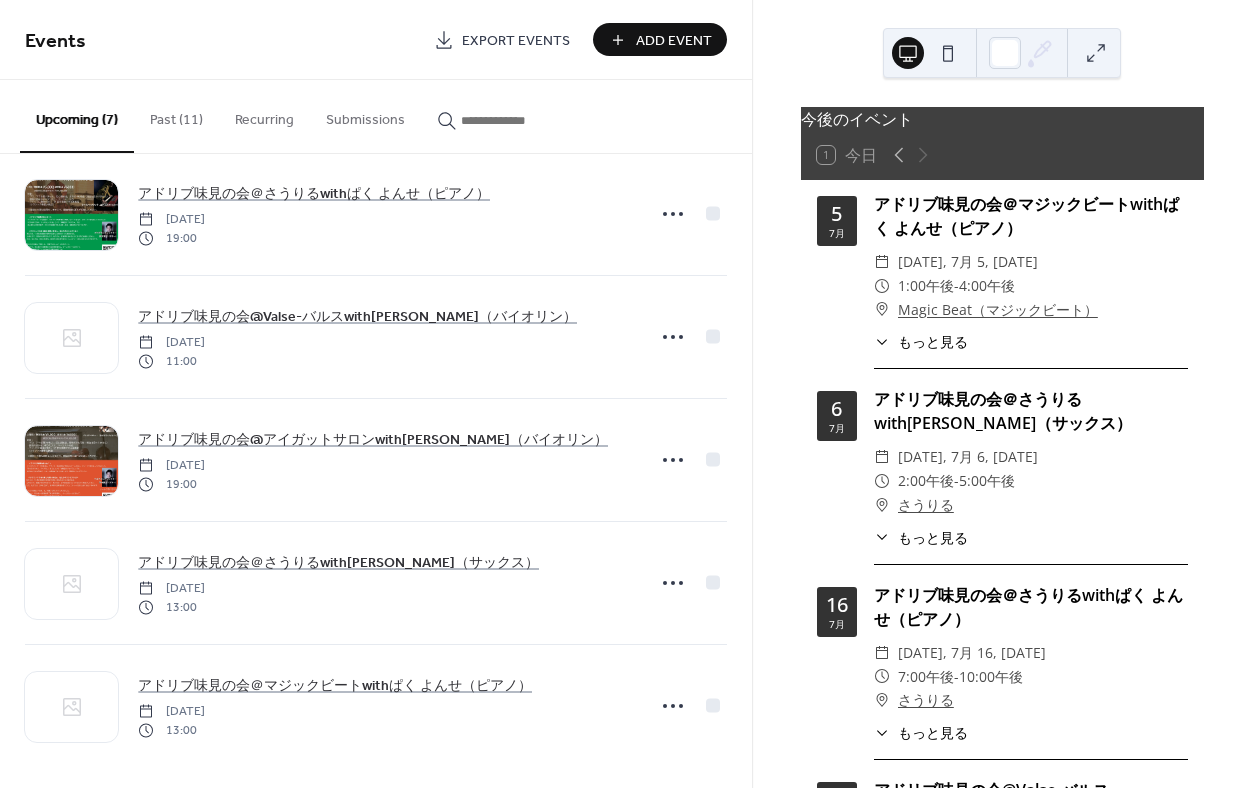 scroll, scrollTop: 286, scrollLeft: 0, axis: vertical 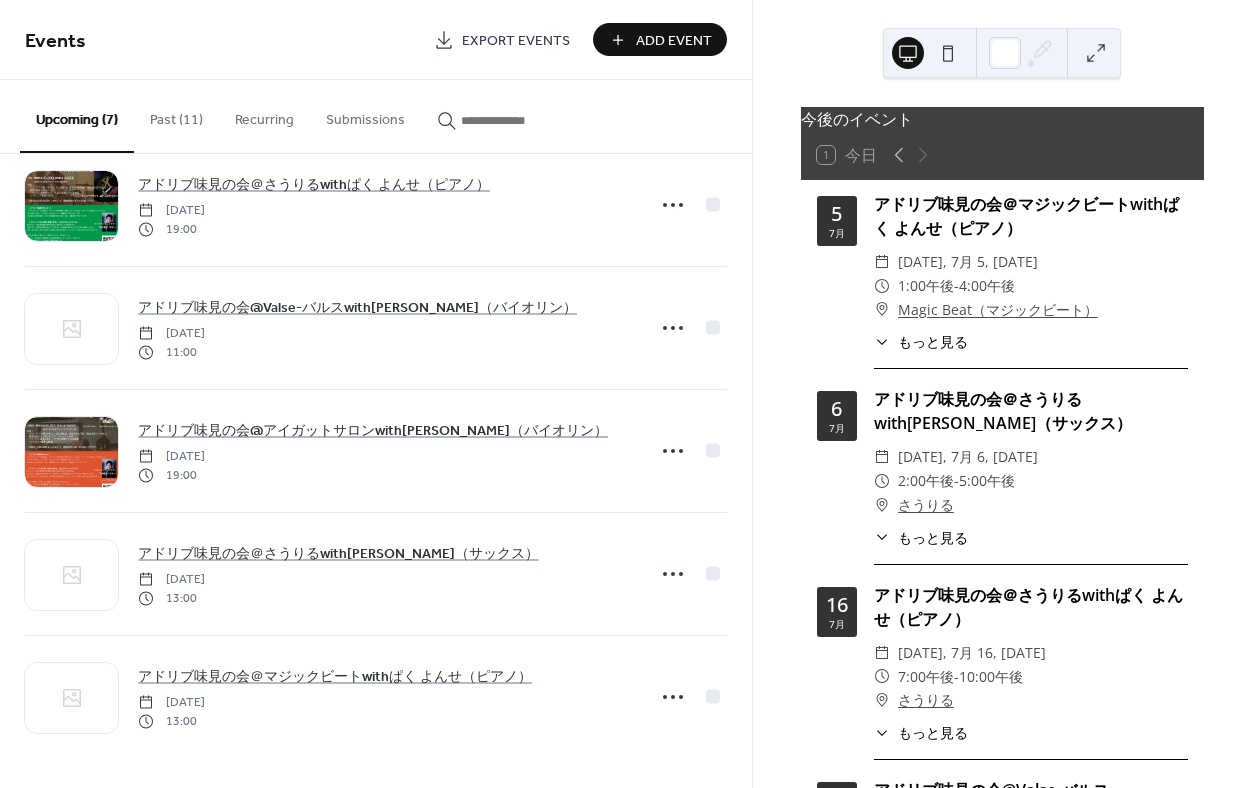 click on "Past  (11)" at bounding box center [176, 115] 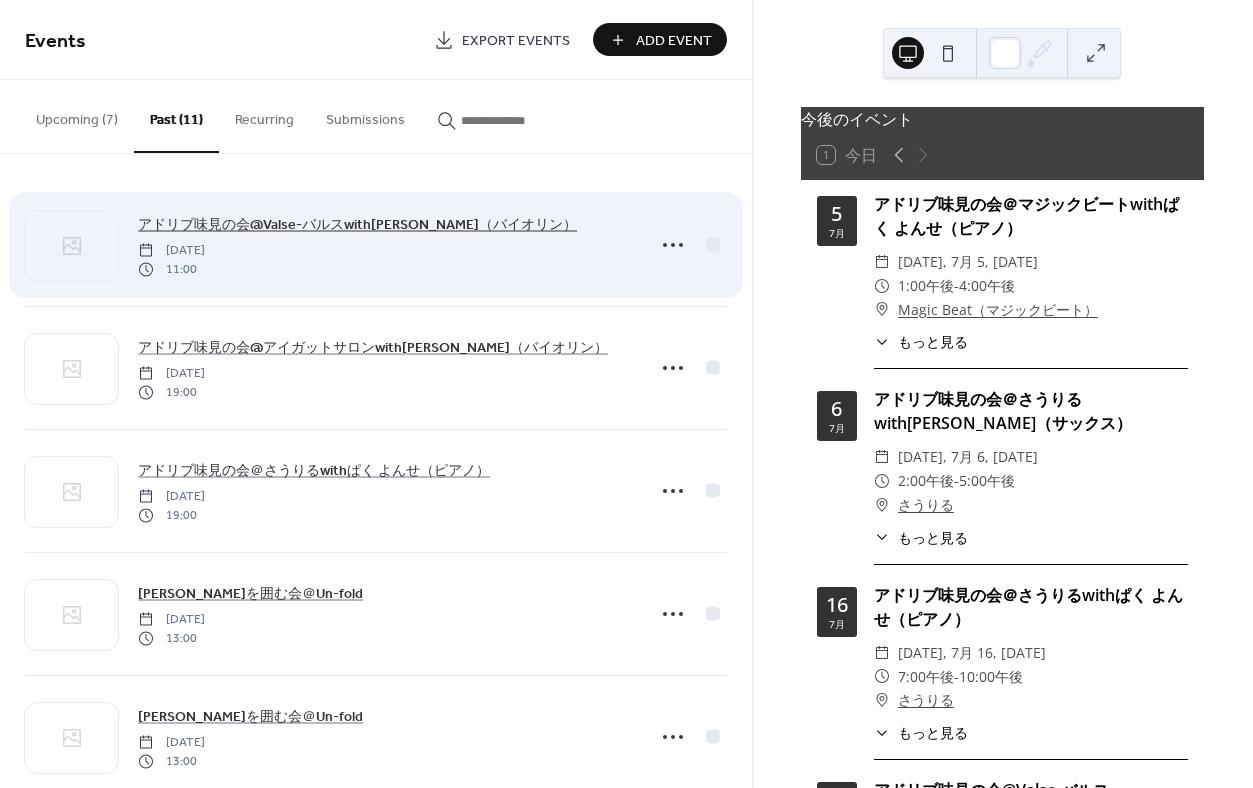 click on "アドリブ味見の会@Valse-バルスwith[PERSON_NAME]（バイオリン）" at bounding box center (357, 225) 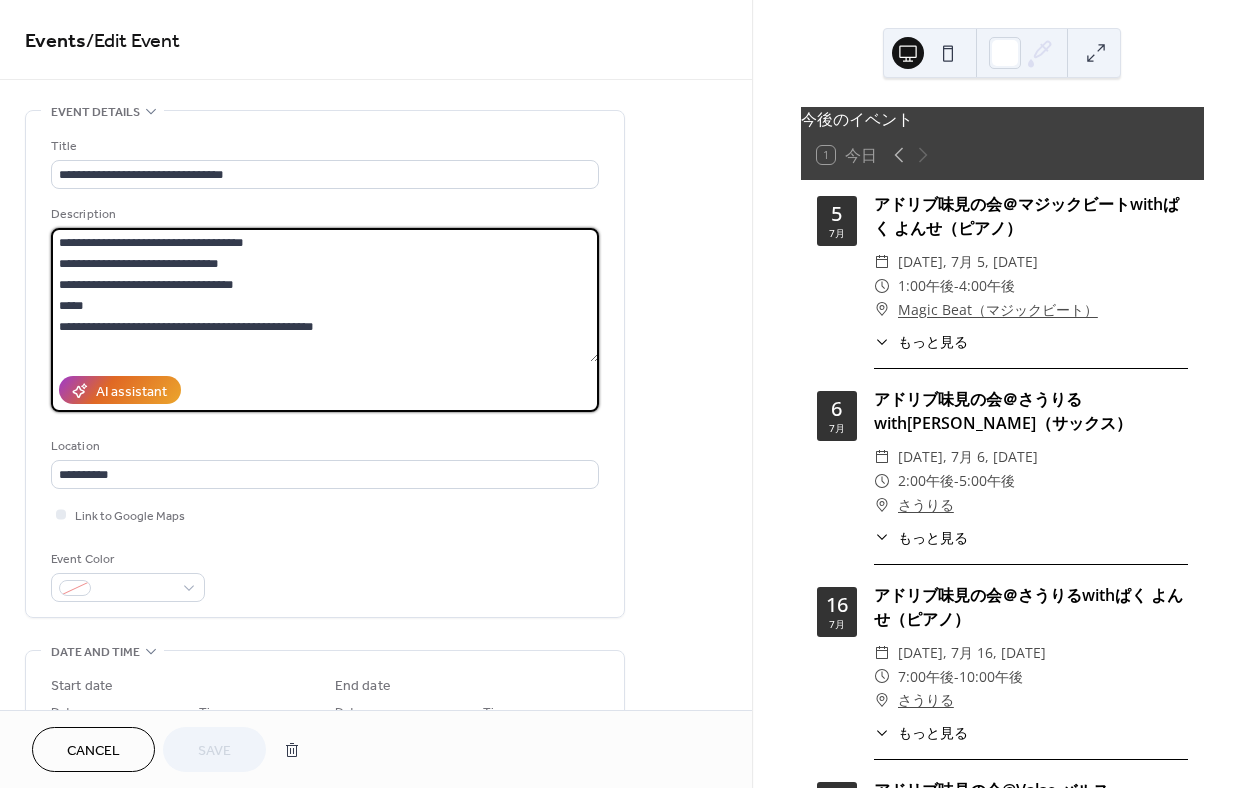 drag, startPoint x: 386, startPoint y: 336, endPoint x: 137, endPoint y: 253, distance: 262.46906 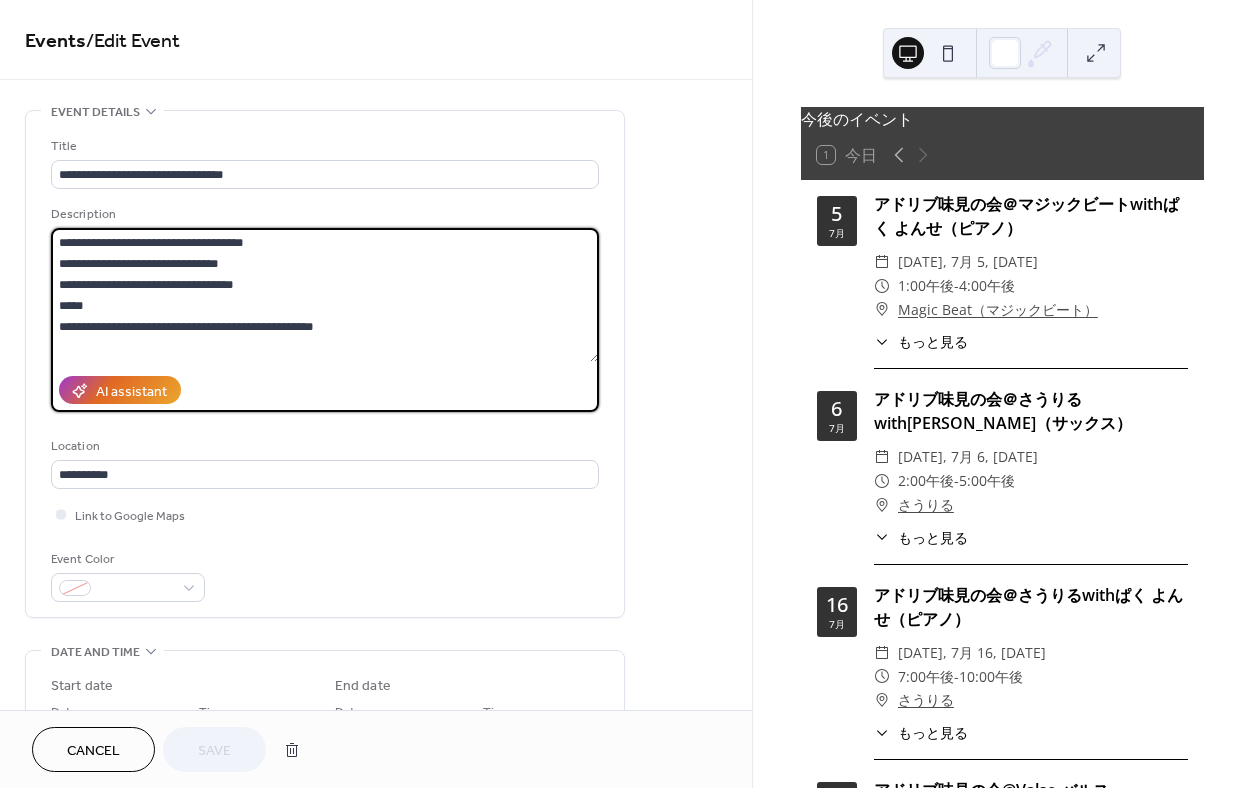 click on "**********" at bounding box center (325, 295) 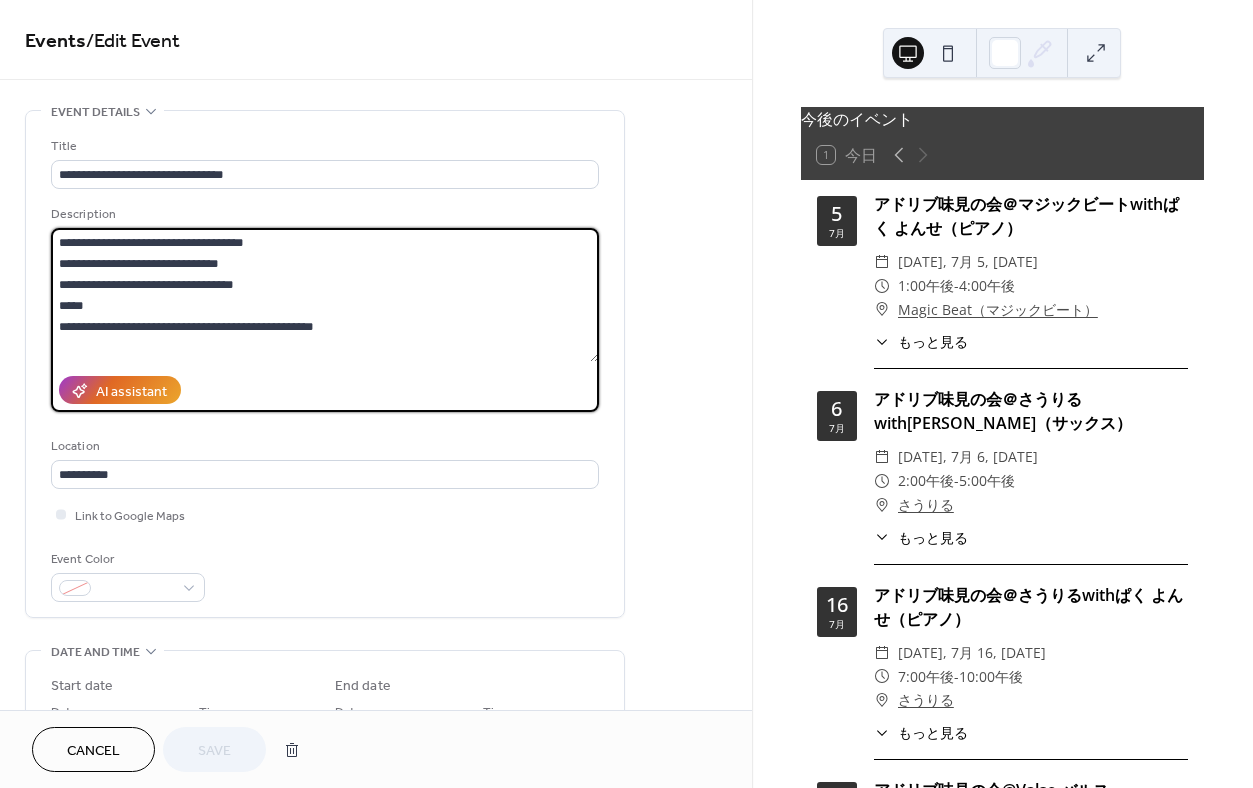 drag, startPoint x: 157, startPoint y: 297, endPoint x: 28, endPoint y: 246, distance: 138.71553 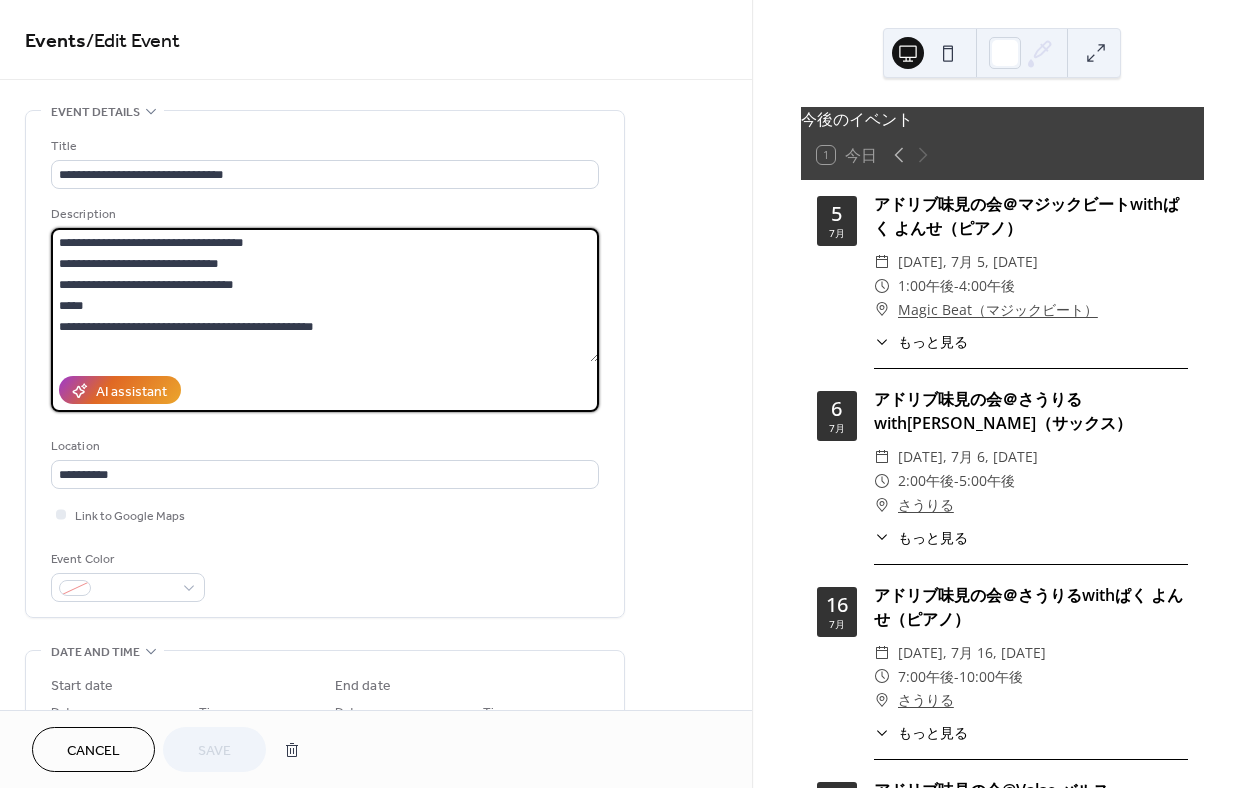 click on "**********" at bounding box center [325, 364] 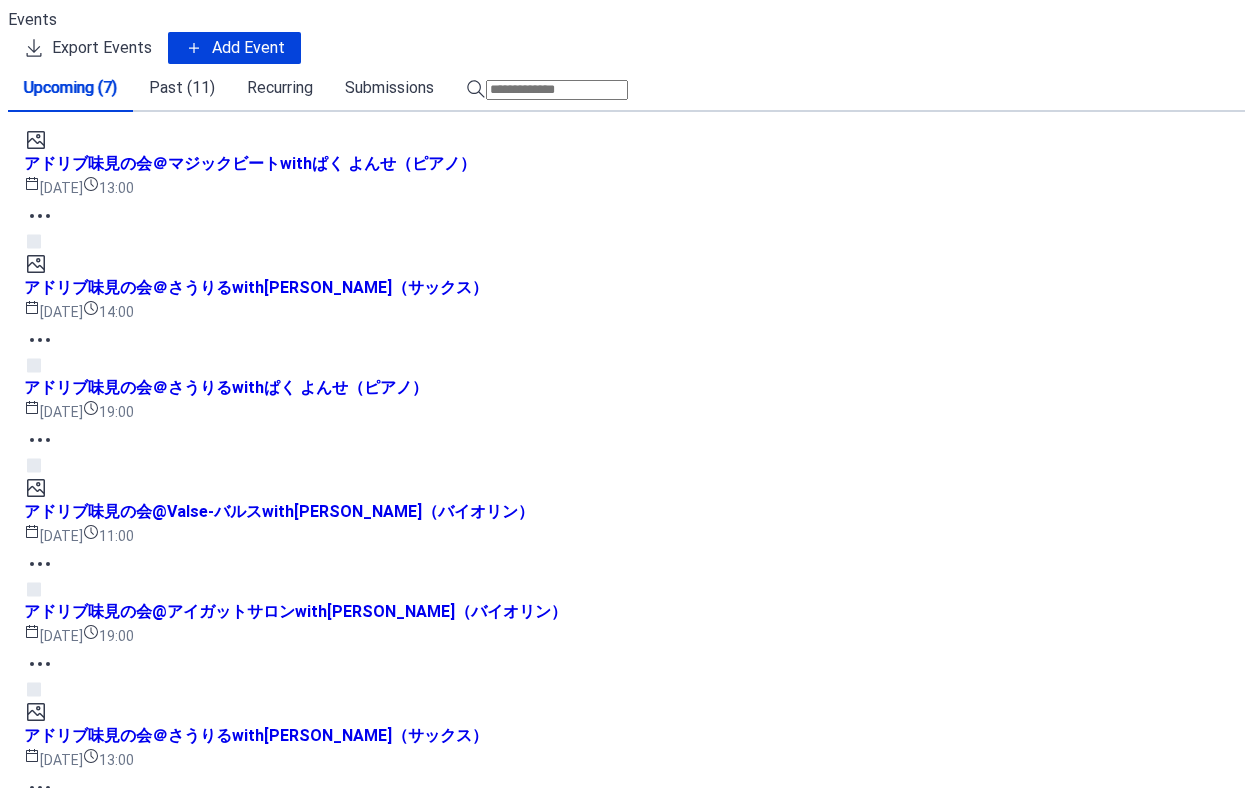 scroll, scrollTop: 0, scrollLeft: 0, axis: both 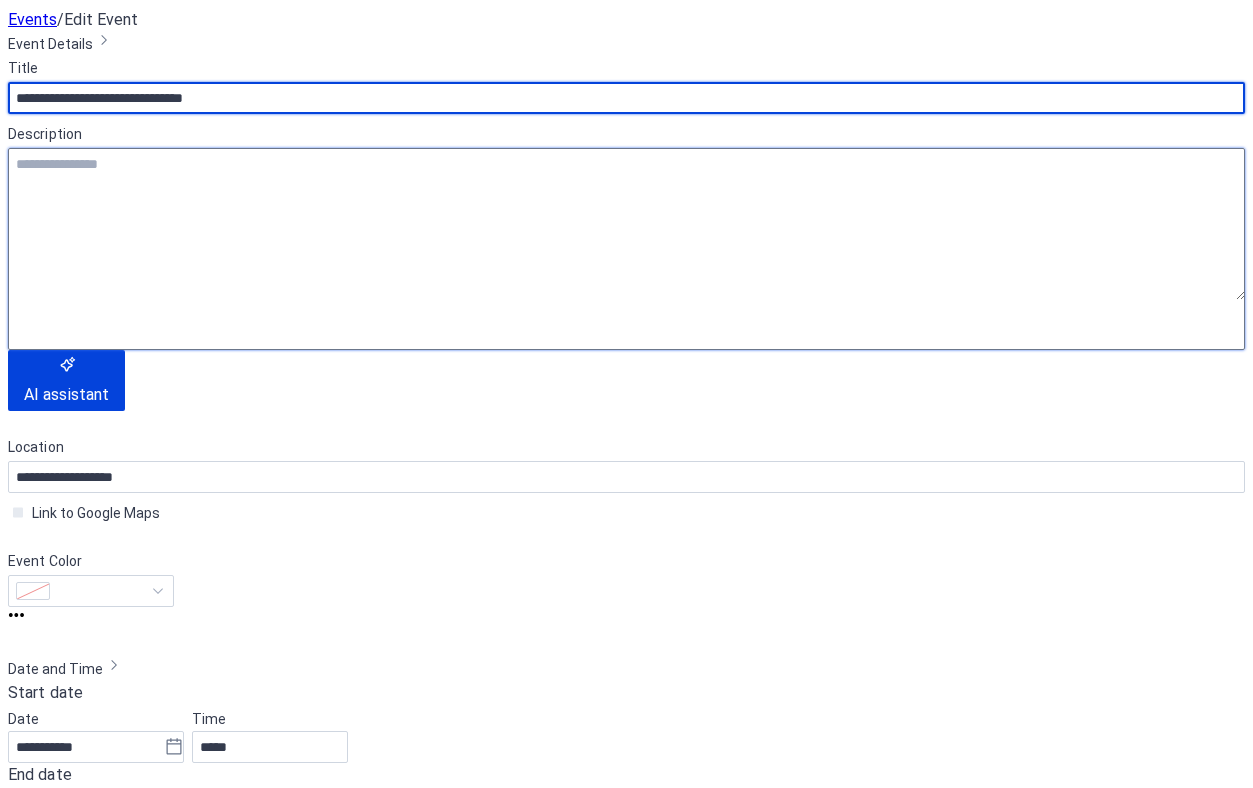 click at bounding box center (626, 224) 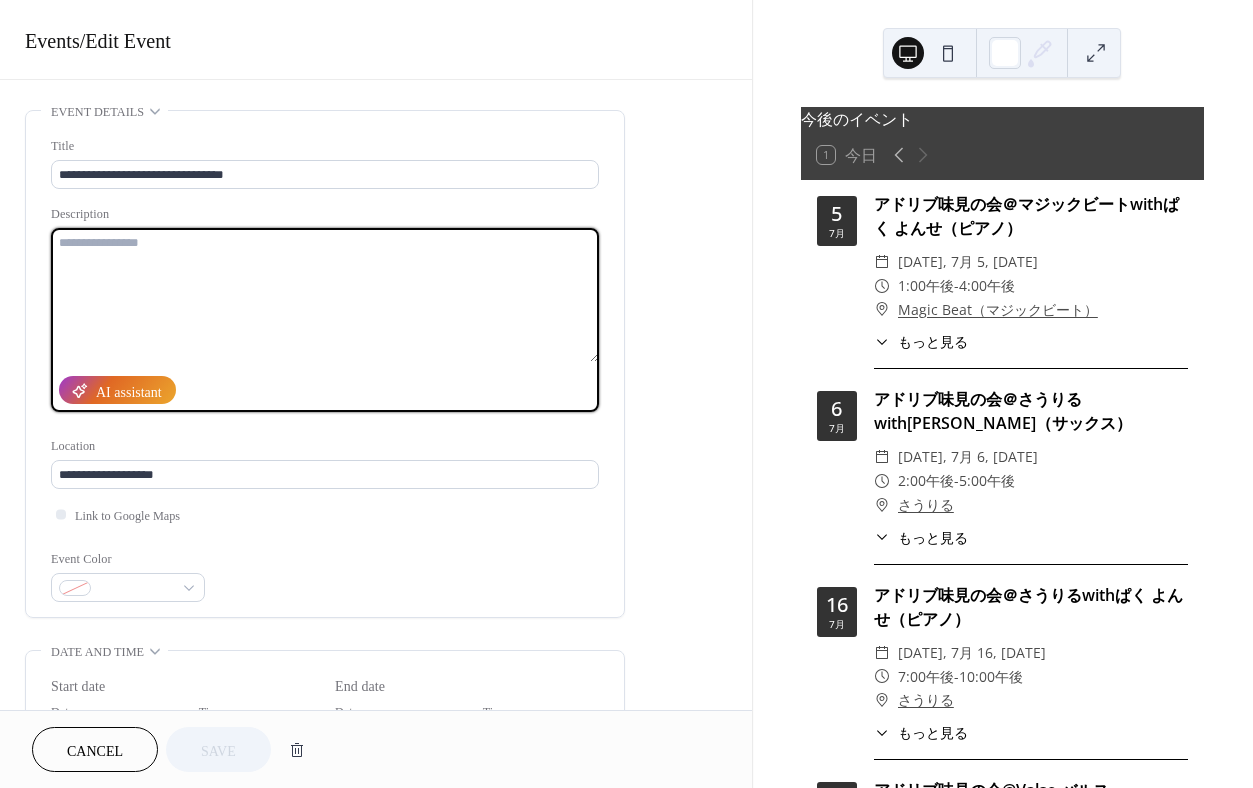 paste on "**********" 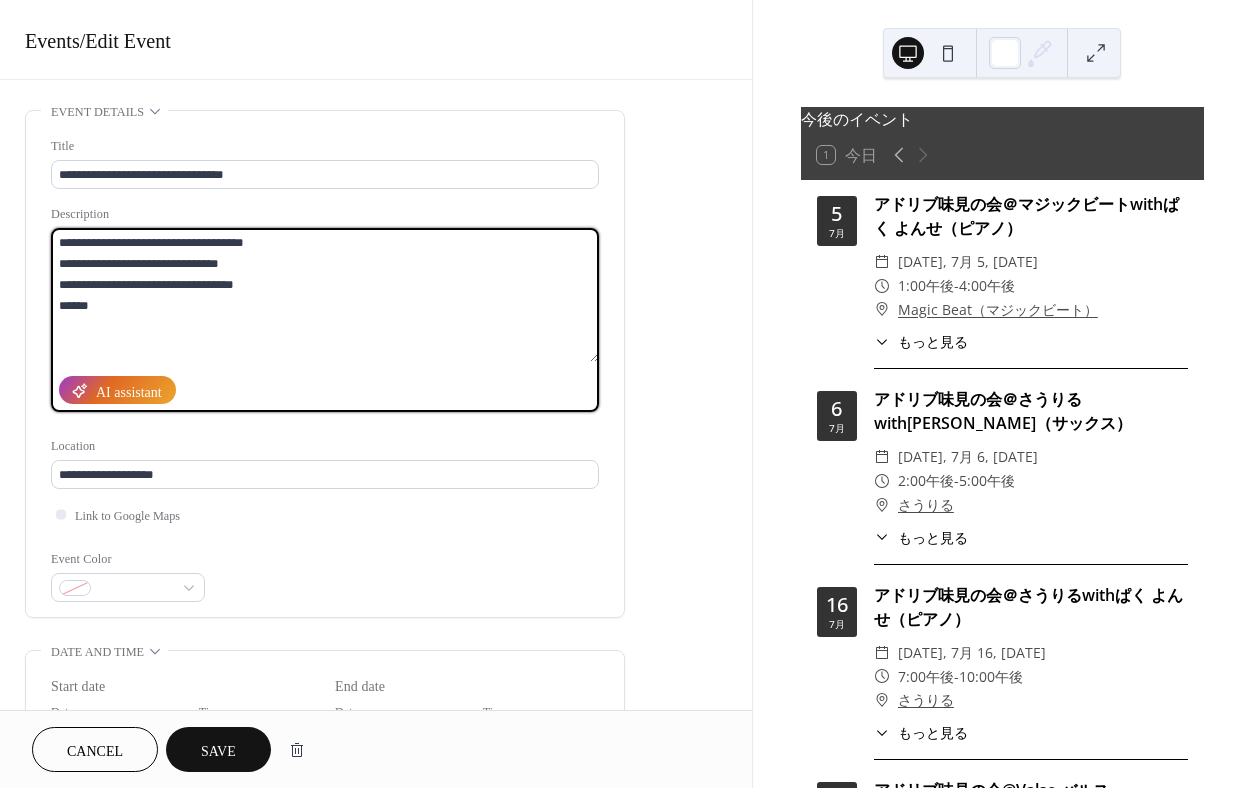paste on "**********" 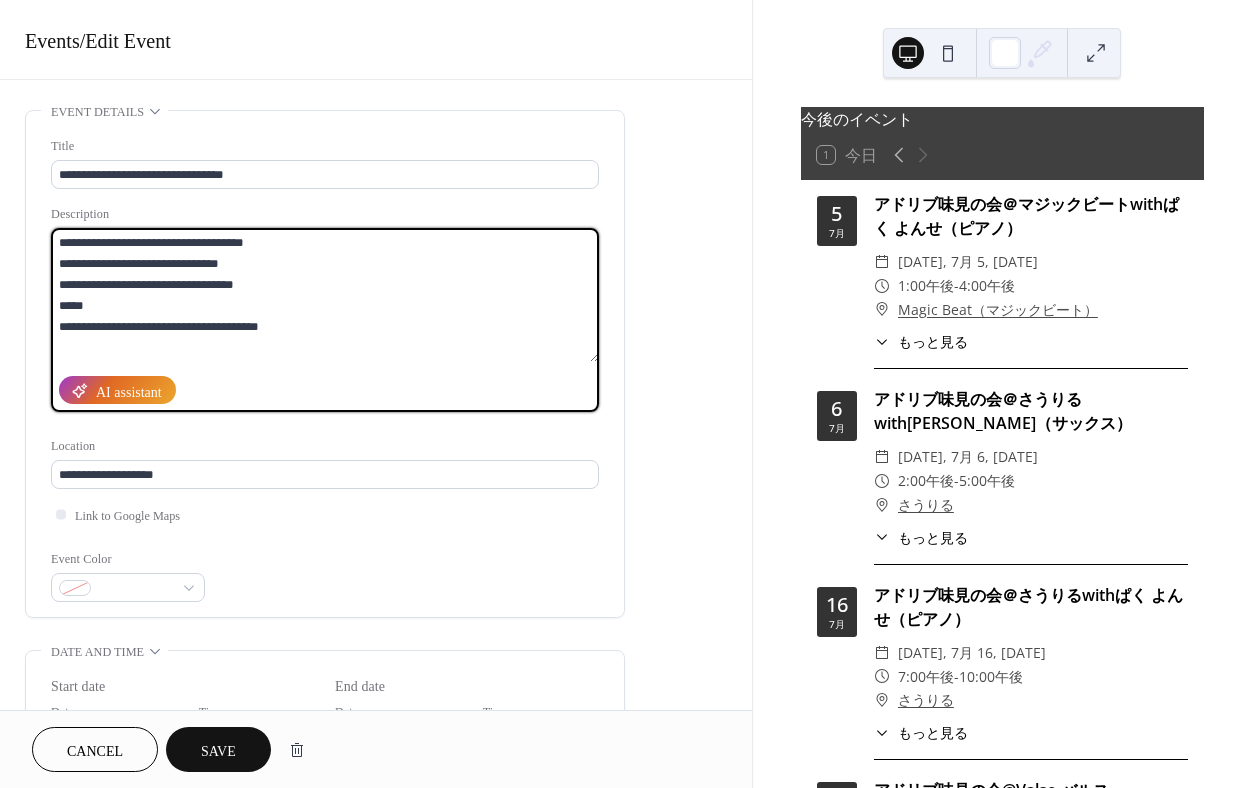 type on "**********" 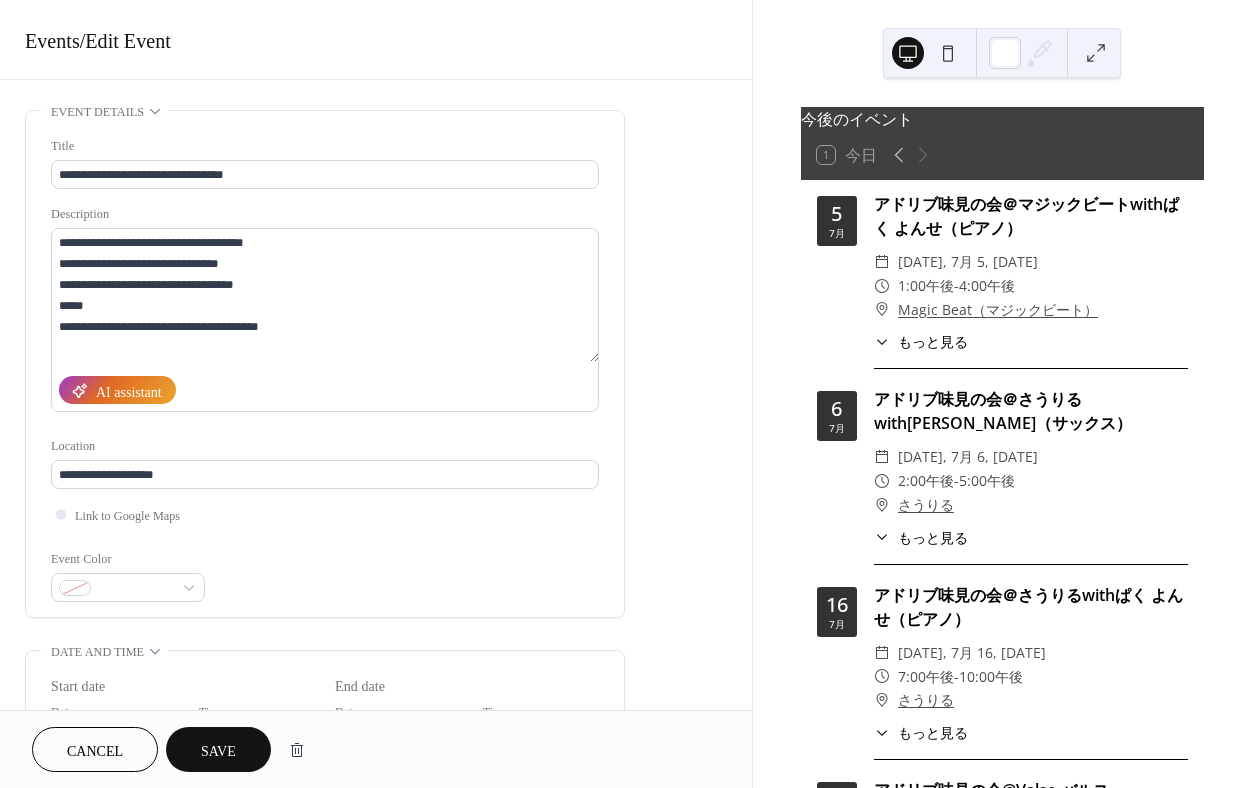click on "Save" at bounding box center [218, 751] 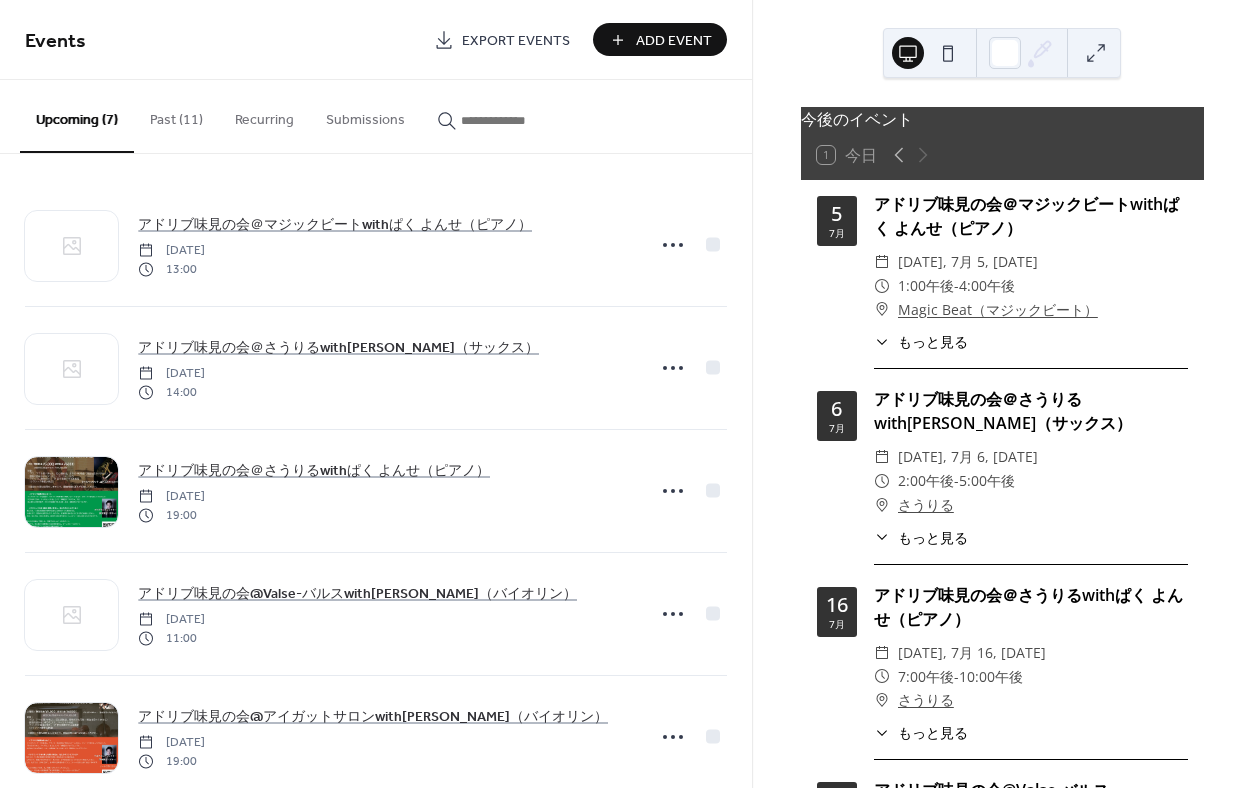 click on "Add Event" at bounding box center [674, 41] 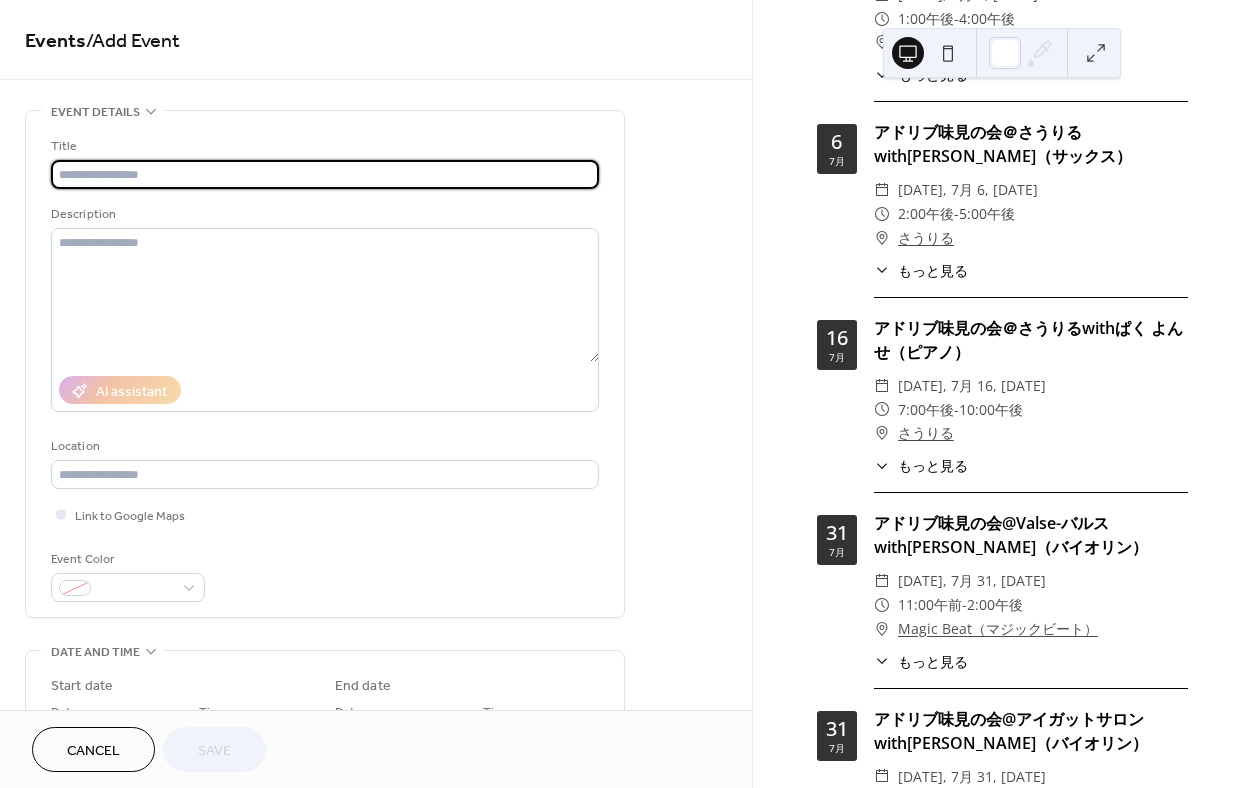 scroll, scrollTop: 274, scrollLeft: 0, axis: vertical 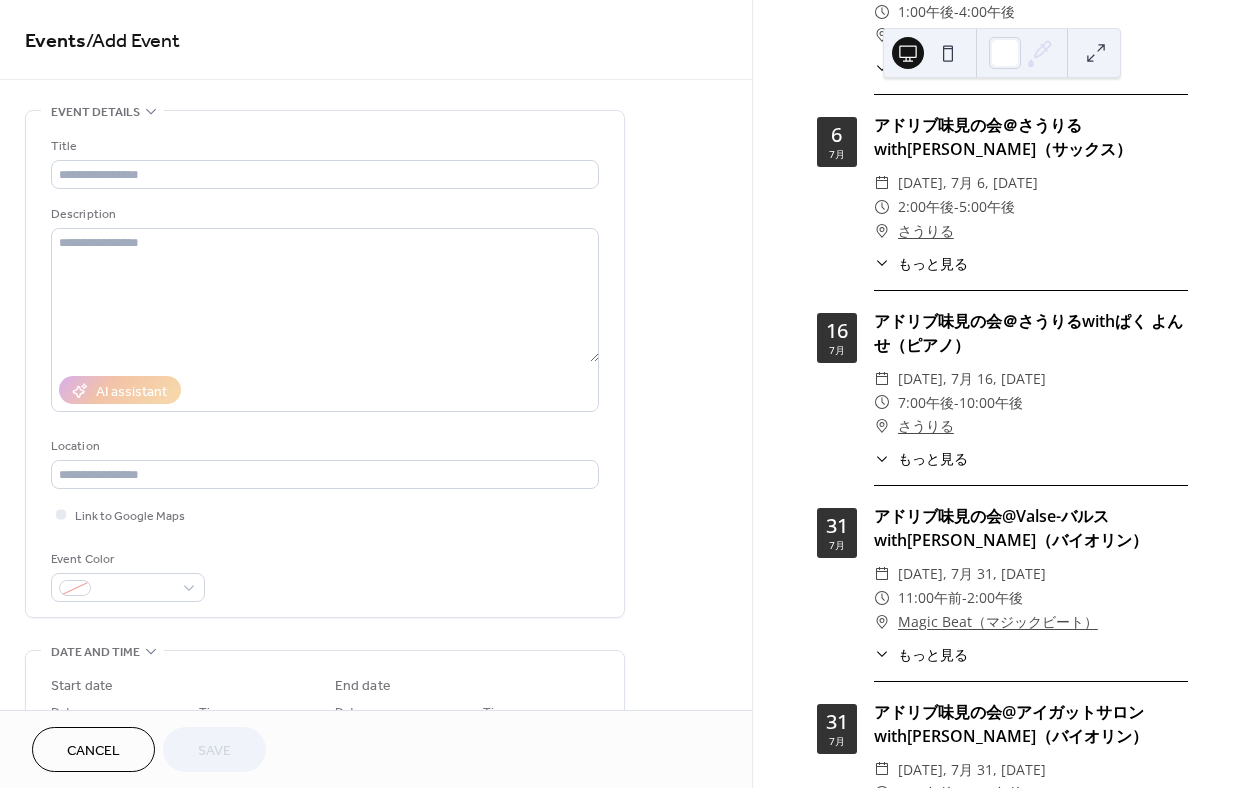 click on "もっと見る" at bounding box center [933, 654] 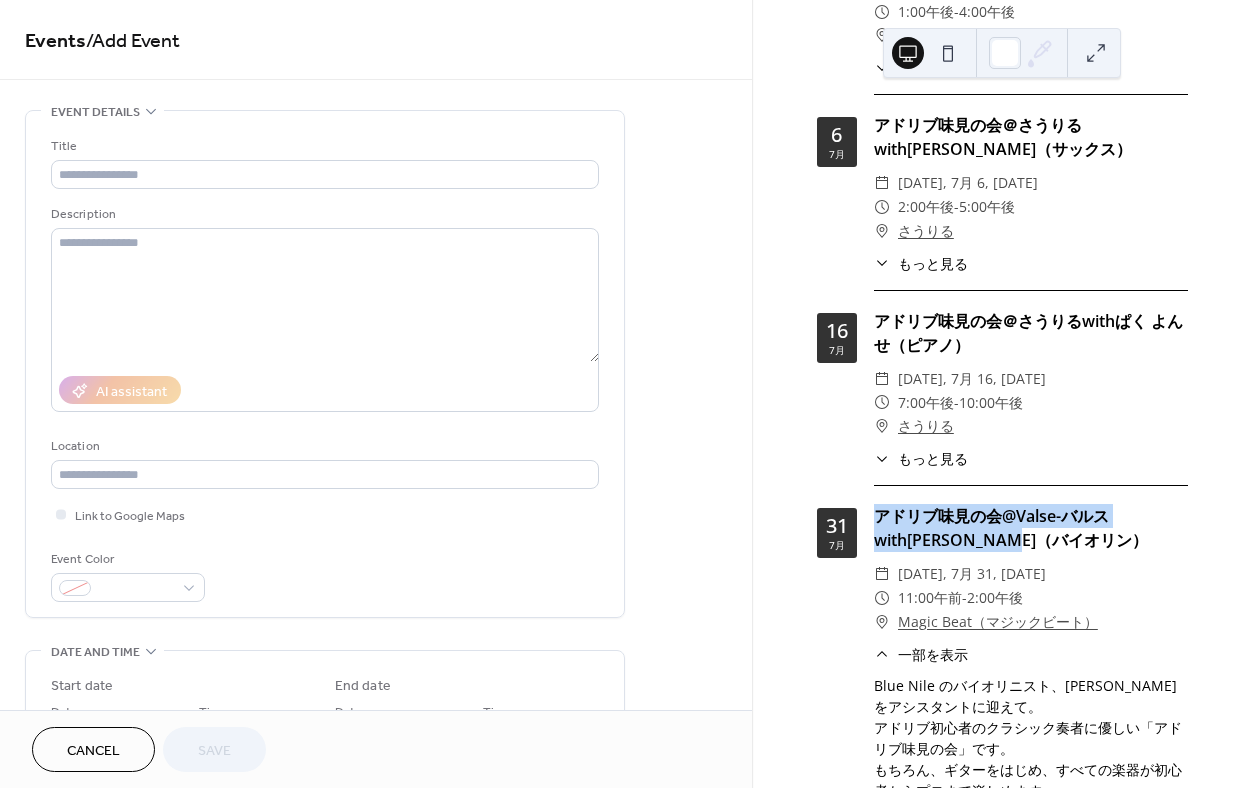 drag, startPoint x: 1015, startPoint y: 555, endPoint x: 868, endPoint y: 525, distance: 150.03 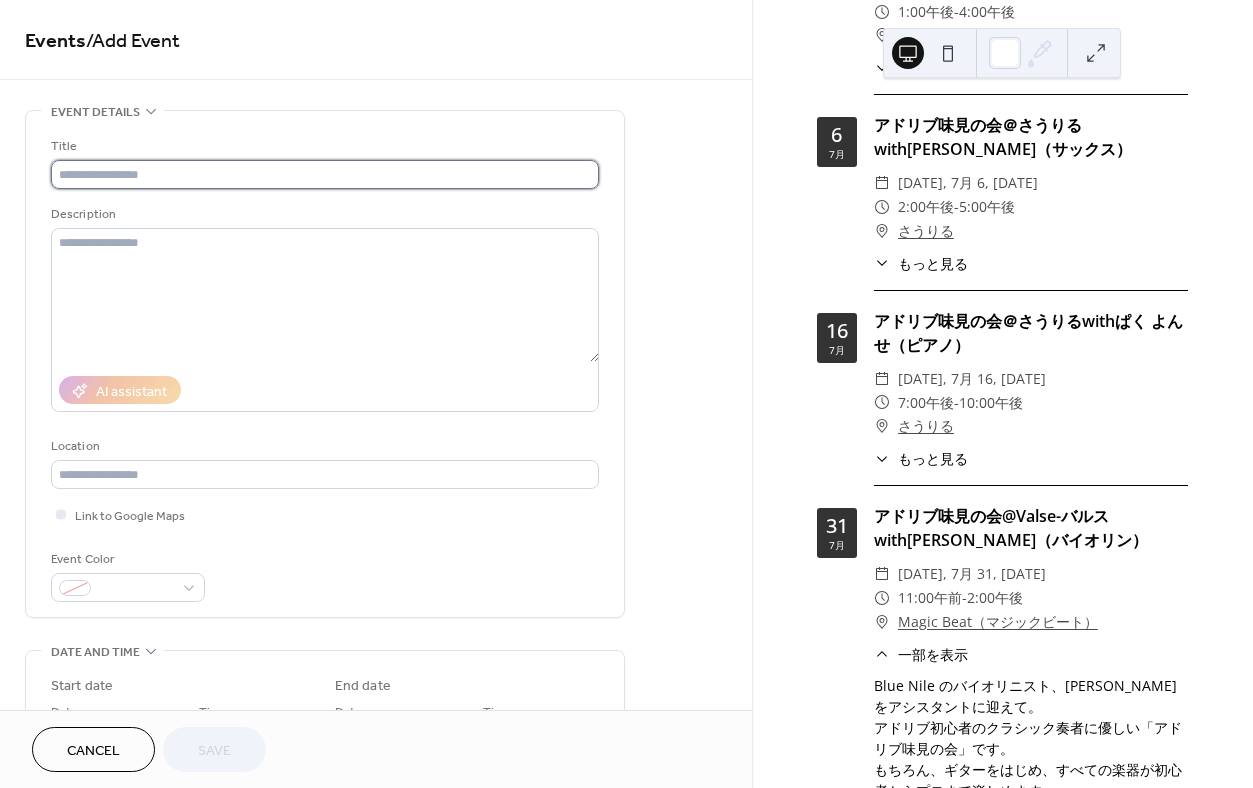 click at bounding box center [325, 174] 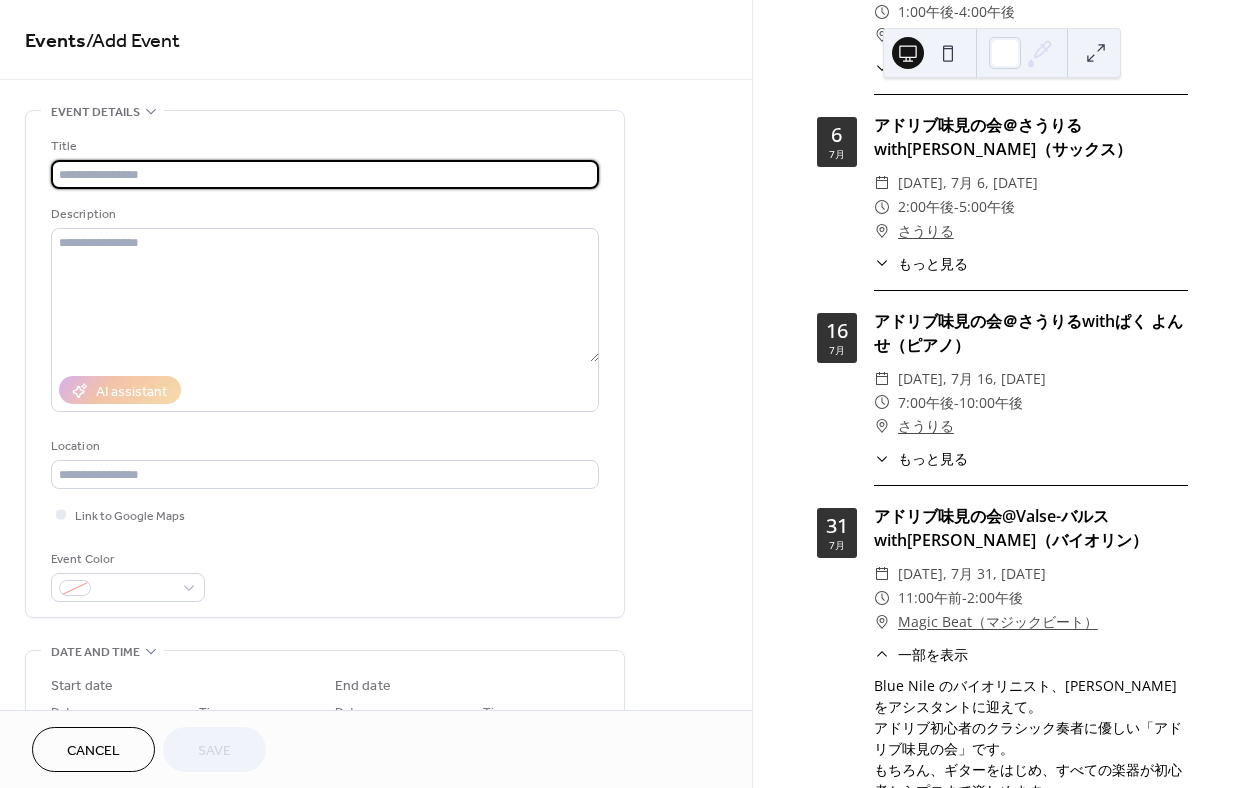 paste on "**********" 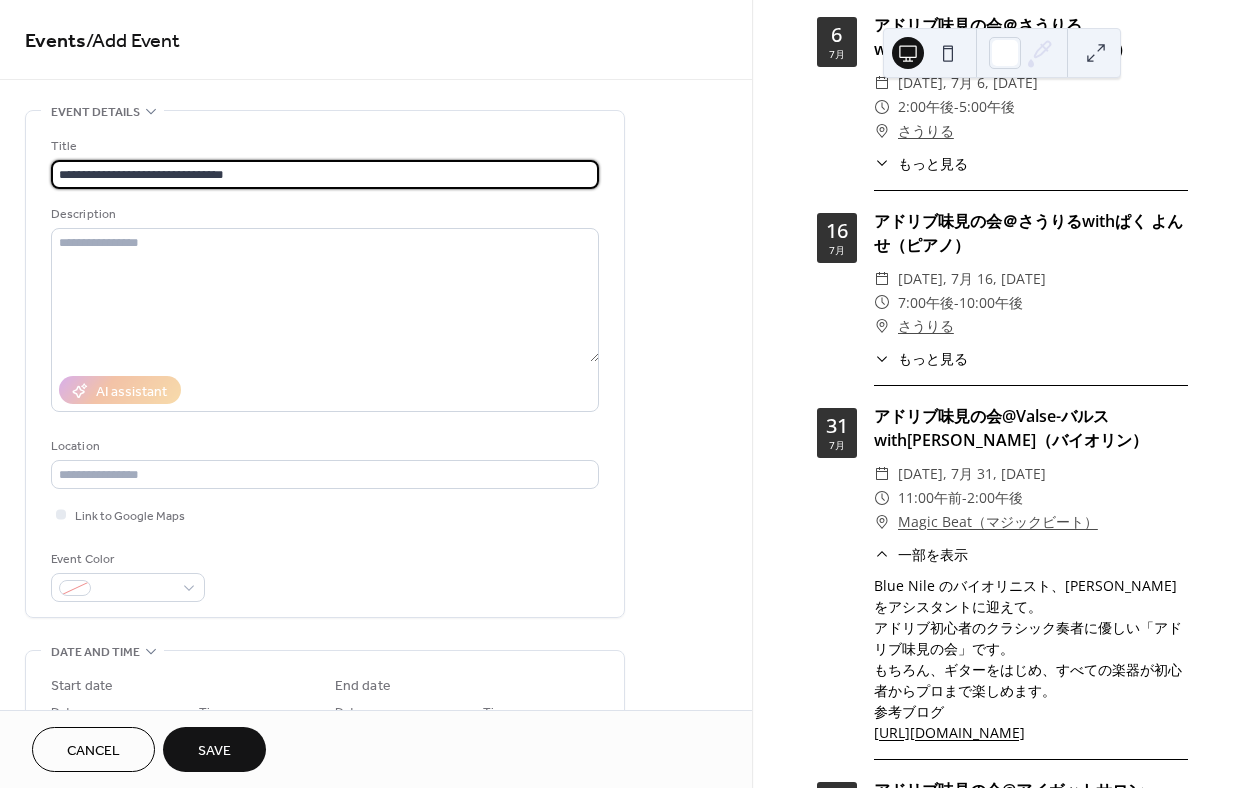 scroll, scrollTop: 394, scrollLeft: 0, axis: vertical 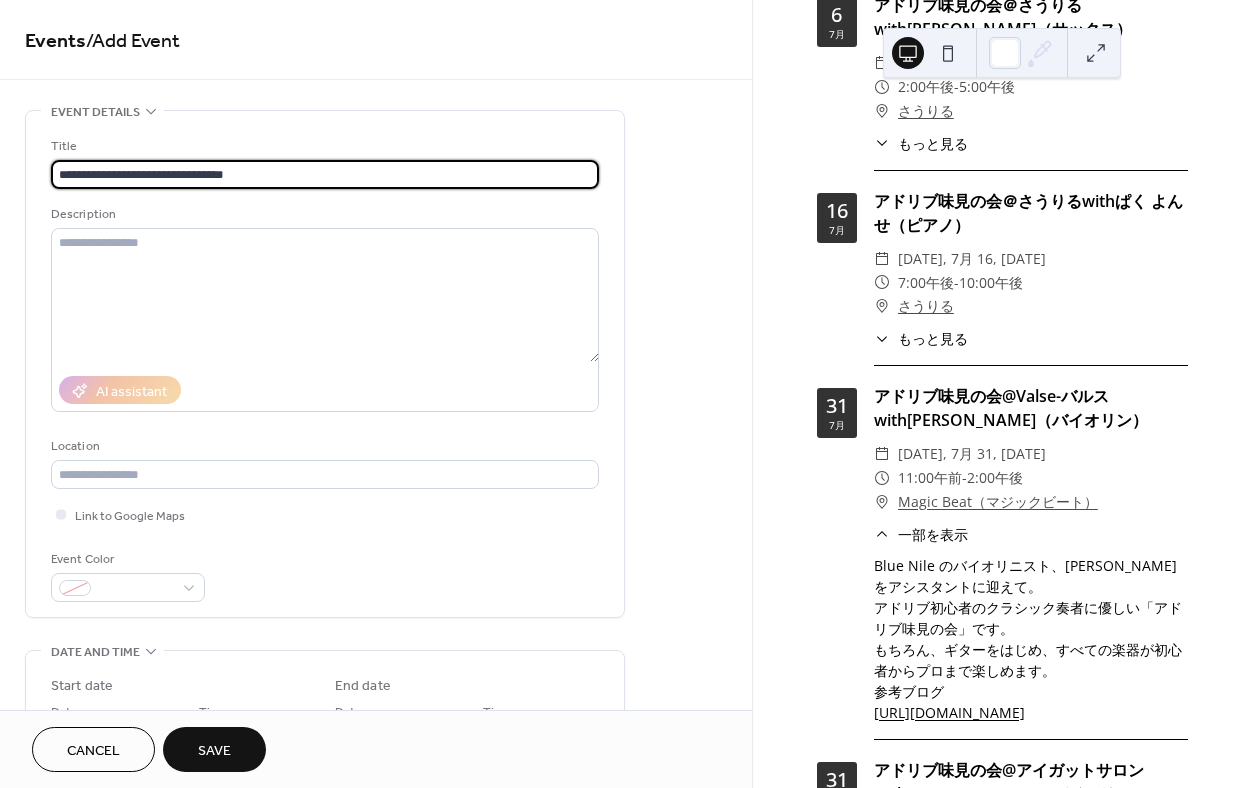type on "**********" 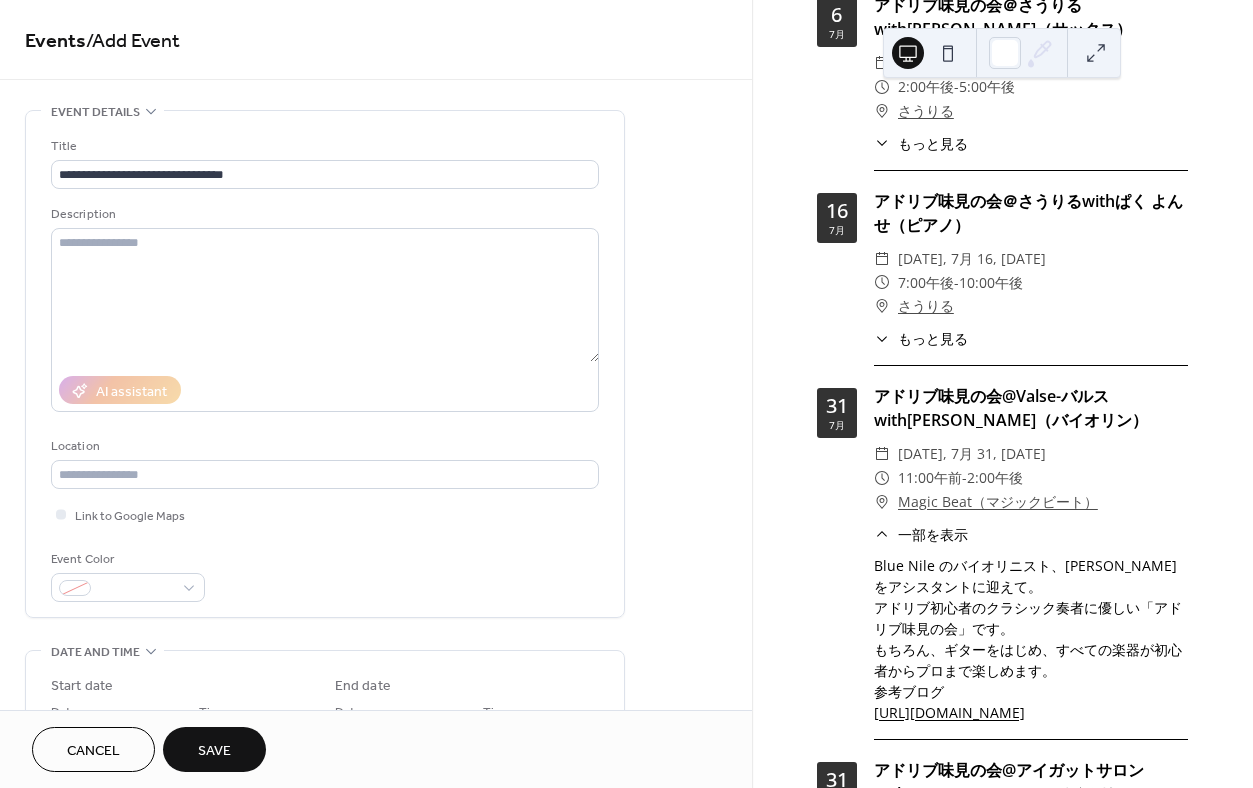 drag, startPoint x: 875, startPoint y: 578, endPoint x: 1185, endPoint y: 726, distance: 343.5171 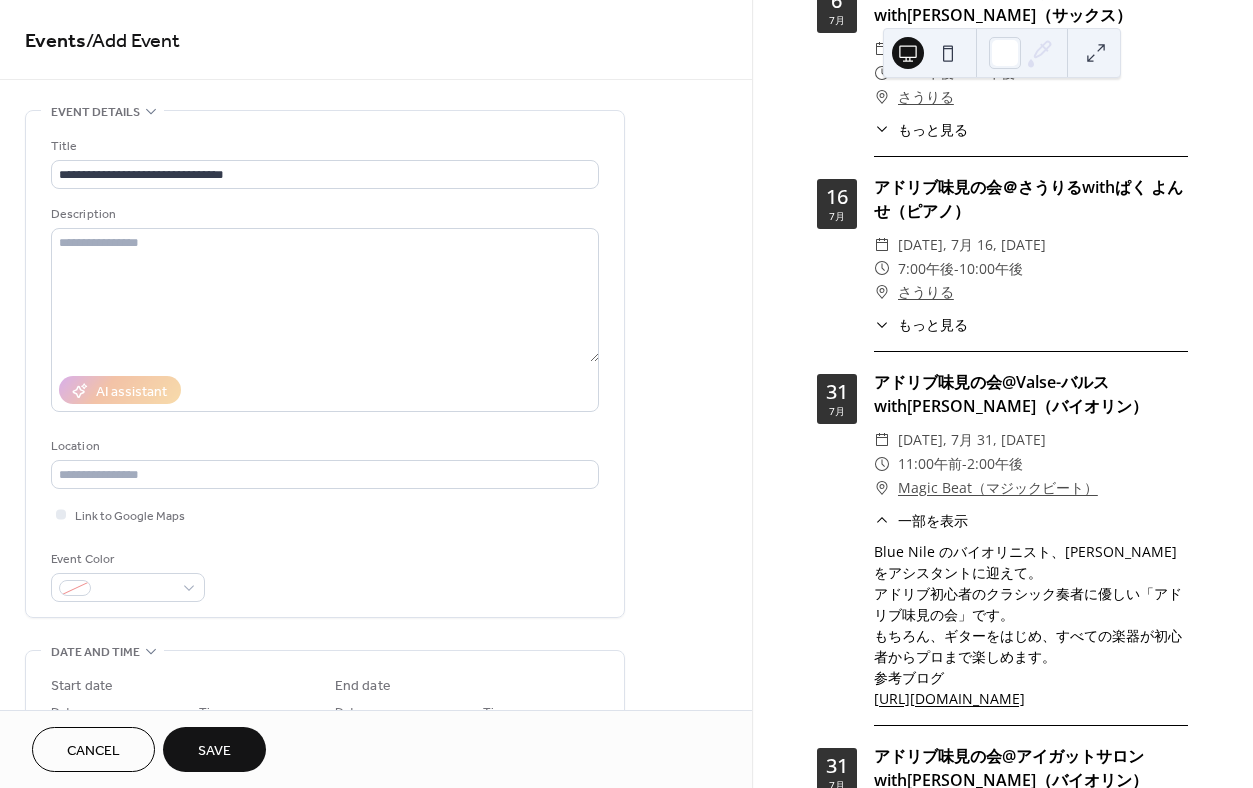 scroll, scrollTop: 410, scrollLeft: 0, axis: vertical 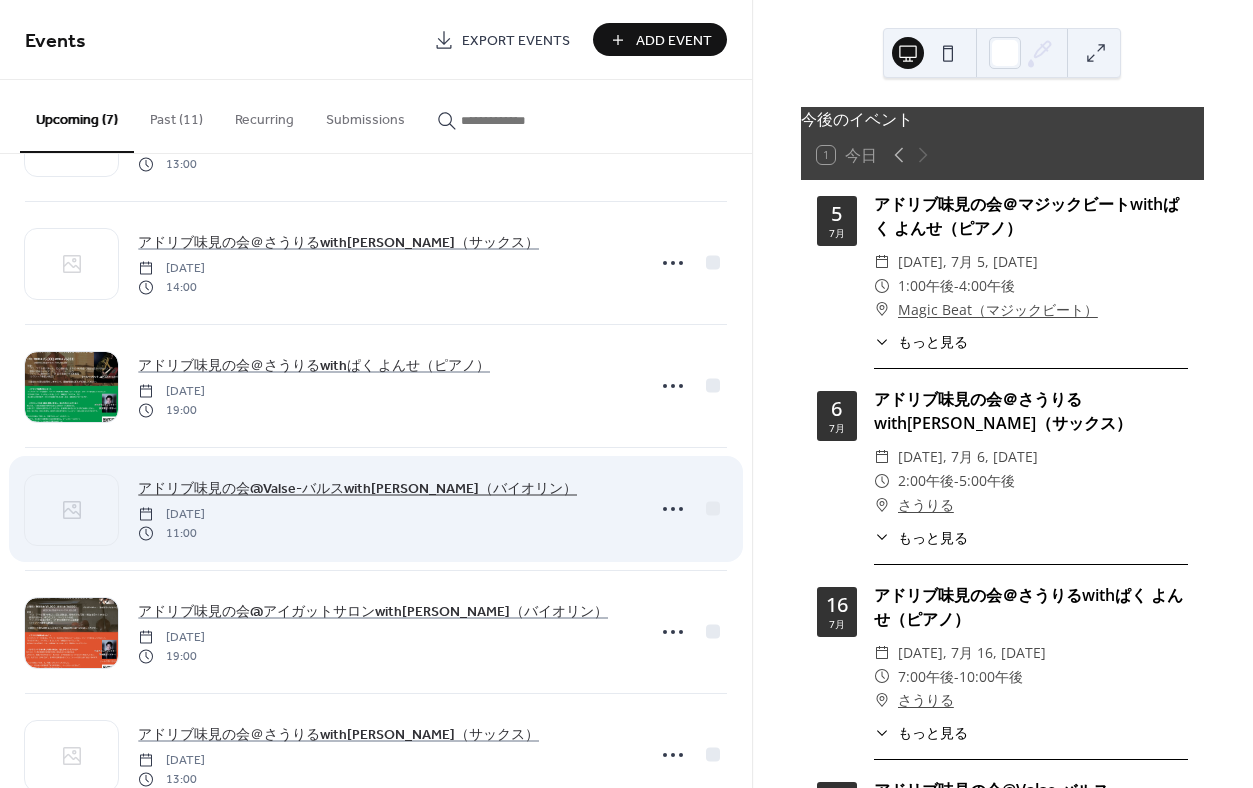 click on "アドリブ味見の会@Valse-バルスwith[PERSON_NAME]（バイオリン）" at bounding box center [357, 489] 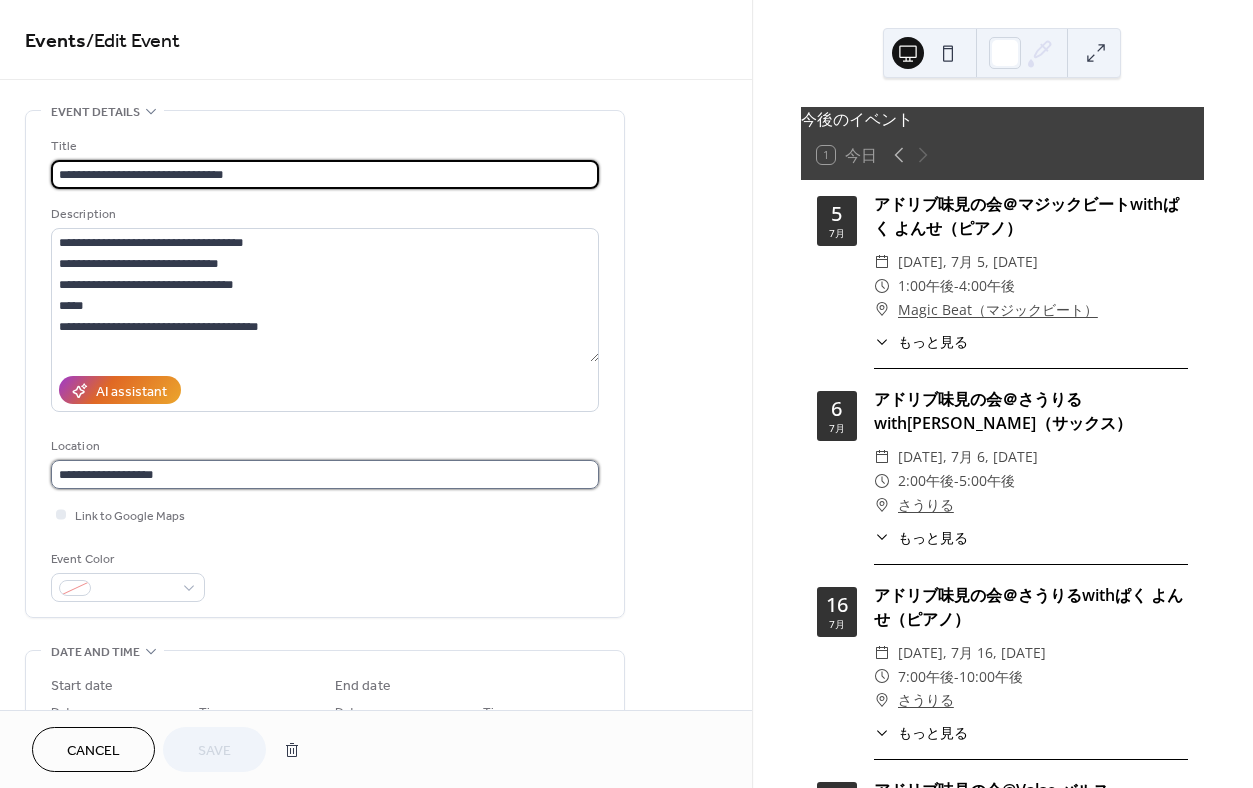 click on "**********" at bounding box center [325, 474] 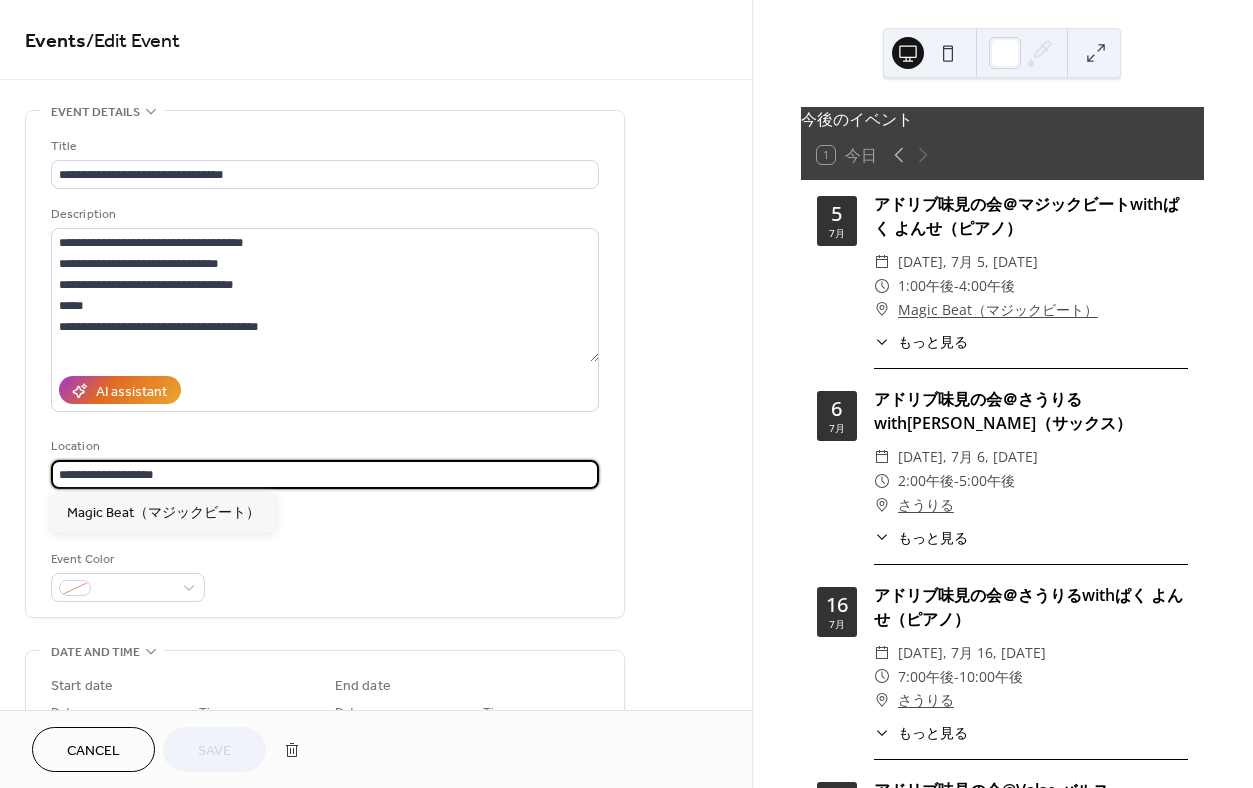 drag, startPoint x: 268, startPoint y: 474, endPoint x: 14, endPoint y: 463, distance: 254.23808 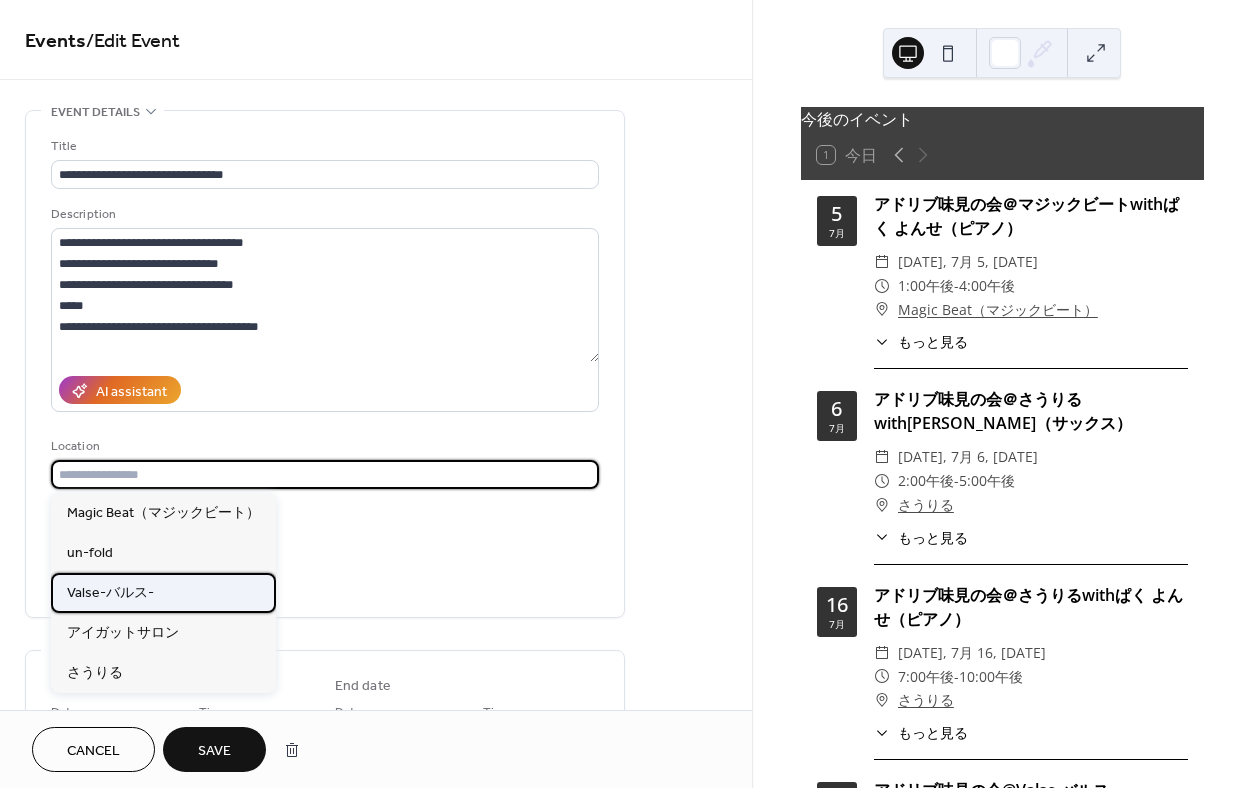 click on "Valse-バルス-" at bounding box center (110, 593) 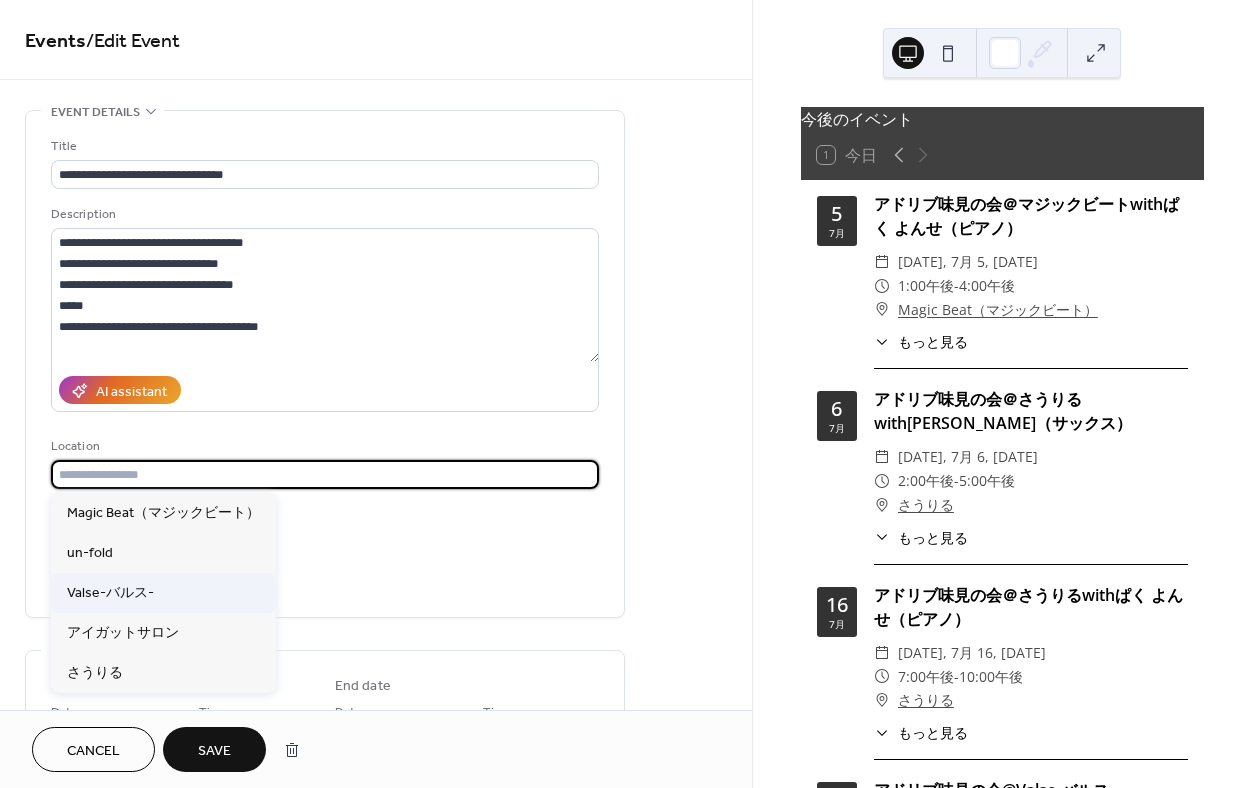 type on "**********" 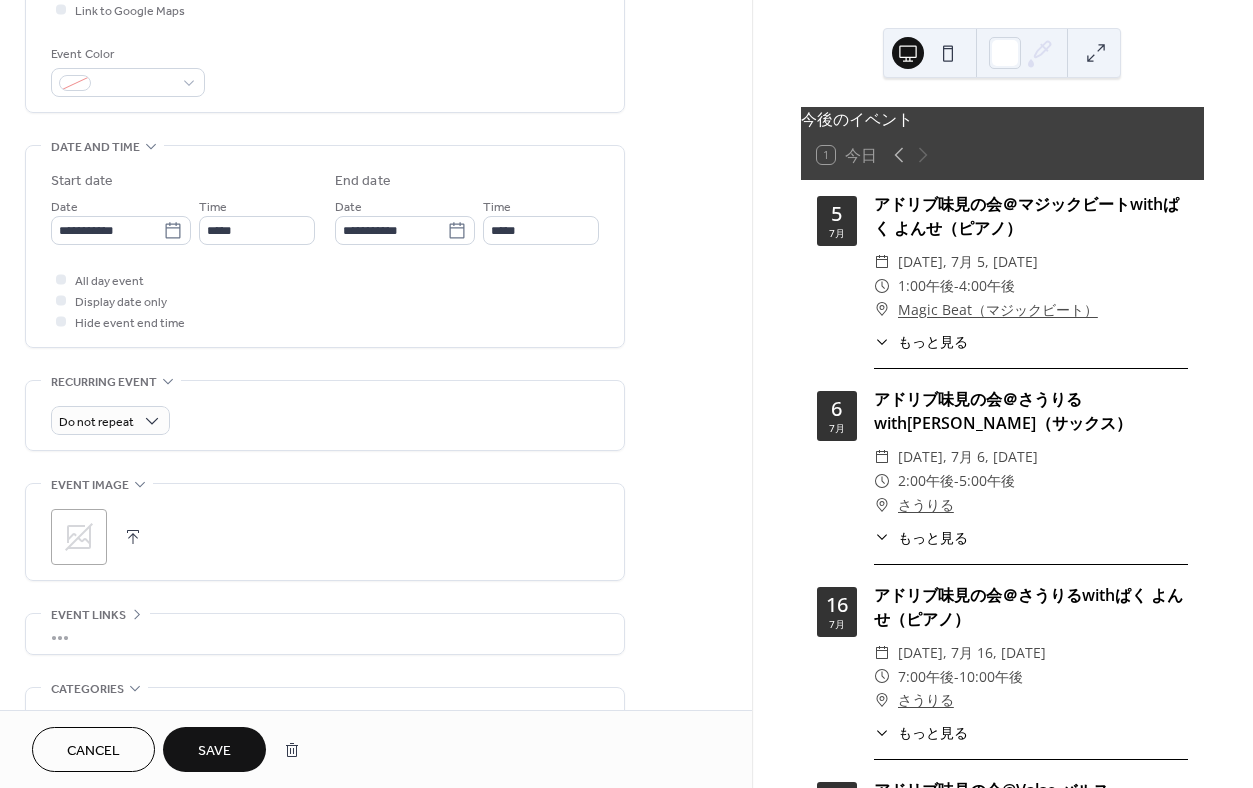 scroll, scrollTop: 506, scrollLeft: 0, axis: vertical 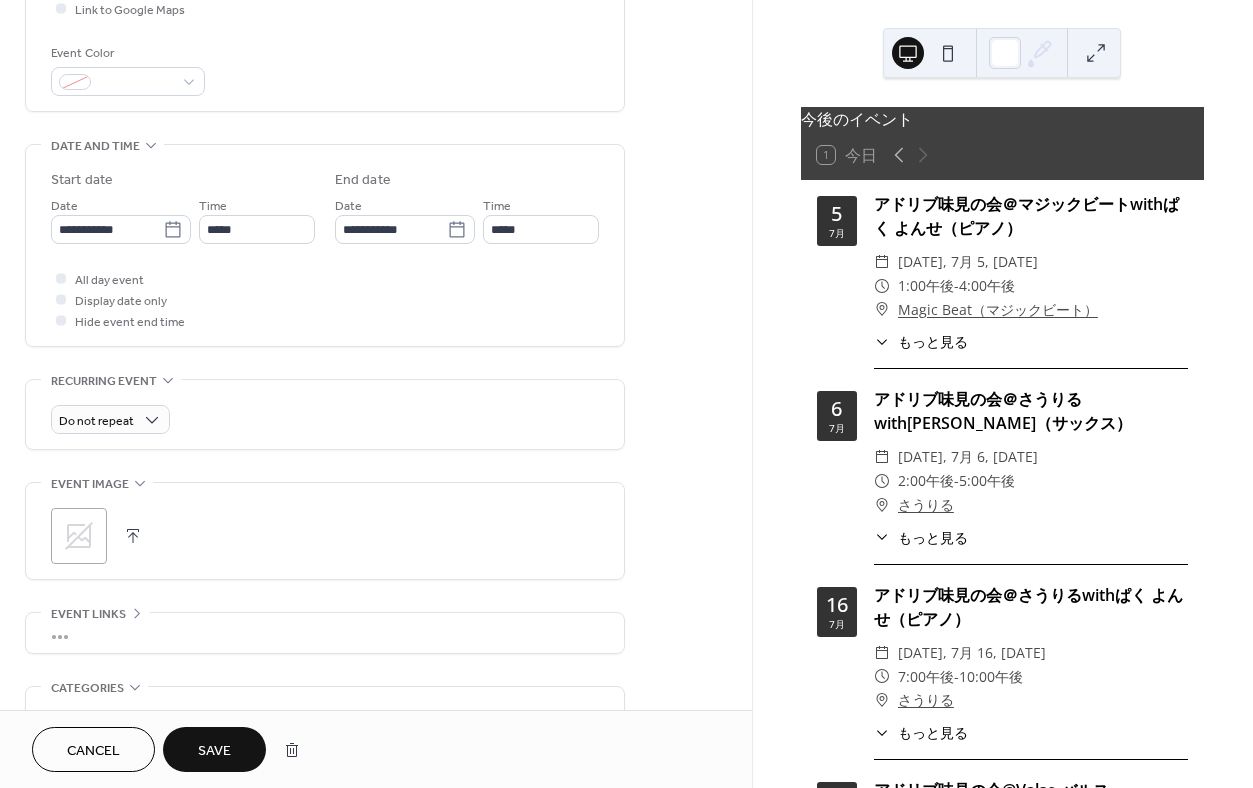 click on "Save" at bounding box center [214, 751] 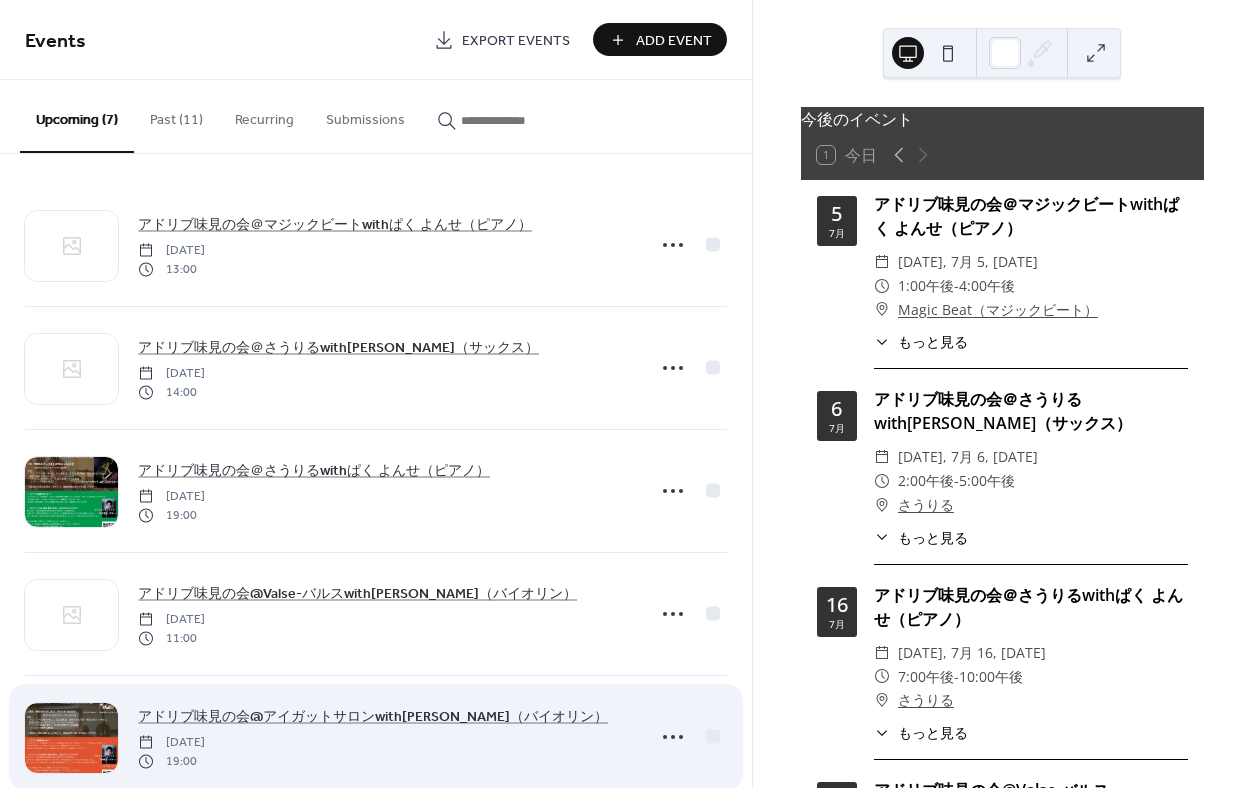 scroll, scrollTop: 18, scrollLeft: 0, axis: vertical 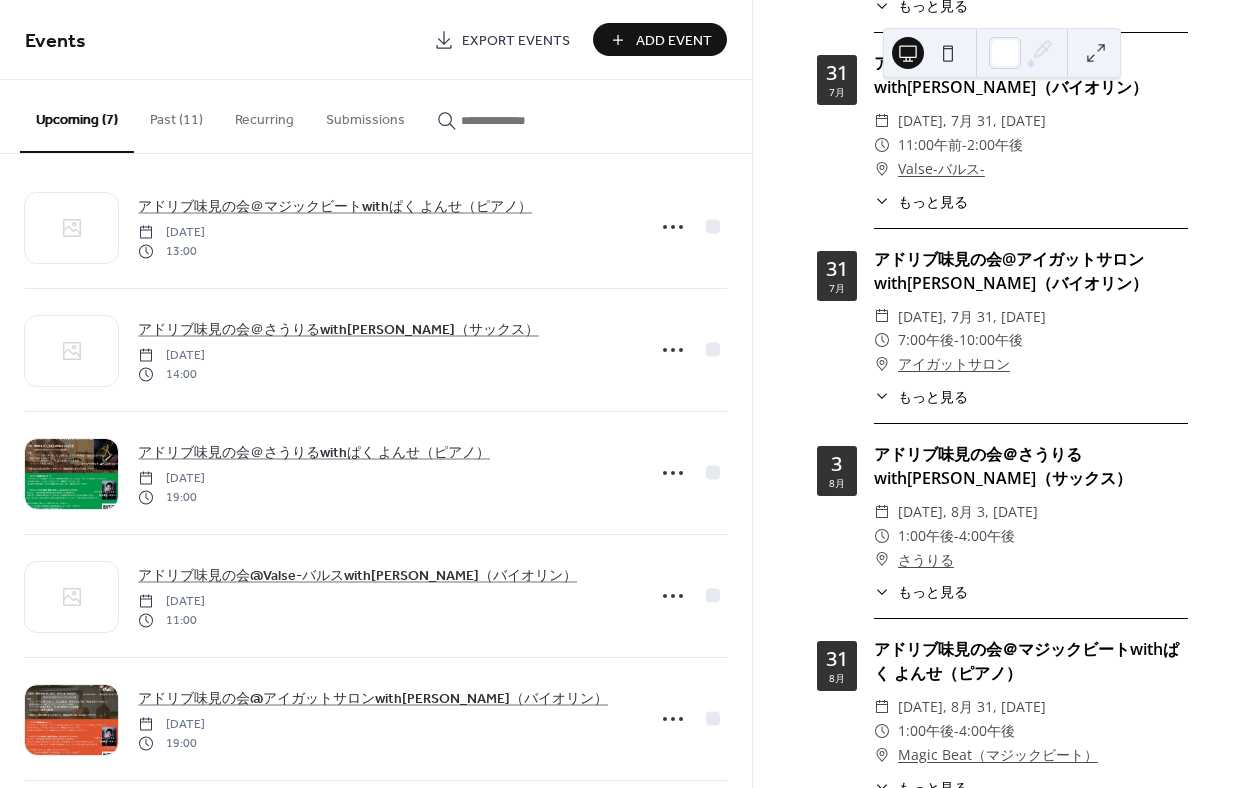 click on "Add Event" at bounding box center (674, 41) 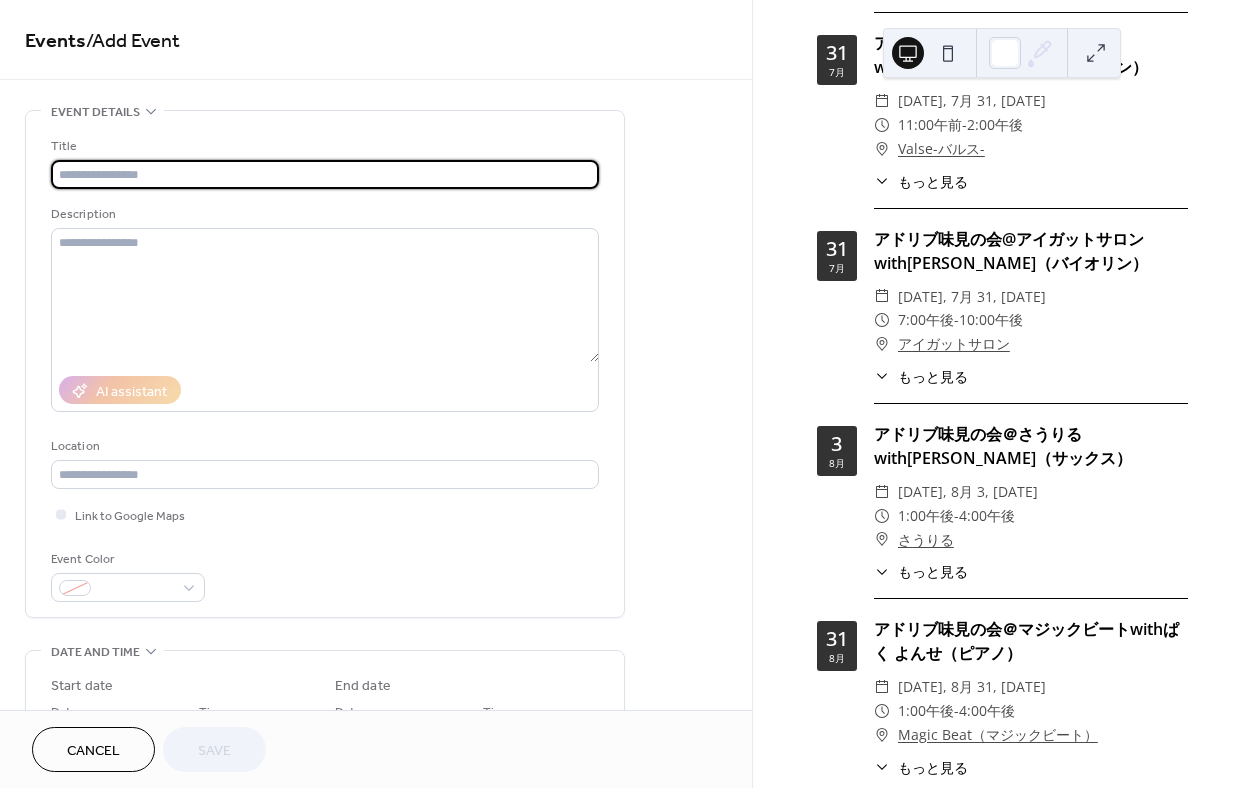 scroll, scrollTop: 745, scrollLeft: 0, axis: vertical 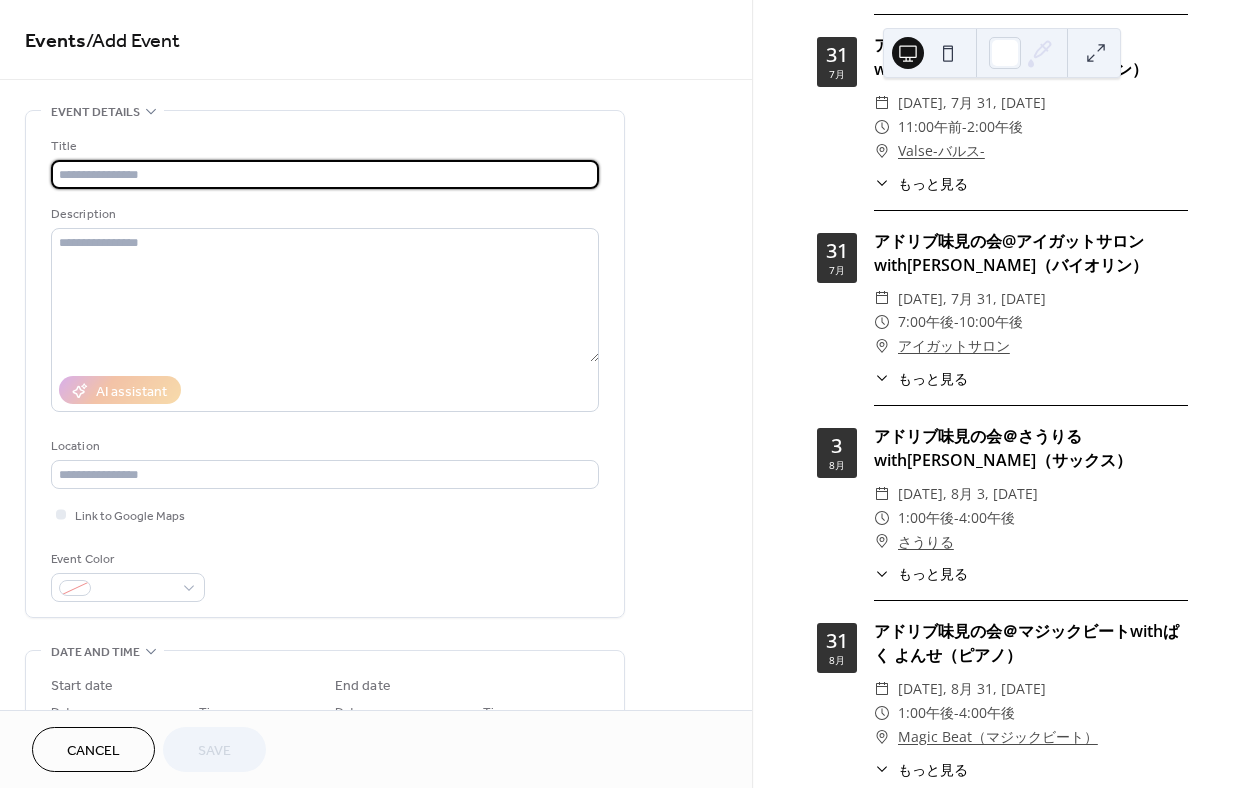 click on "もっと見る" at bounding box center [933, 378] 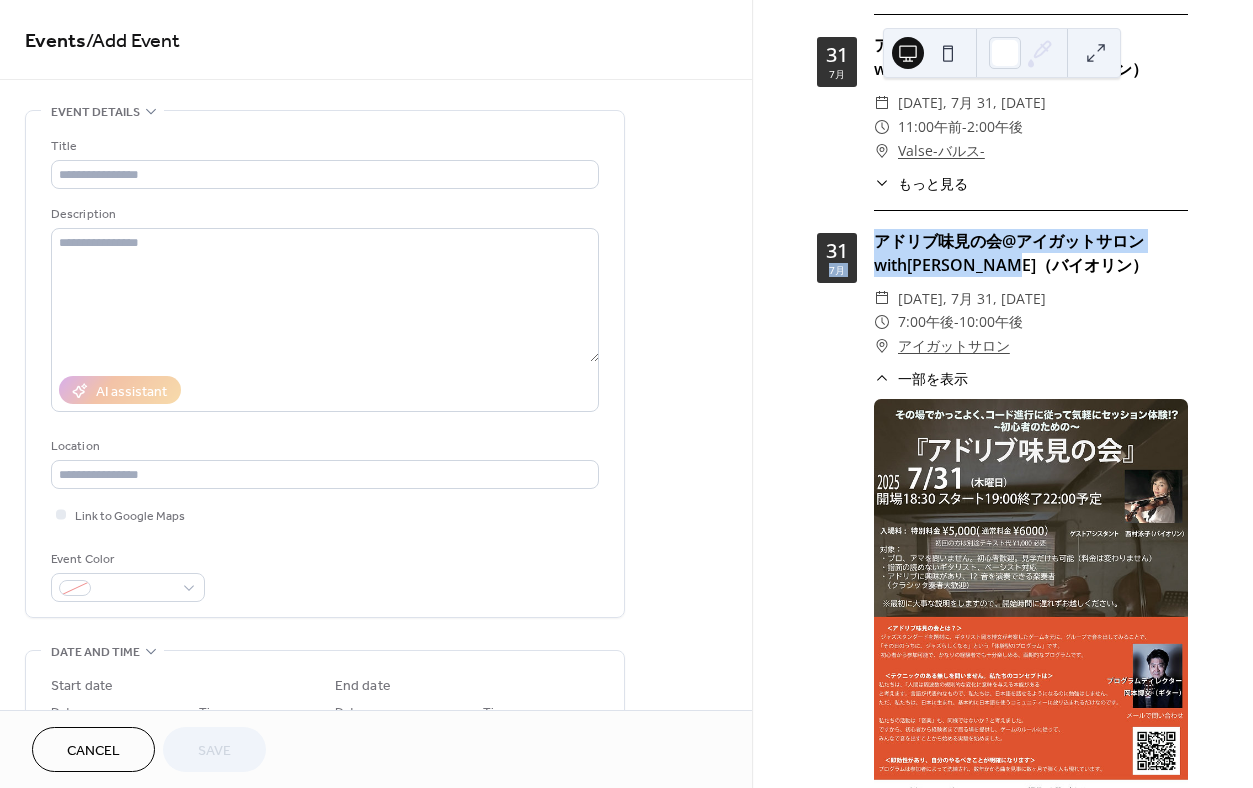 drag, startPoint x: 1053, startPoint y: 279, endPoint x: 860, endPoint y: 259, distance: 194.03351 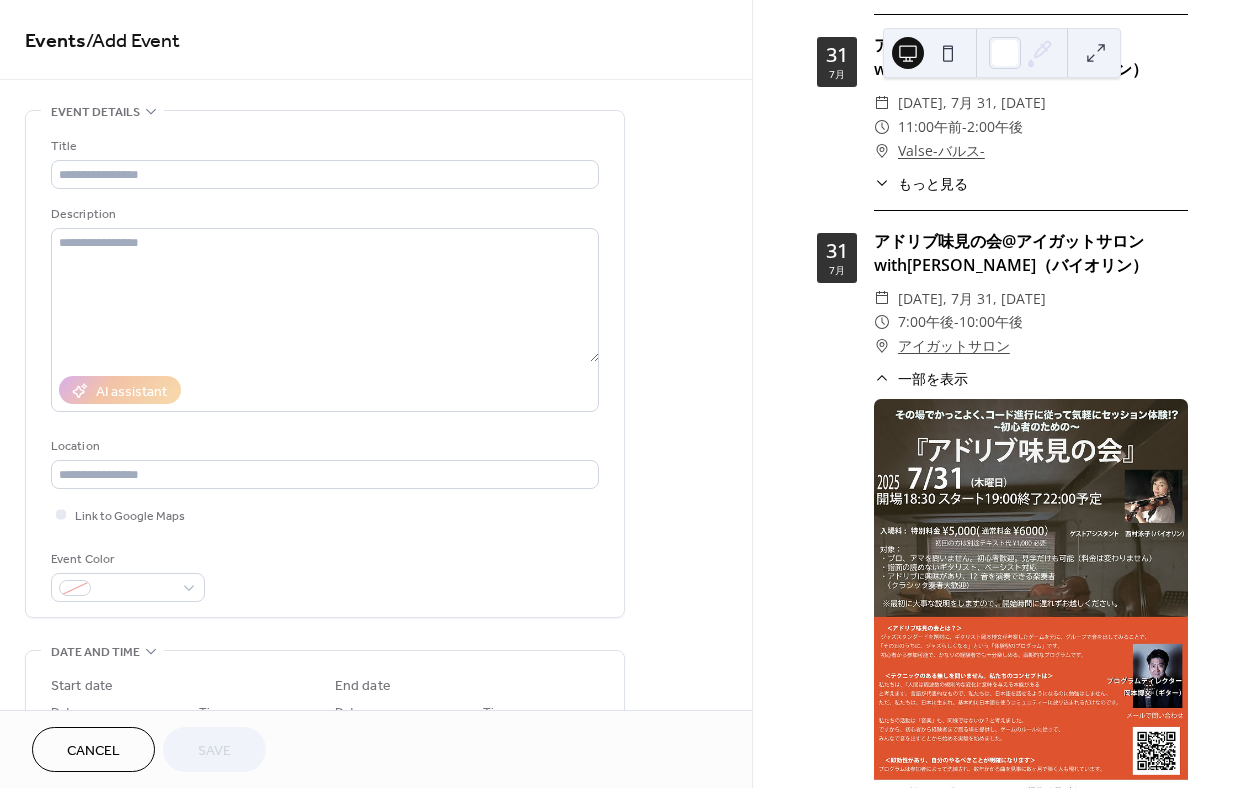 click on "アドリブ味見の会@アイガットサロンwith[PERSON_NAME]（バイオリン）" at bounding box center (1031, 253) 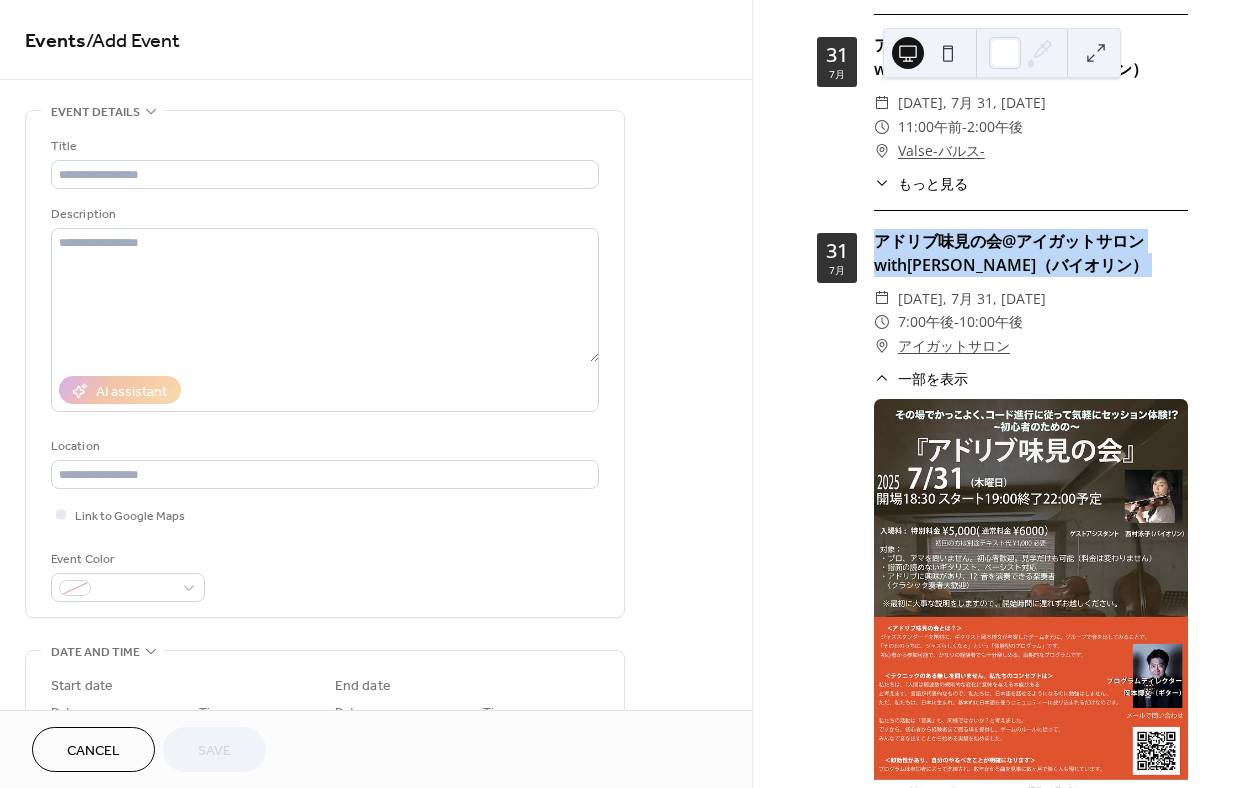 drag, startPoint x: 1052, startPoint y: 282, endPoint x: 899, endPoint y: 246, distance: 157.17824 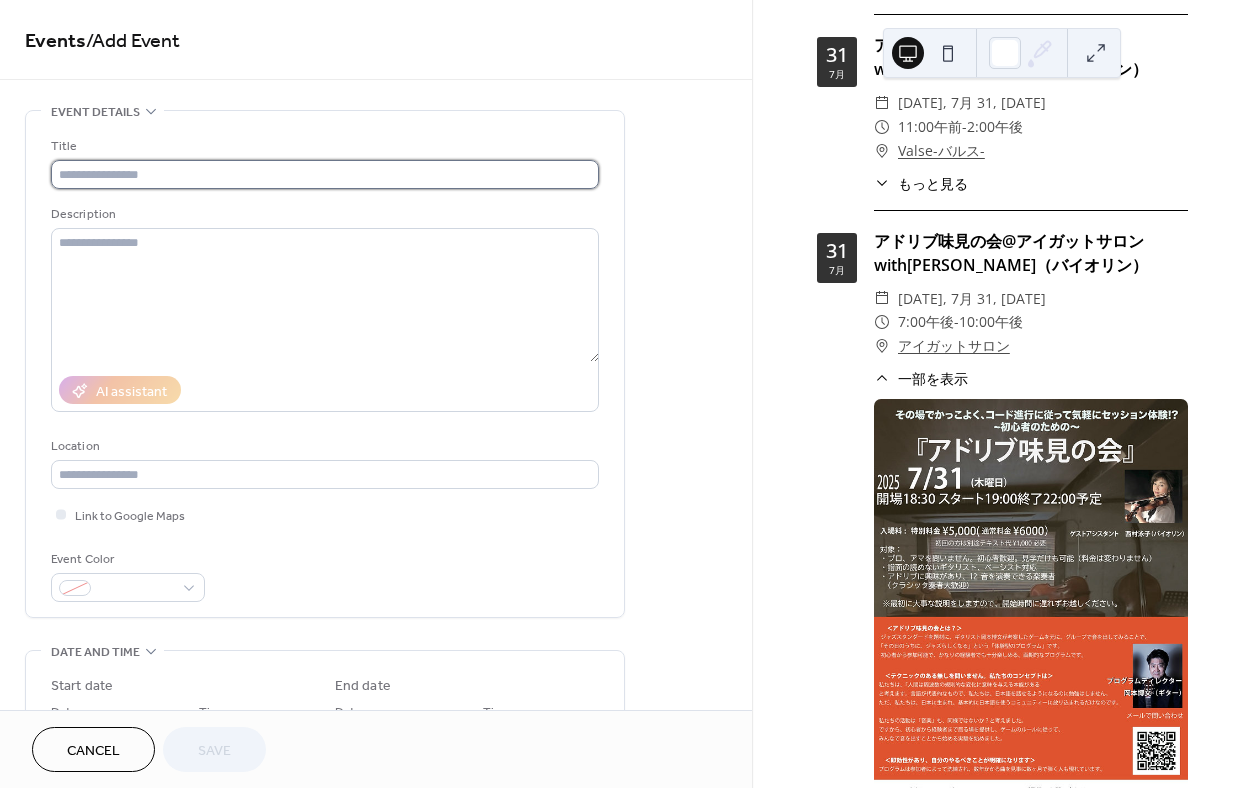 click at bounding box center (325, 174) 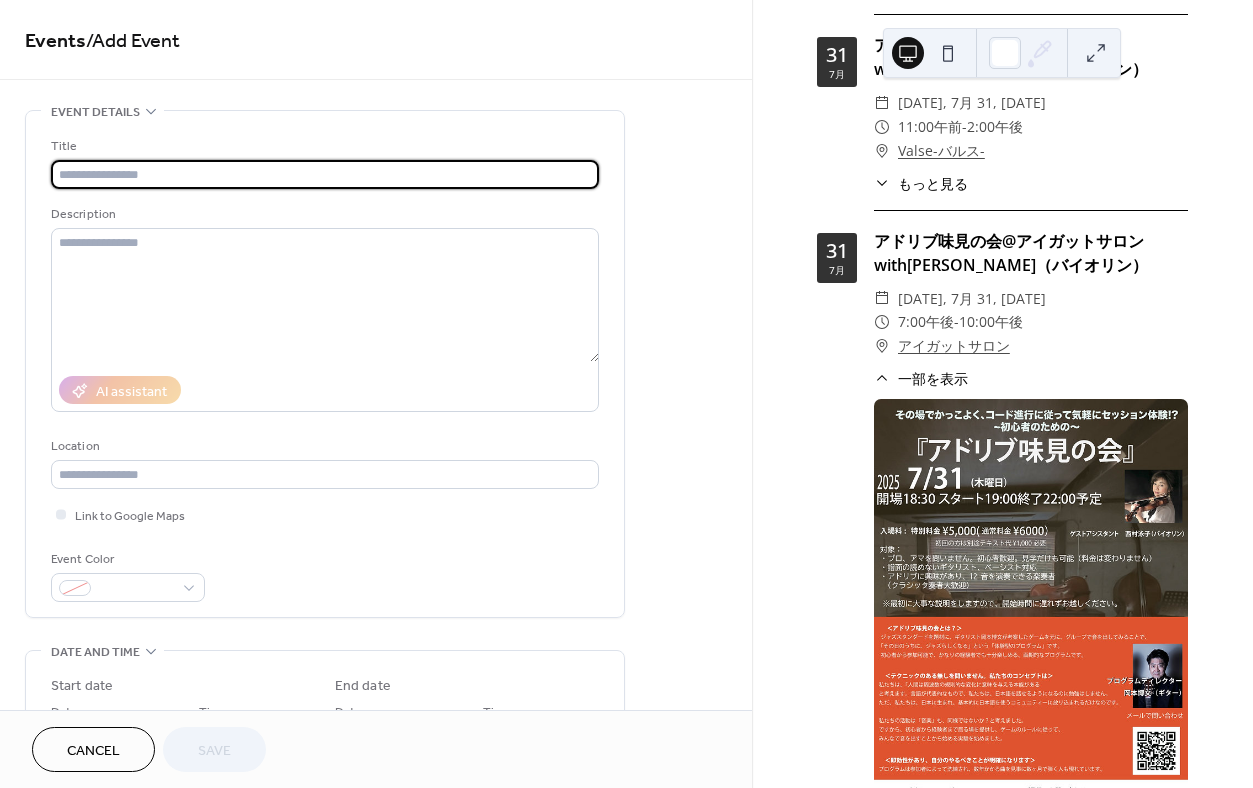 paste on "**********" 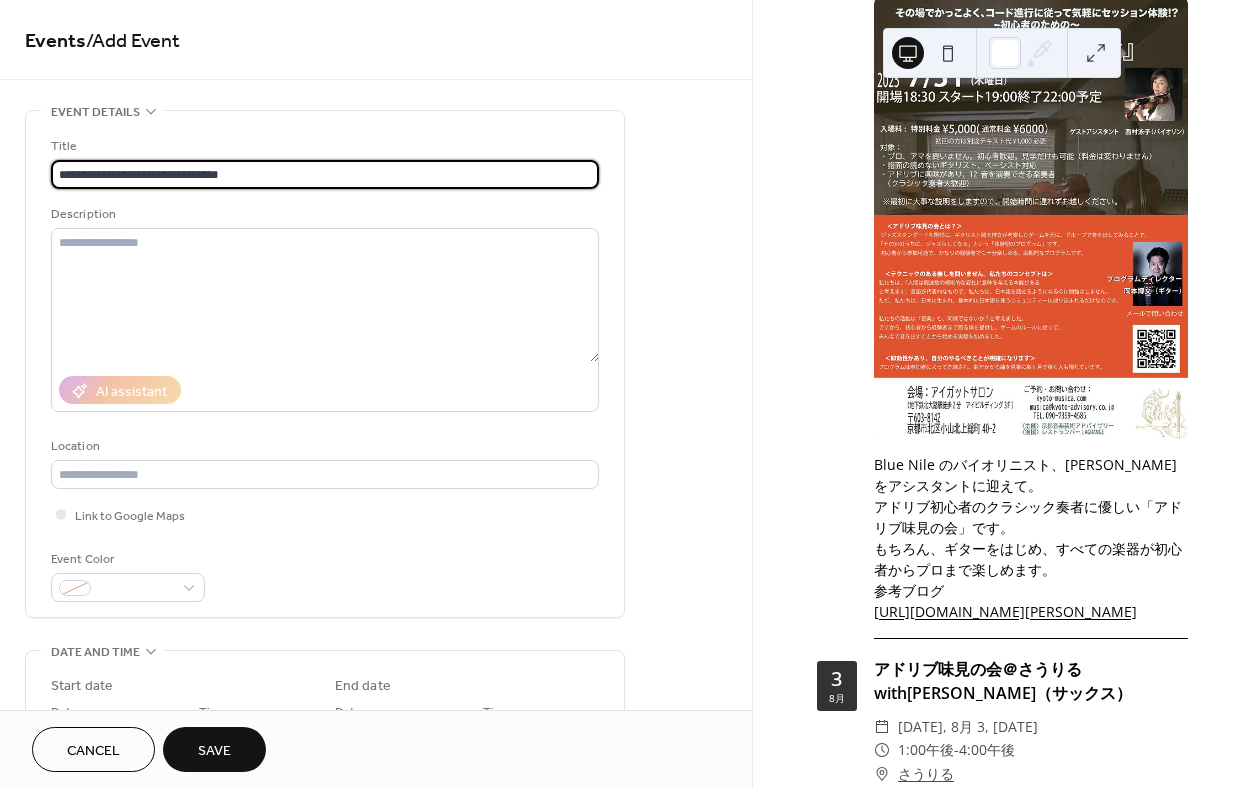 scroll, scrollTop: 1148, scrollLeft: 0, axis: vertical 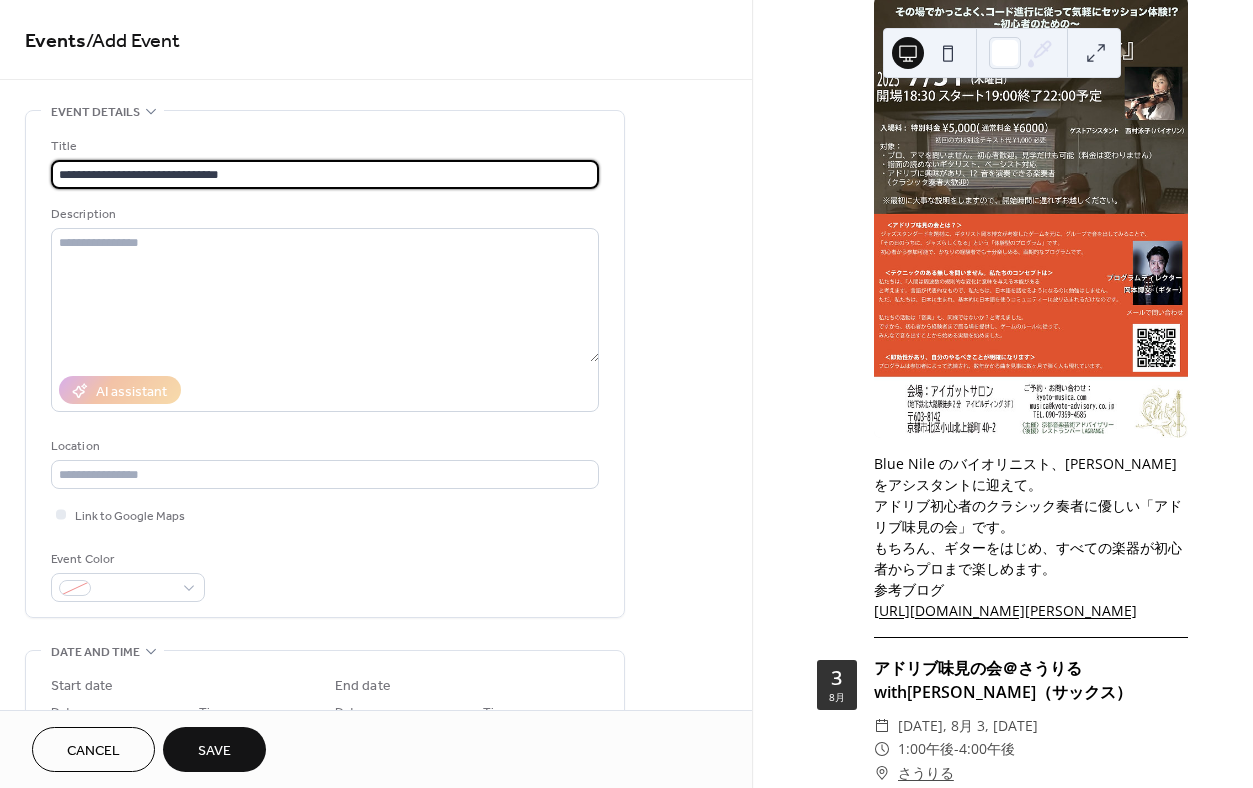 type on "**********" 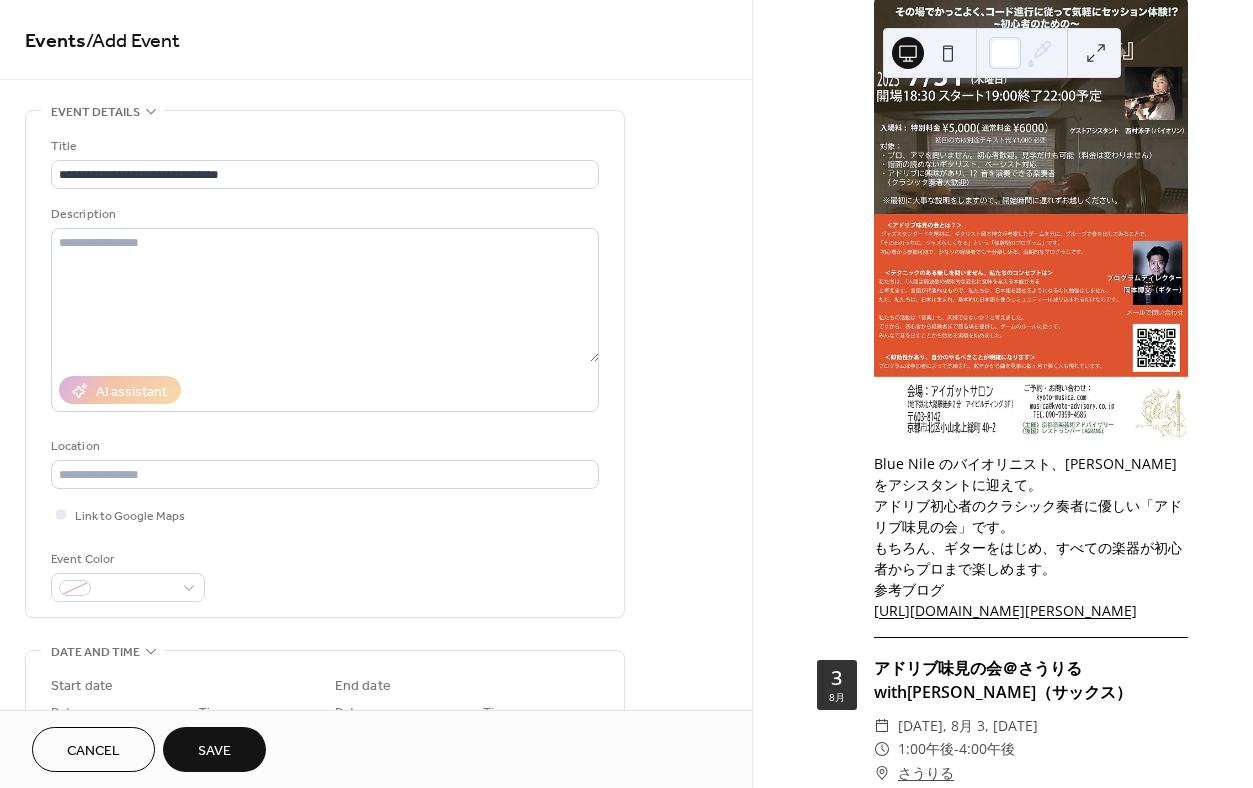 drag, startPoint x: 875, startPoint y: 469, endPoint x: 950, endPoint y: 645, distance: 191.31387 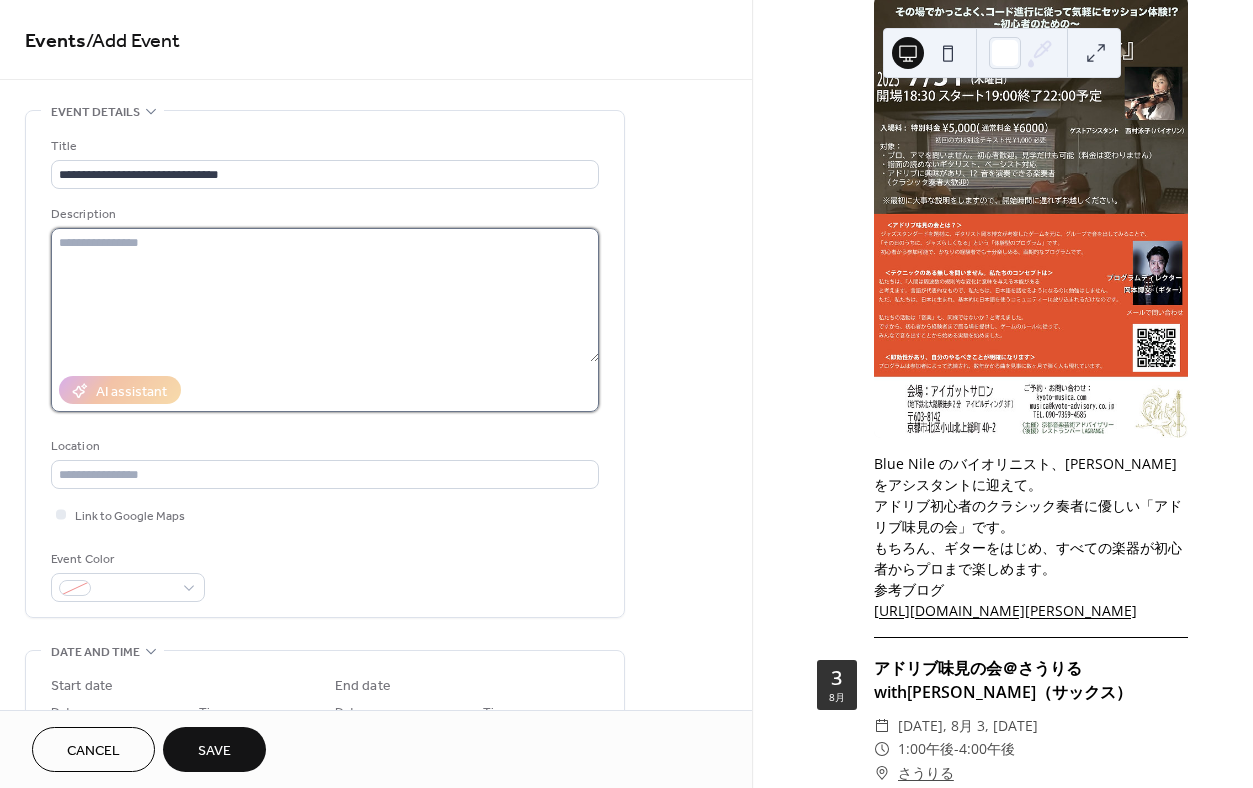 click at bounding box center [325, 295] 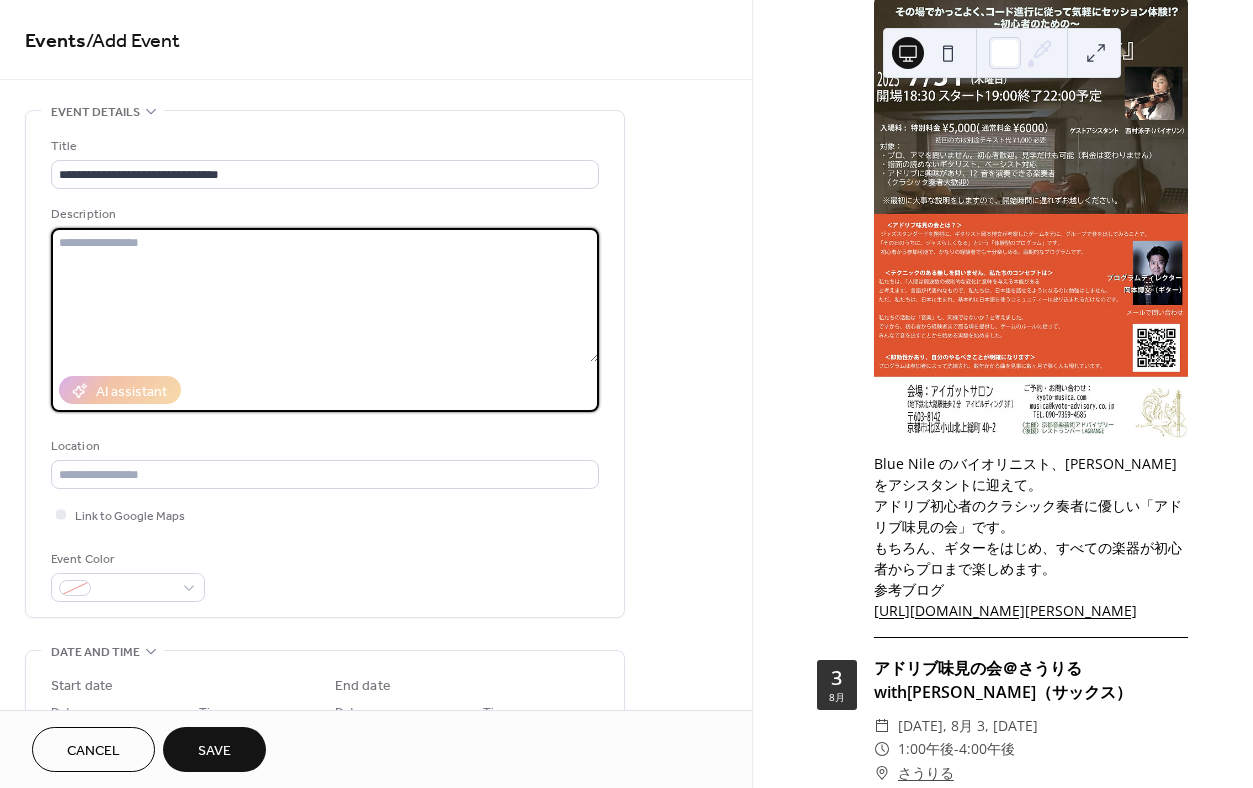 paste on "**********" 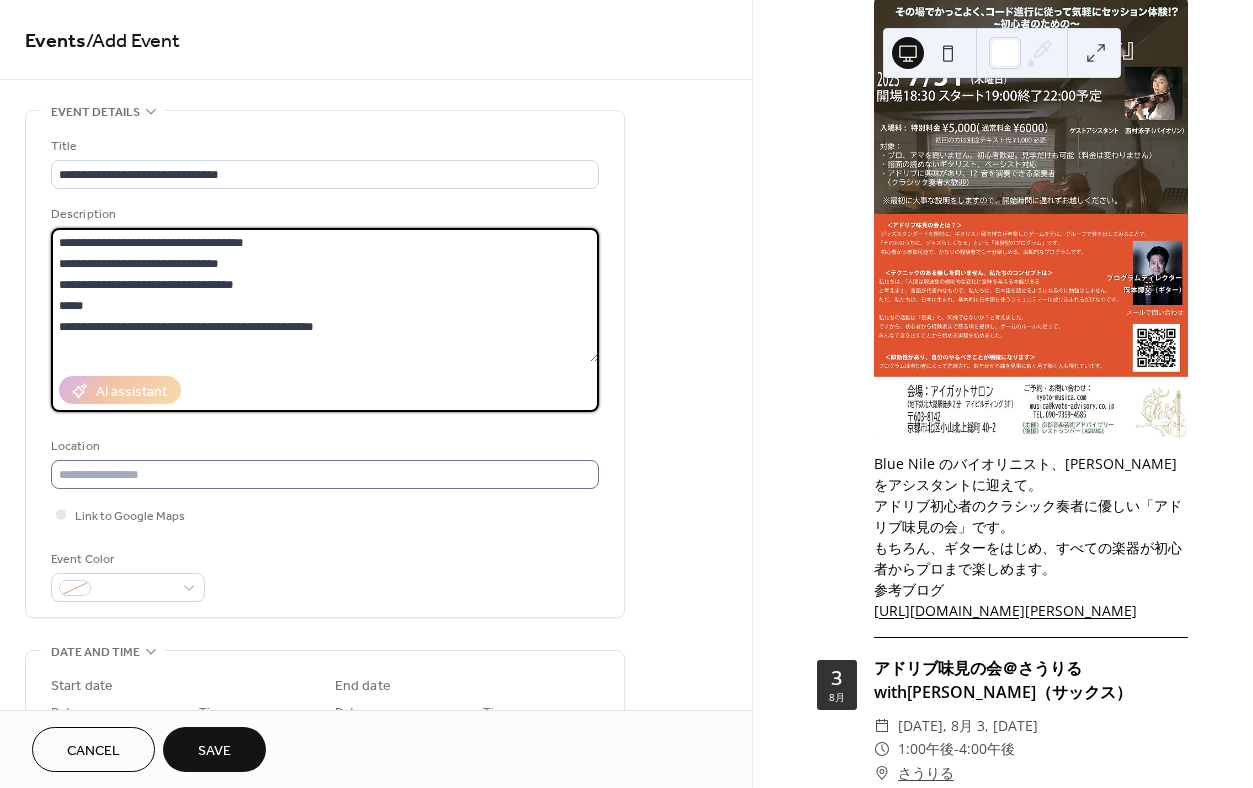 type on "**********" 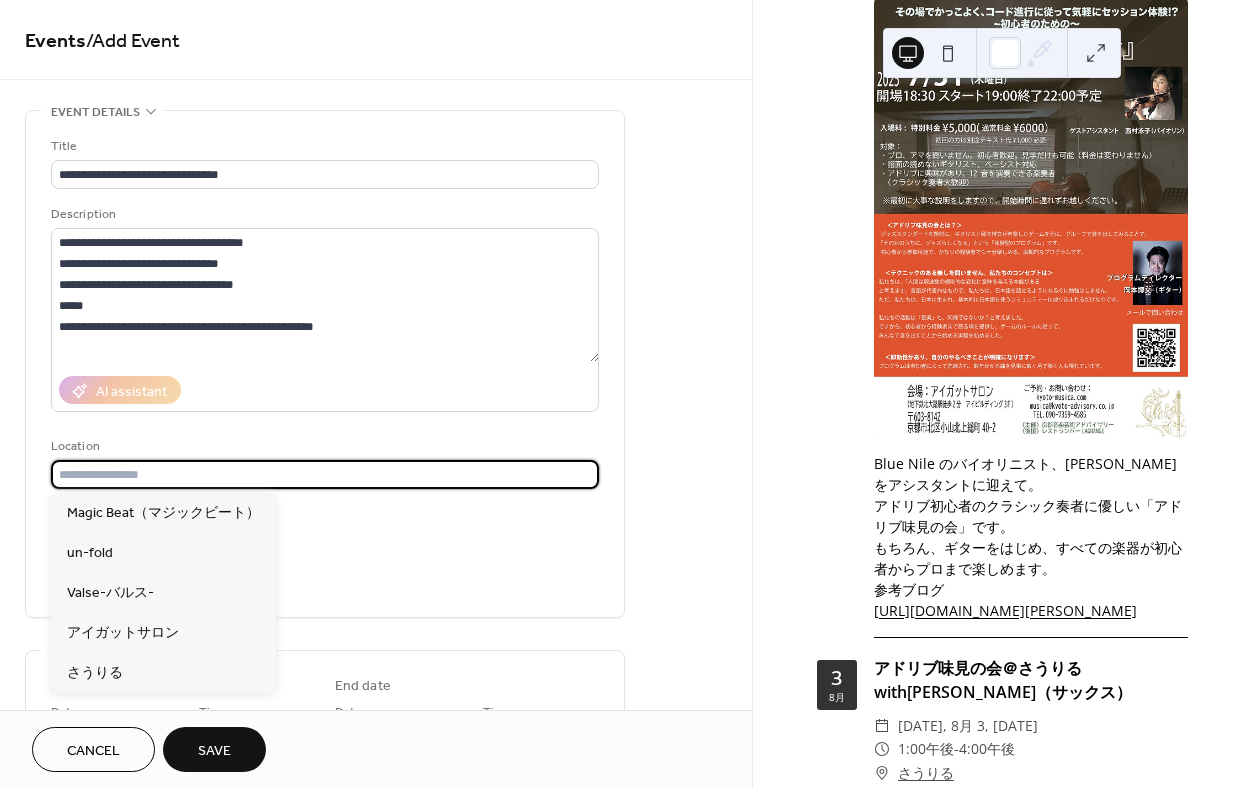 click at bounding box center (325, 474) 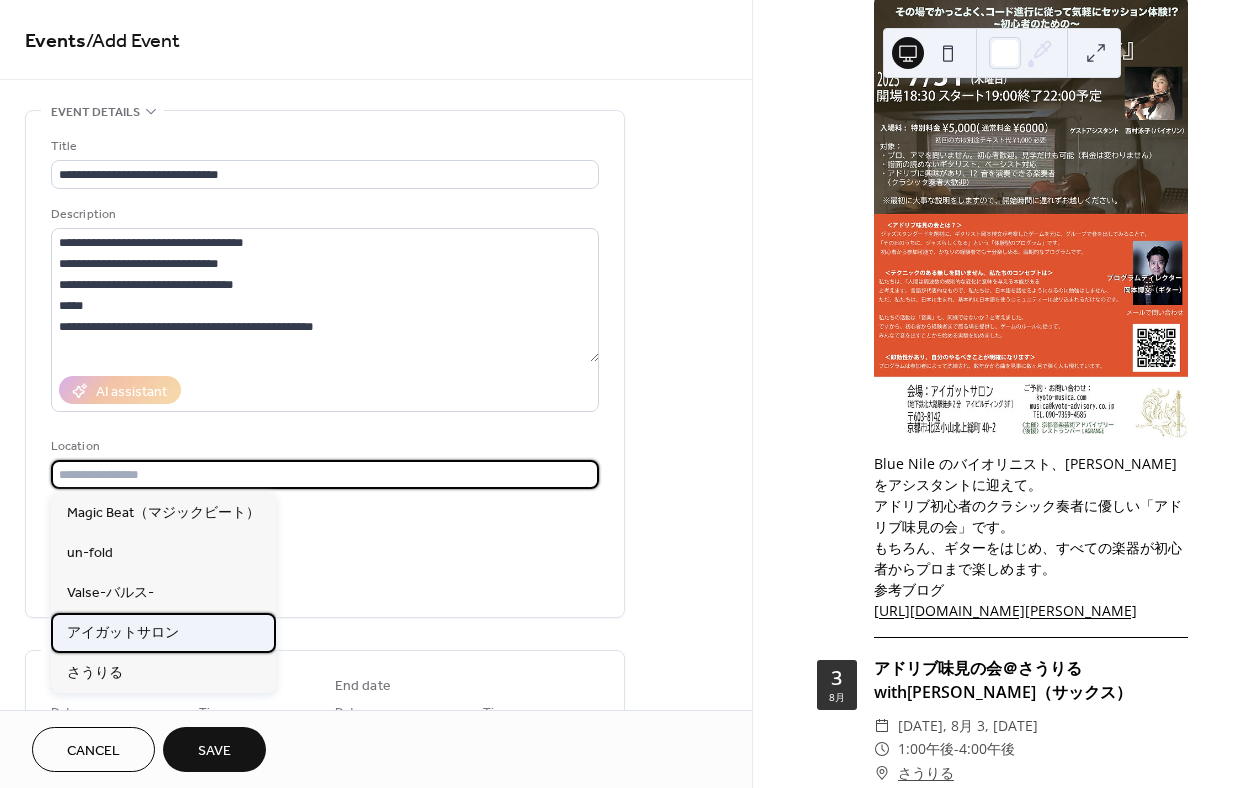 click on "アイガットサロン" at bounding box center [123, 633] 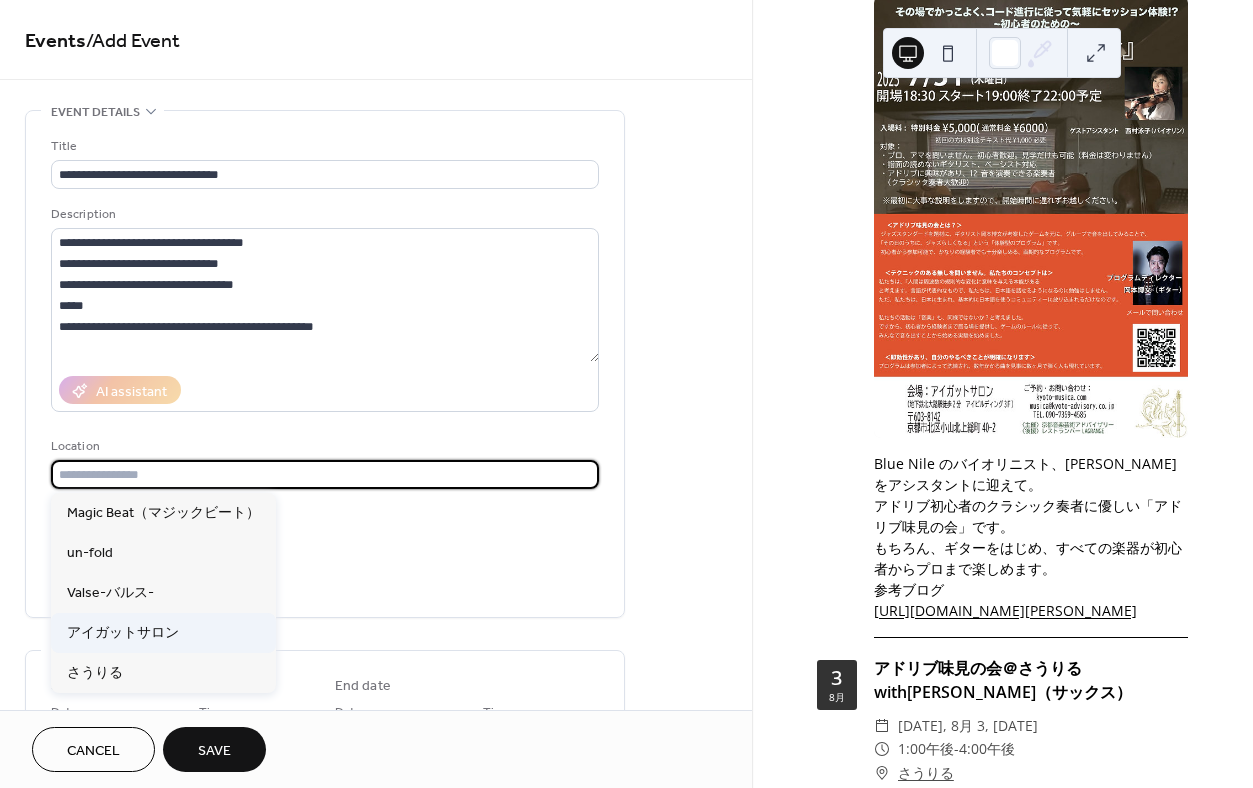 type on "********" 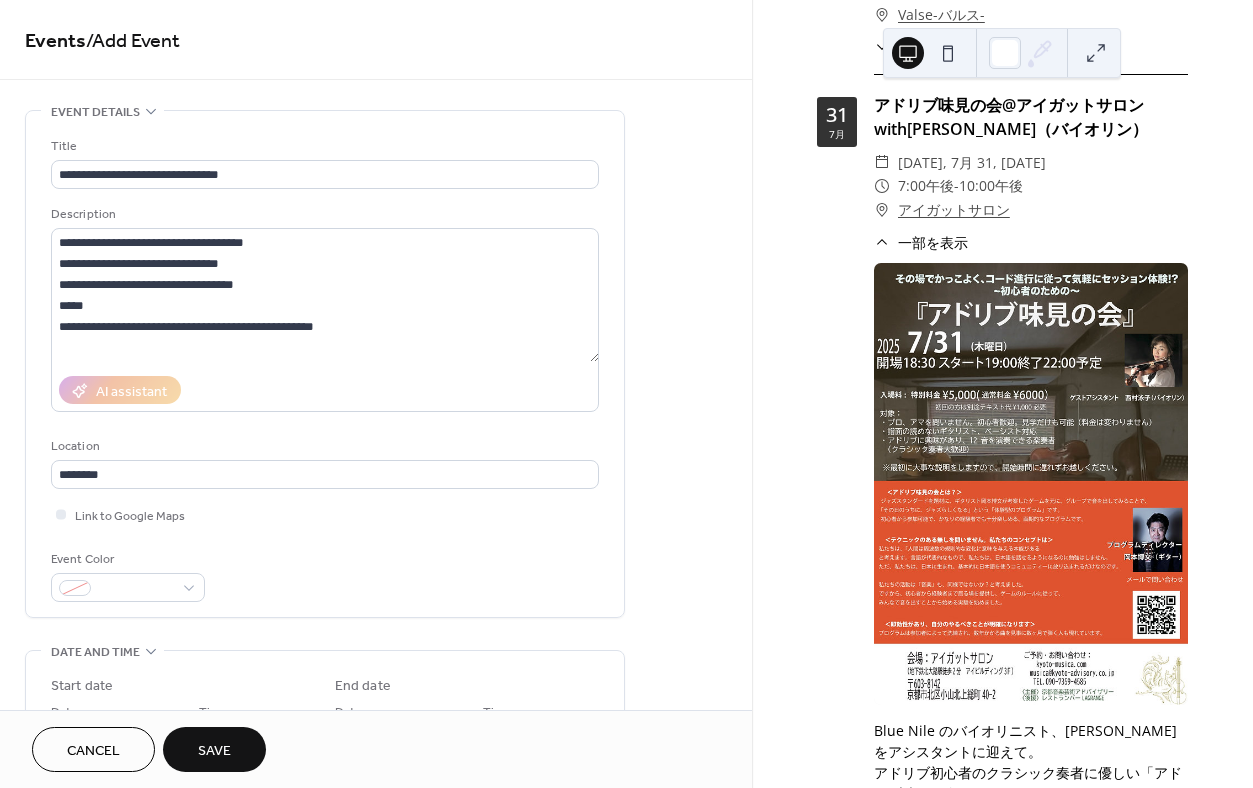 scroll, scrollTop: 906, scrollLeft: 0, axis: vertical 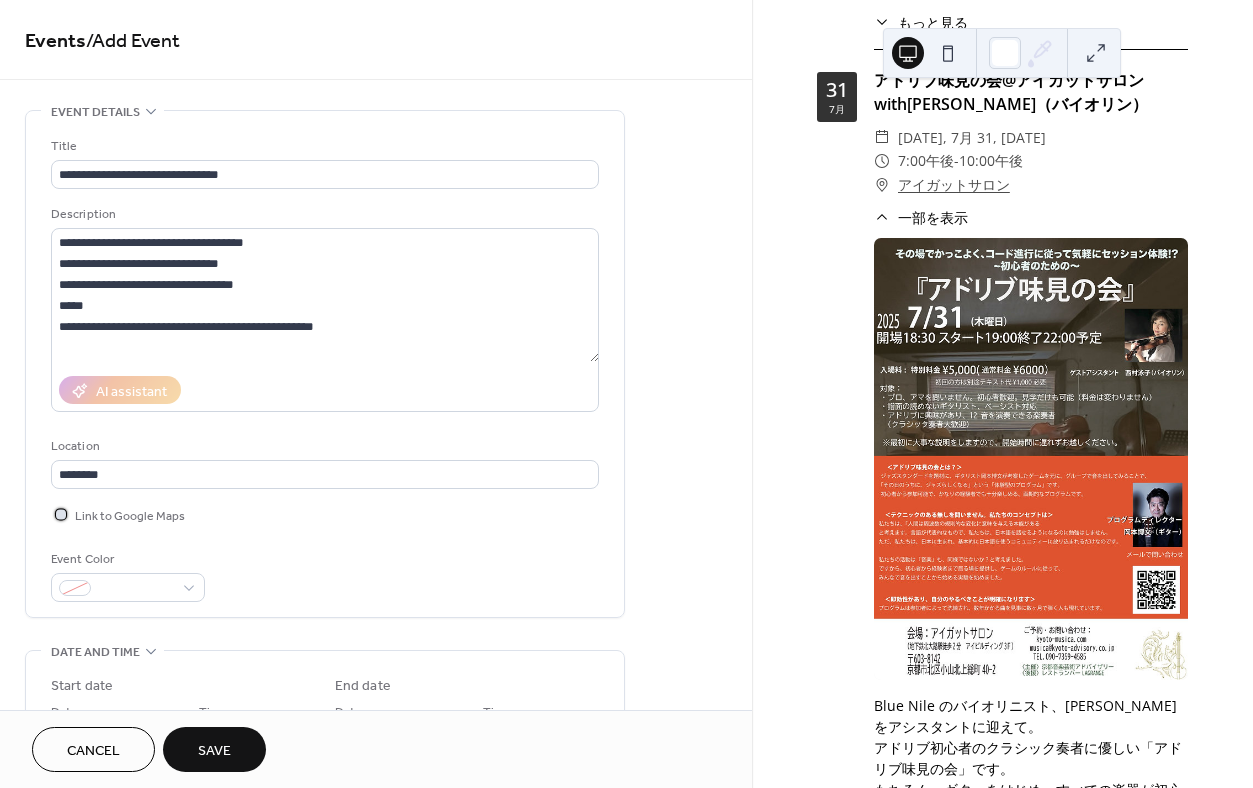 click at bounding box center (61, 514) 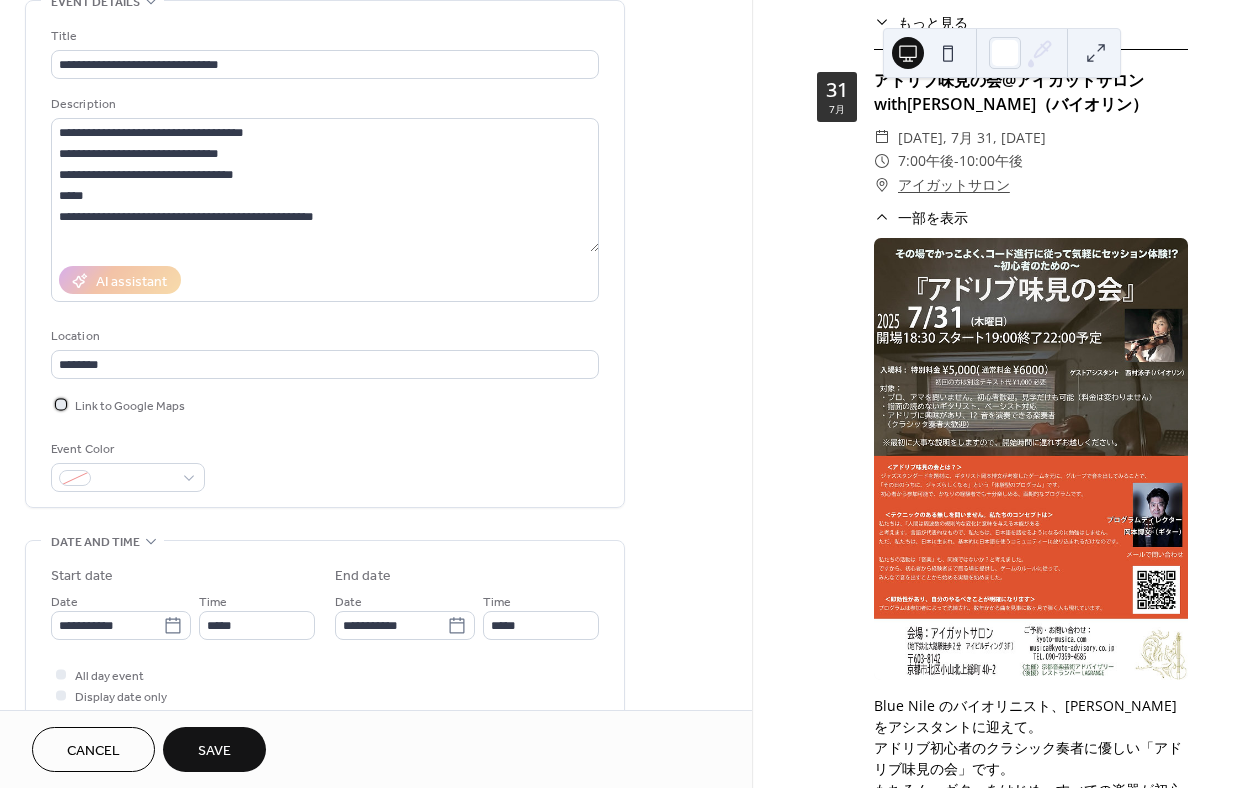 scroll, scrollTop: 115, scrollLeft: 0, axis: vertical 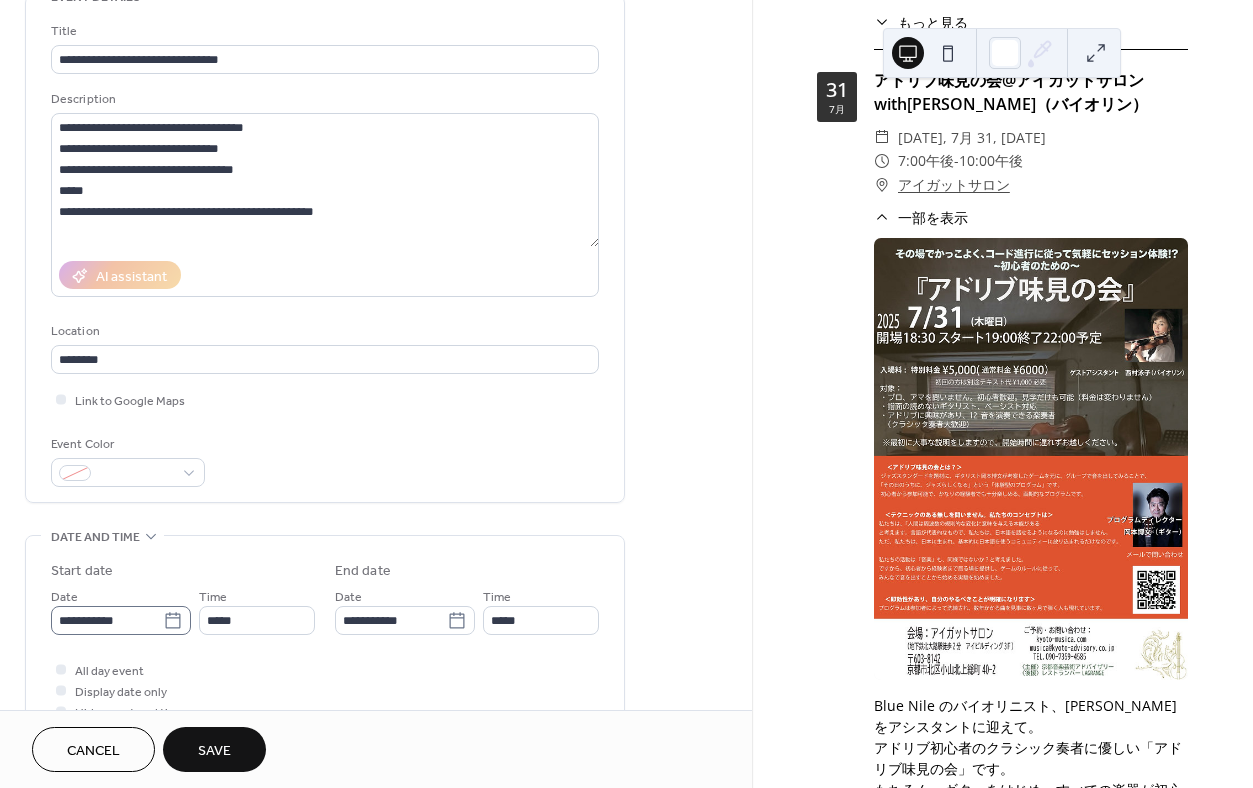 click 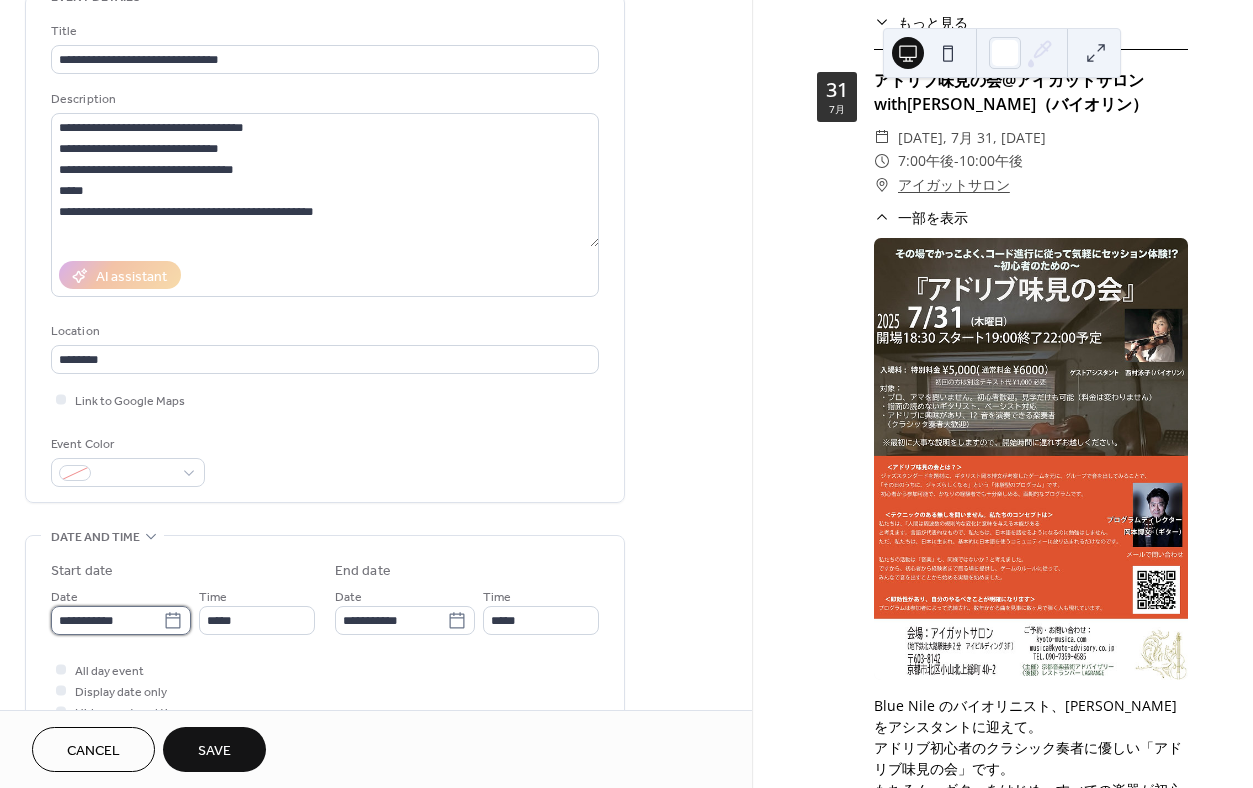 click on "**********" at bounding box center [107, 620] 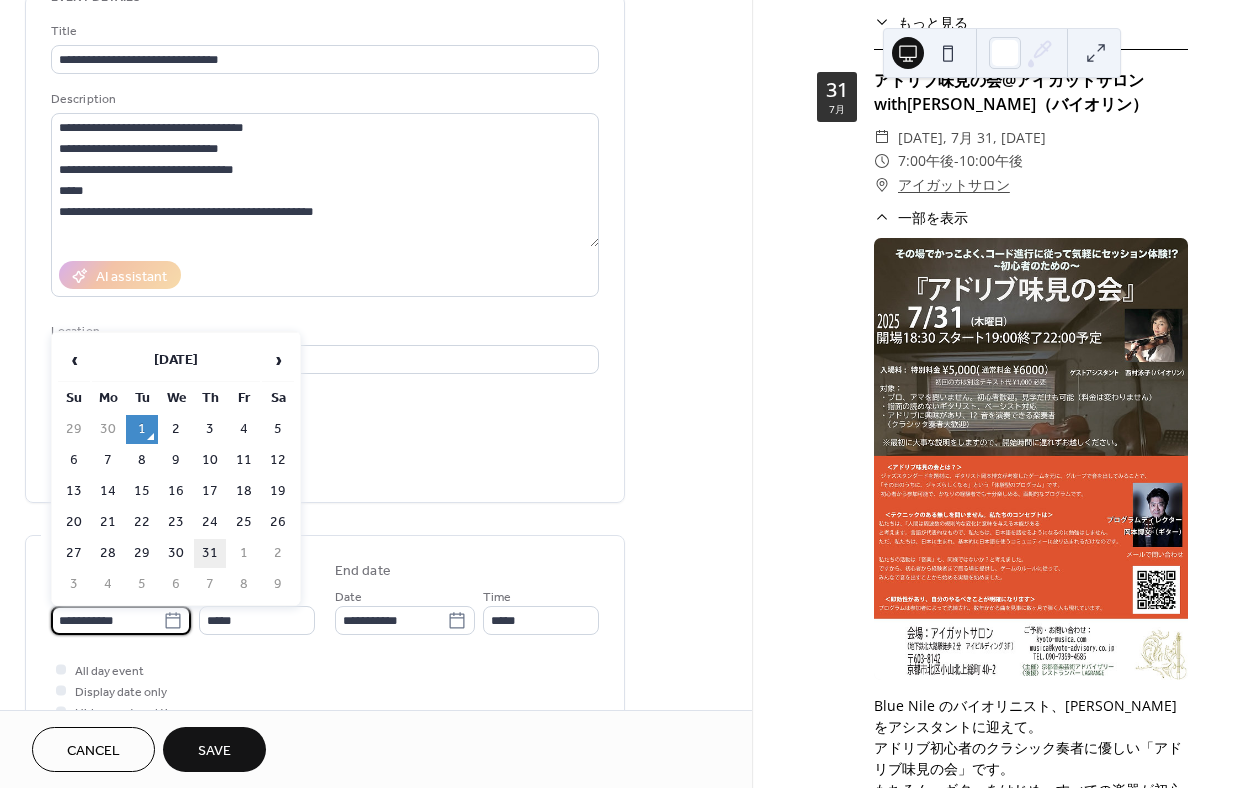 click on "31" at bounding box center [210, 553] 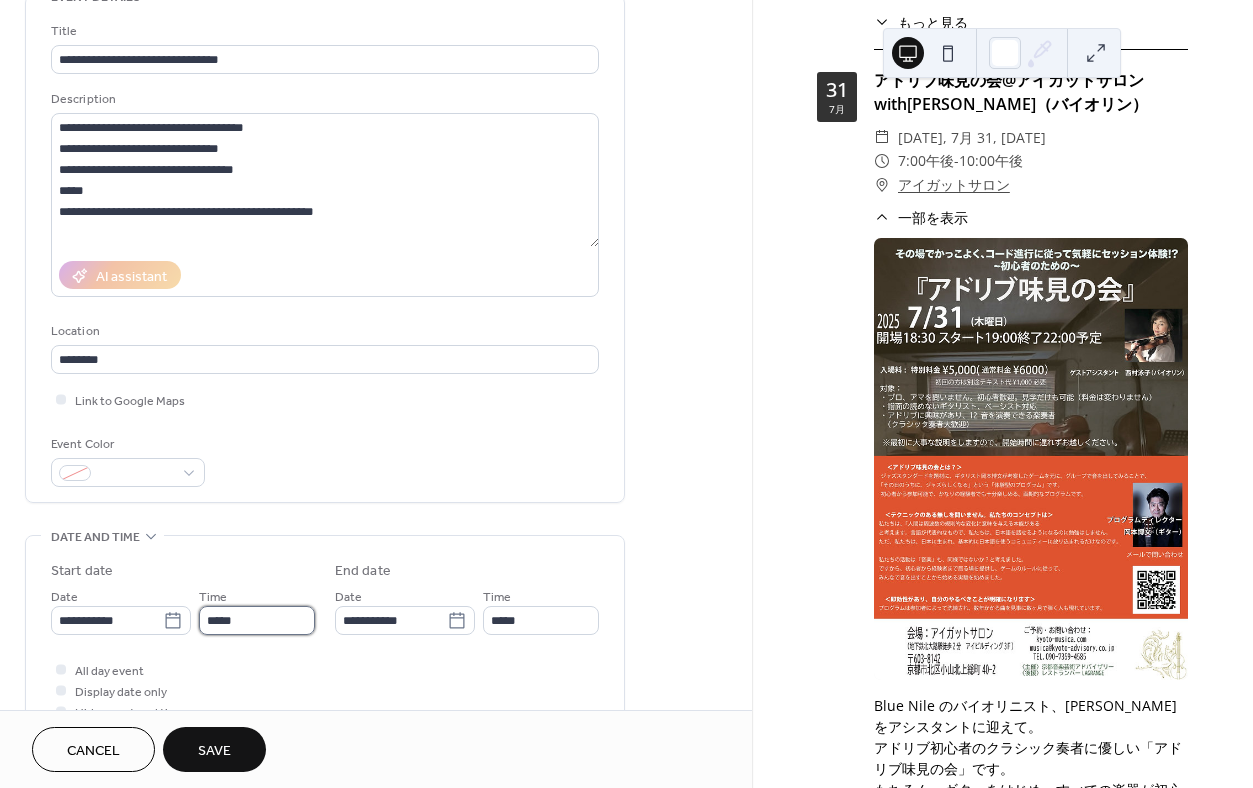 click on "*****" at bounding box center [257, 620] 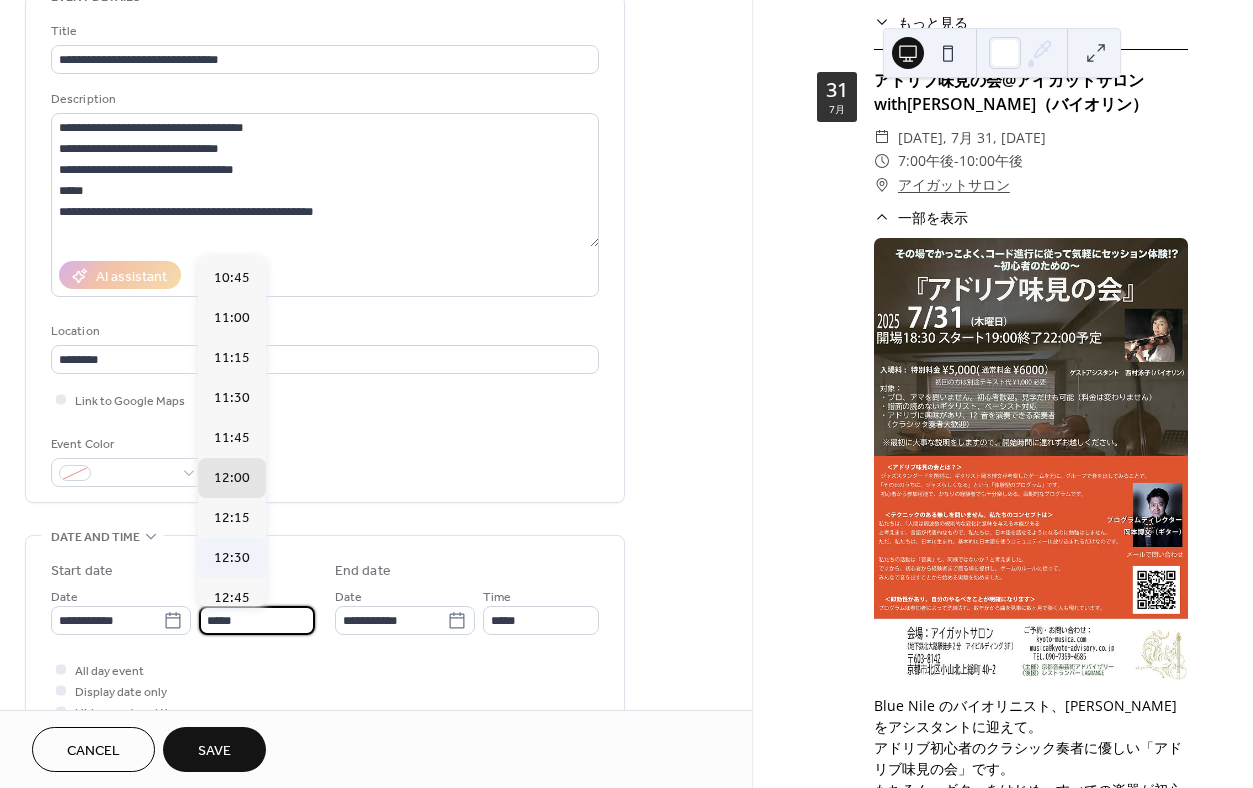 scroll, scrollTop: 1716, scrollLeft: 0, axis: vertical 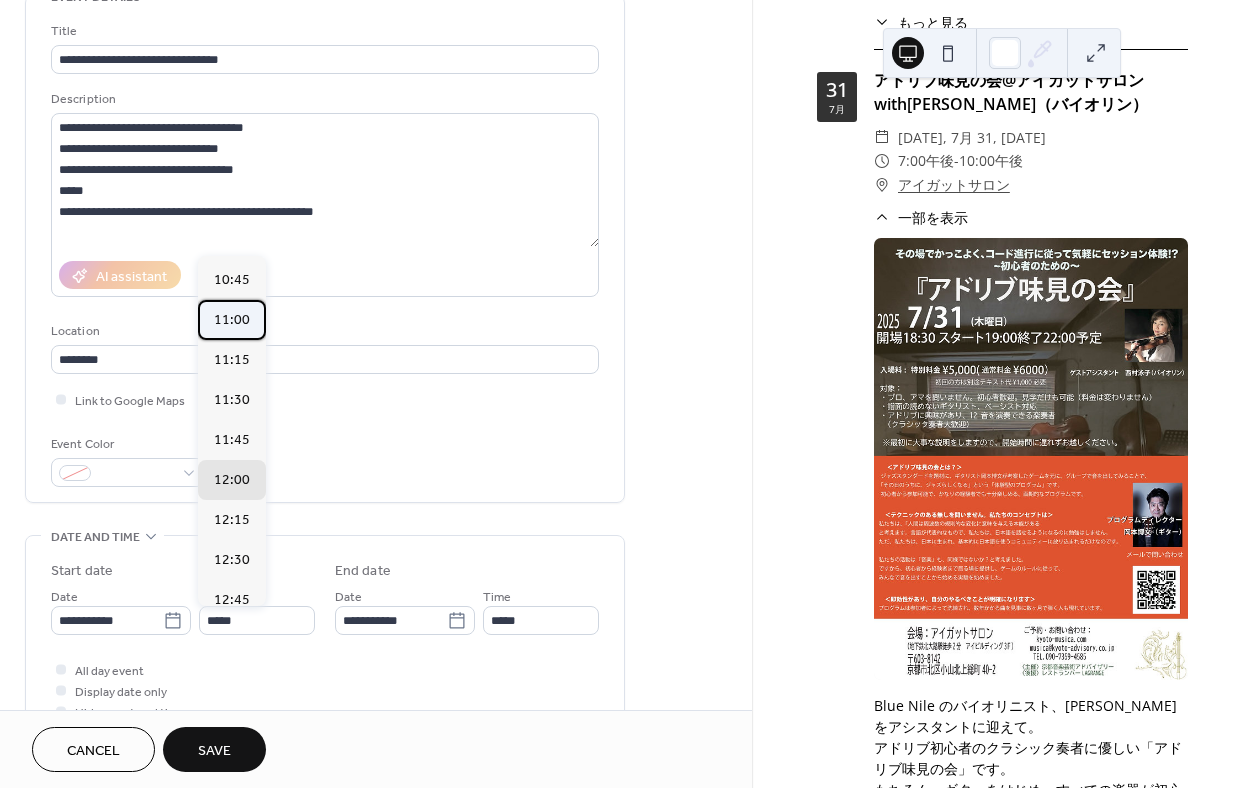 click on "11:00" at bounding box center (232, 320) 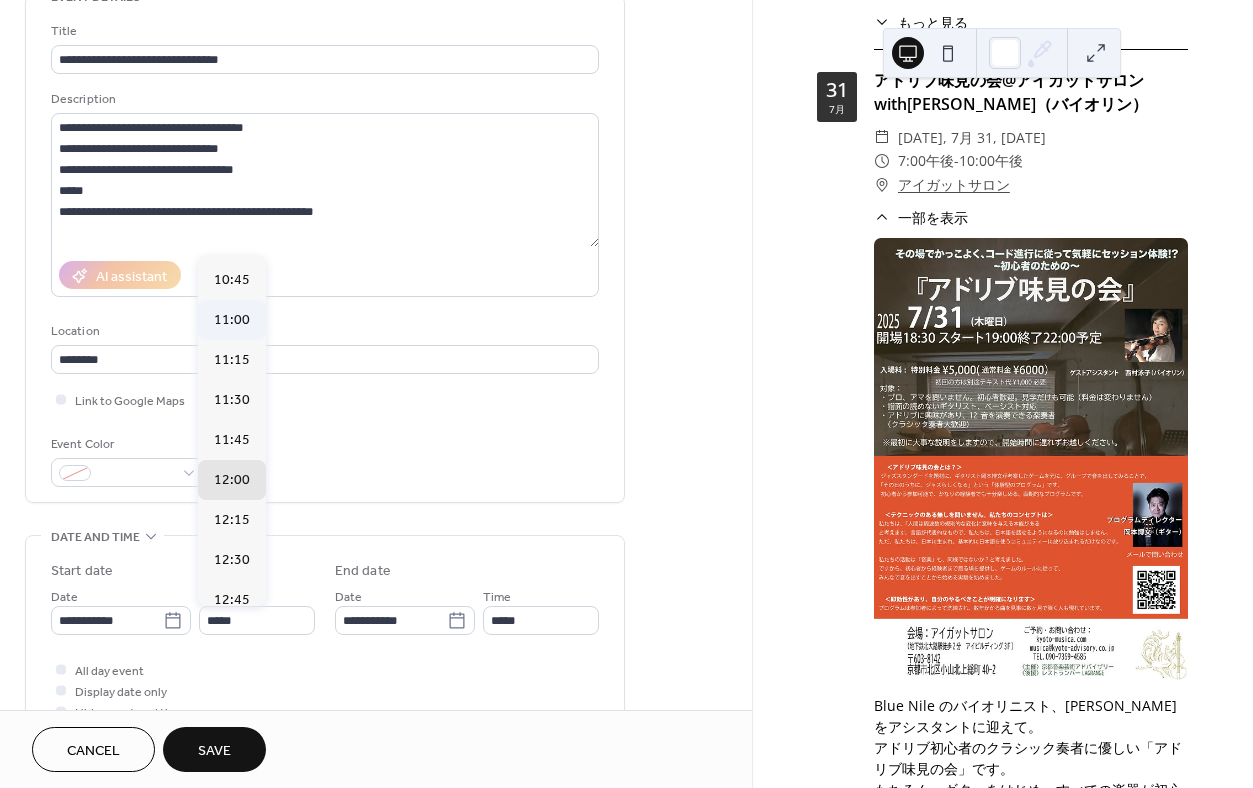 type on "*****" 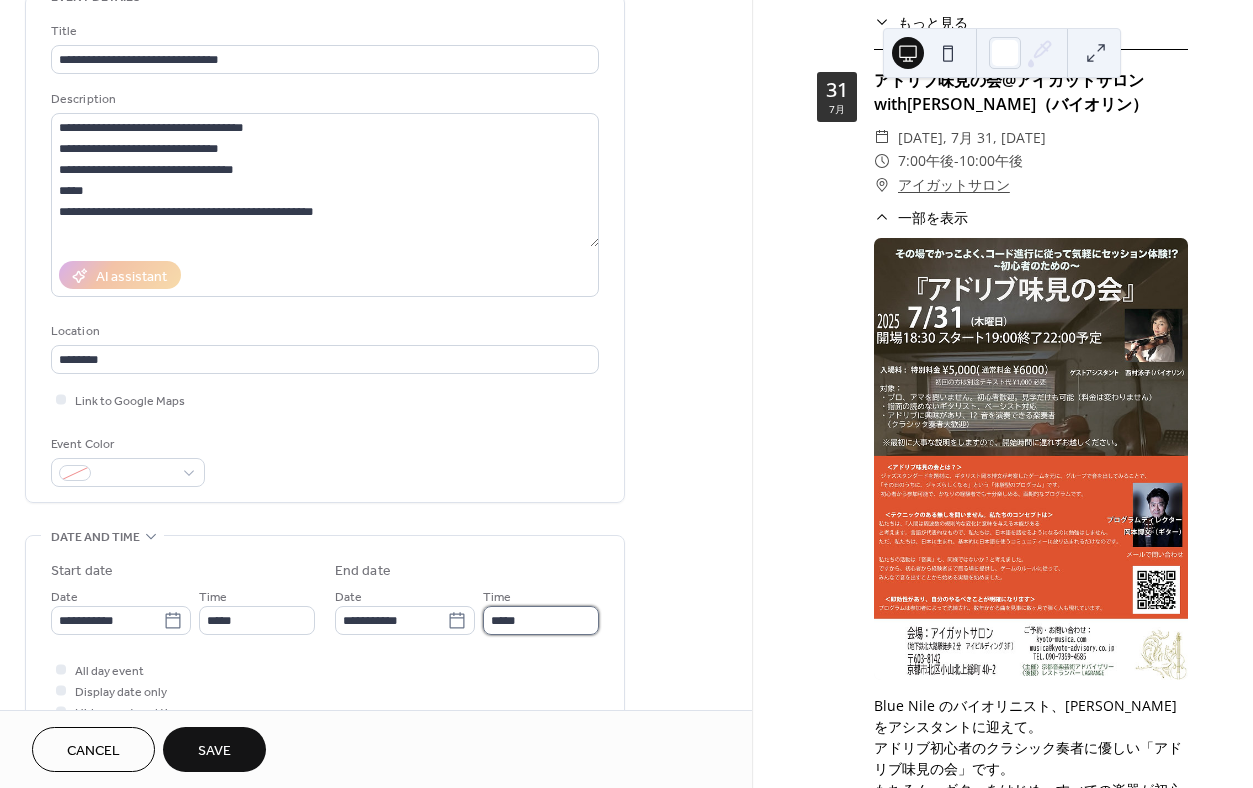 click on "*****" at bounding box center [541, 620] 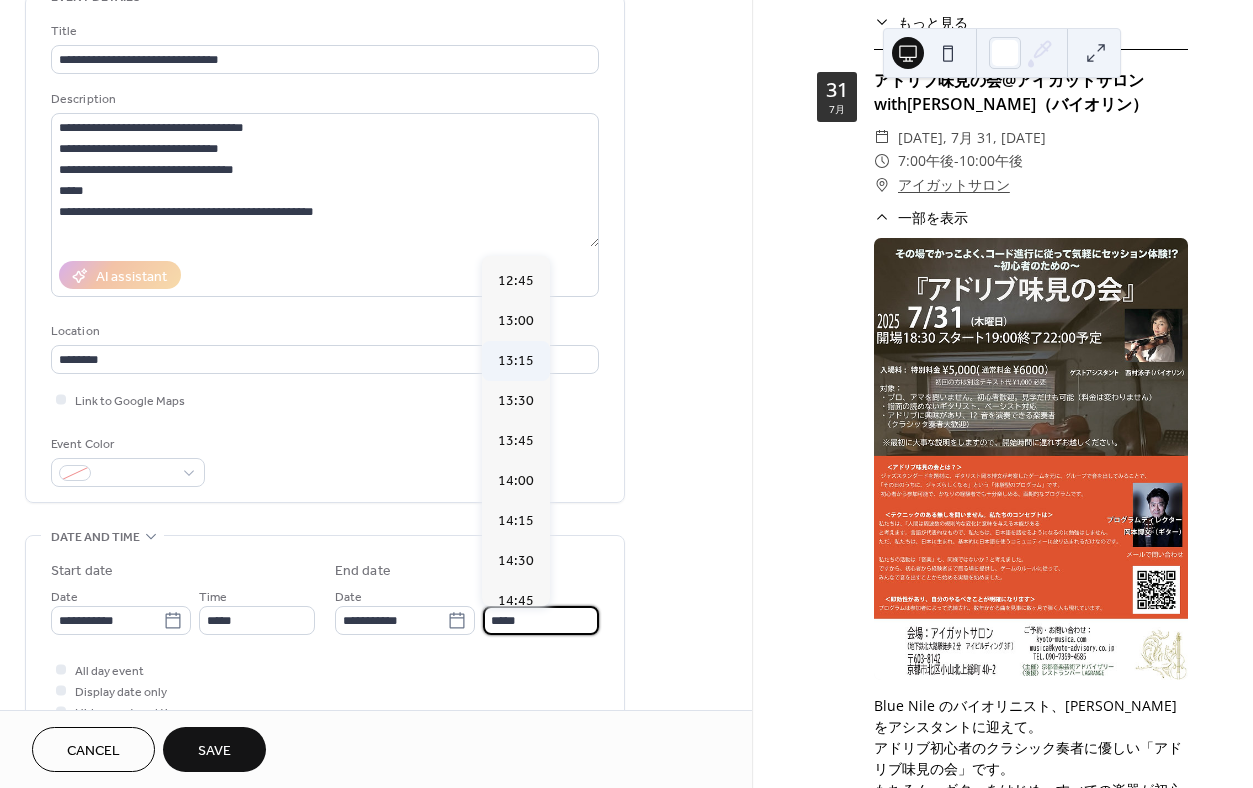 scroll, scrollTop: 234, scrollLeft: 0, axis: vertical 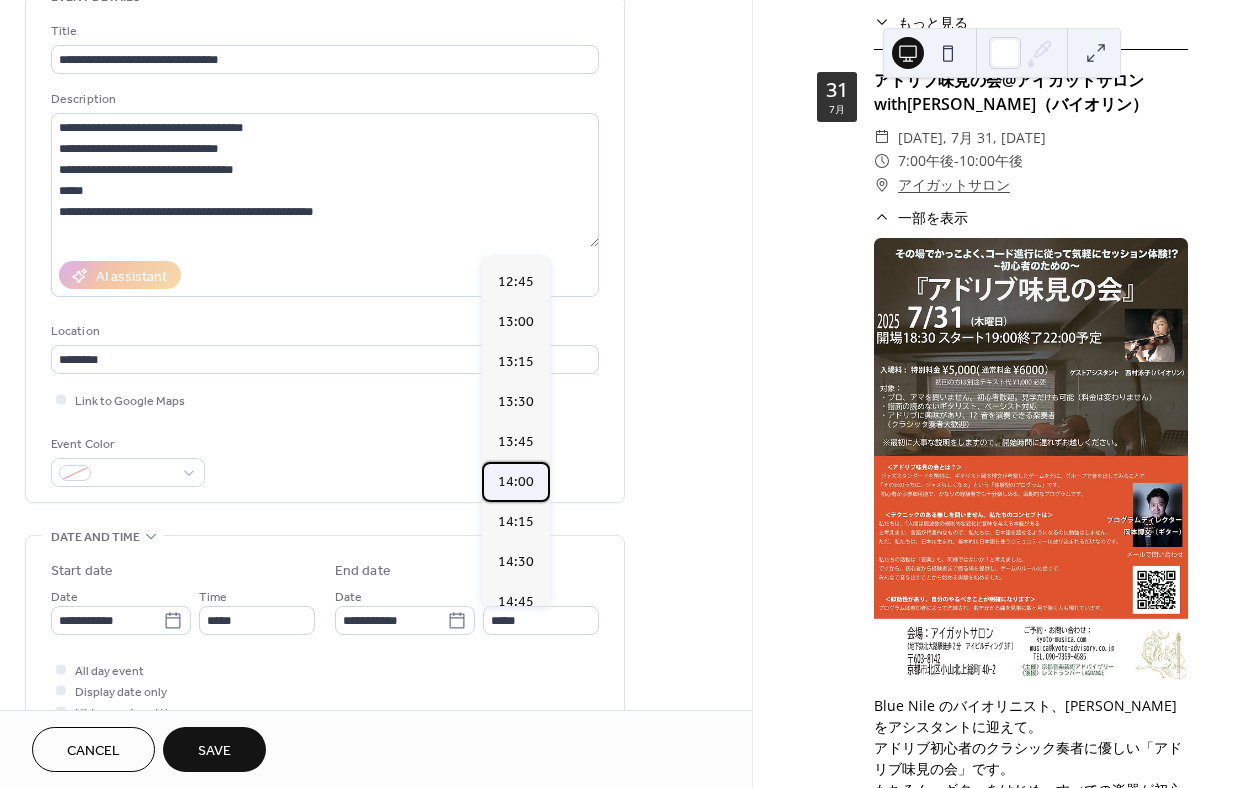 click on "14:00" at bounding box center (516, 482) 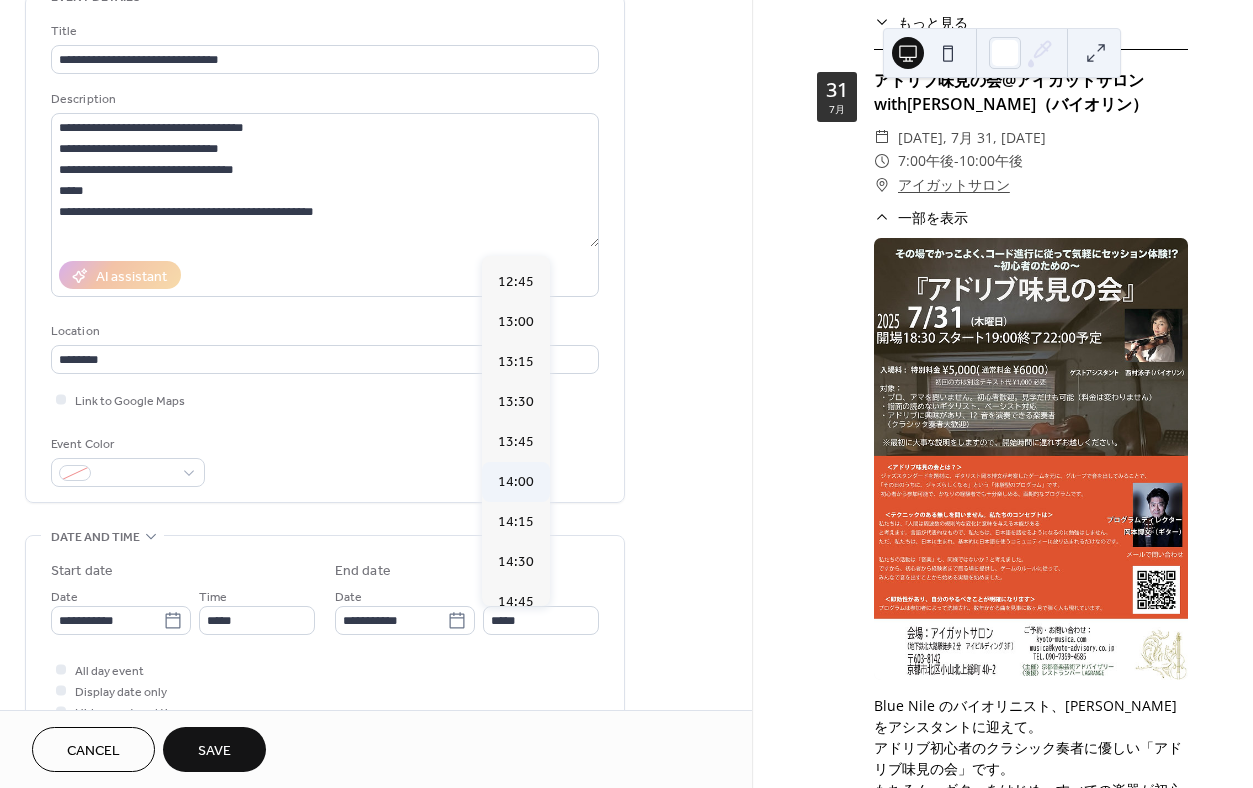 type on "*****" 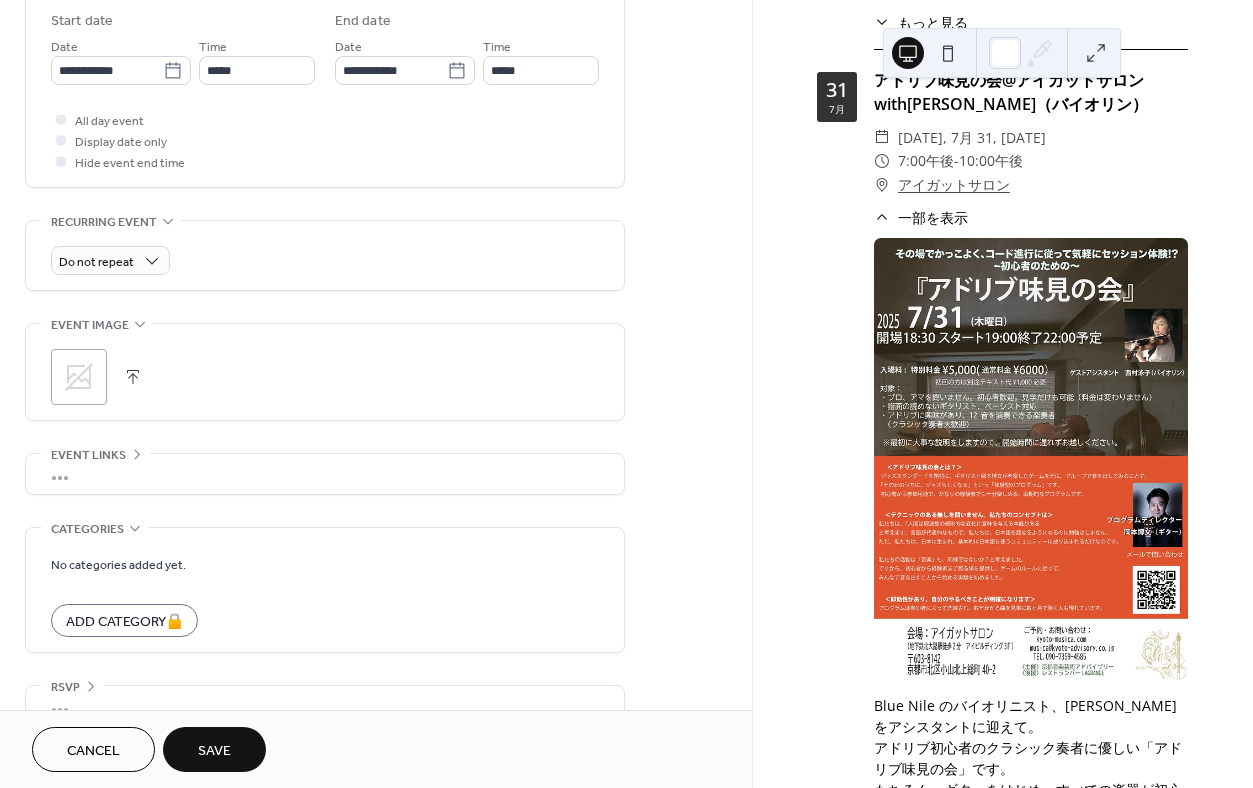 scroll, scrollTop: 702, scrollLeft: 0, axis: vertical 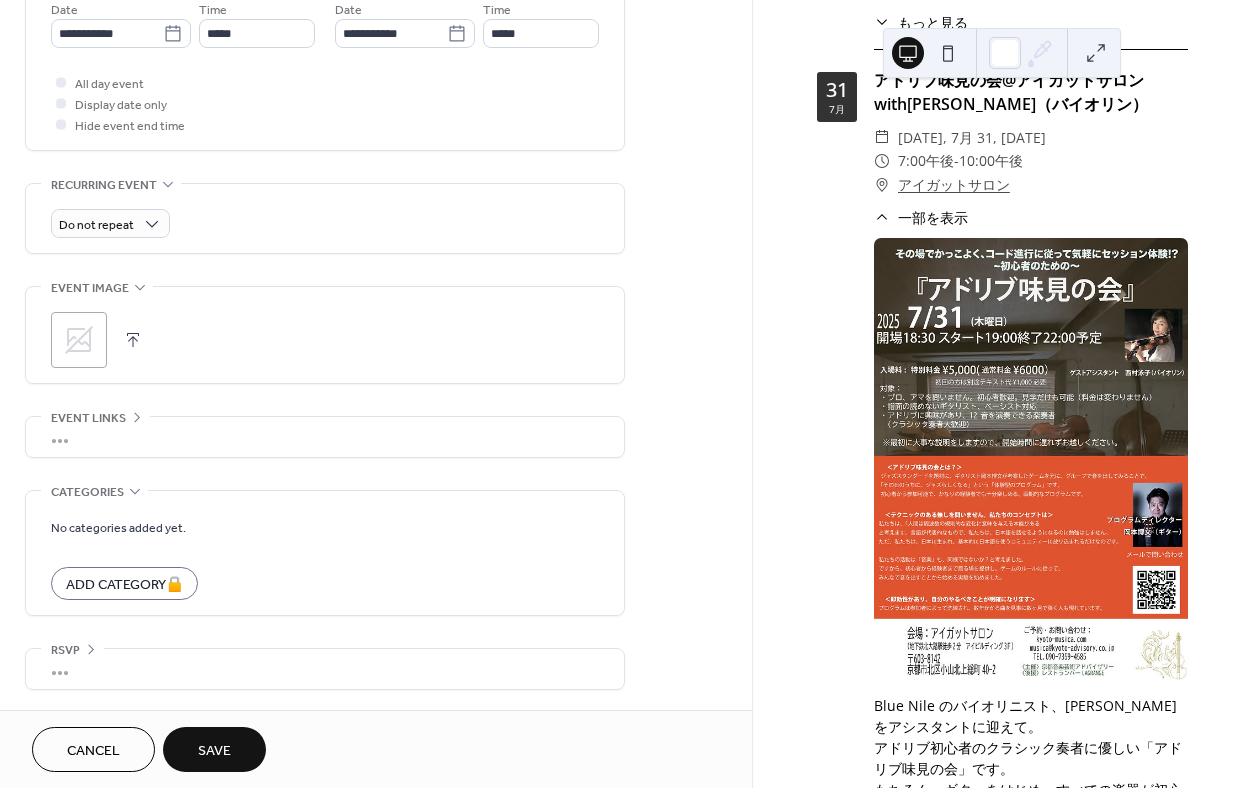 click on "Save" at bounding box center [214, 751] 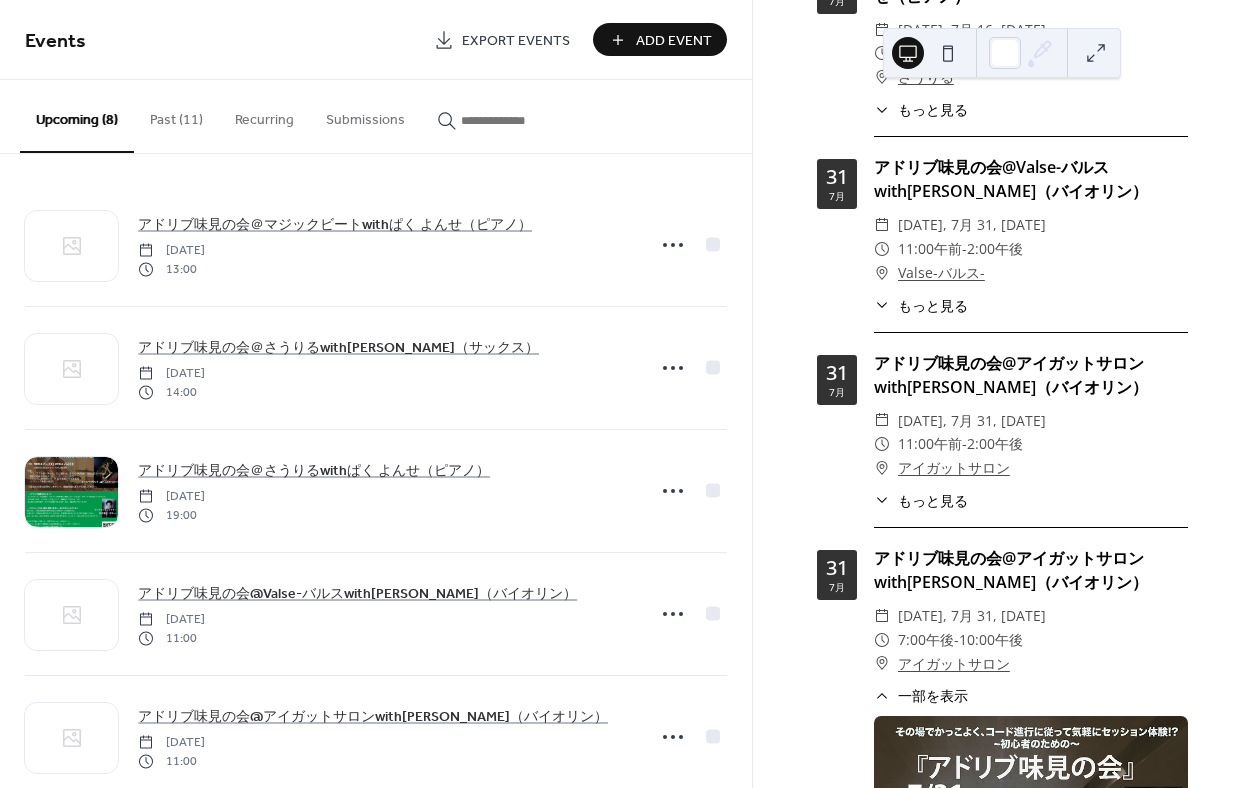 scroll, scrollTop: 619, scrollLeft: 0, axis: vertical 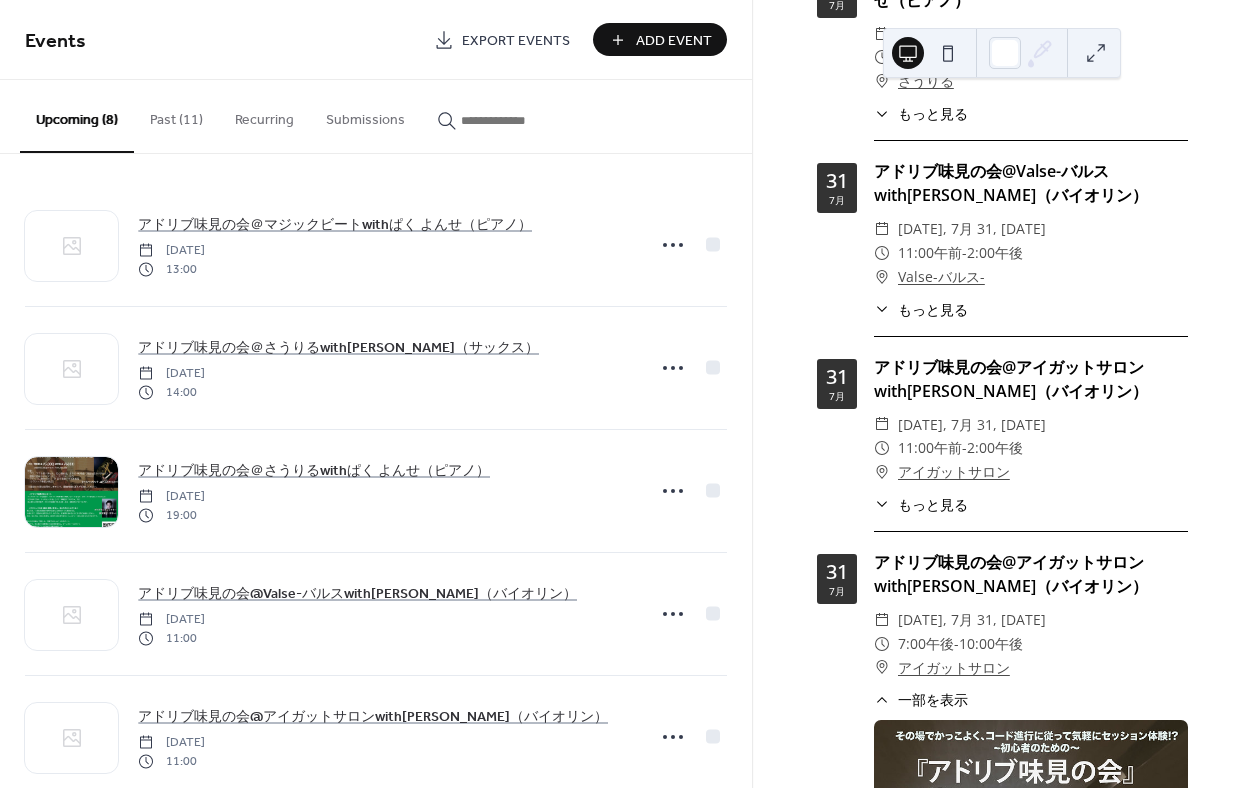 click on "Add Event" at bounding box center (674, 41) 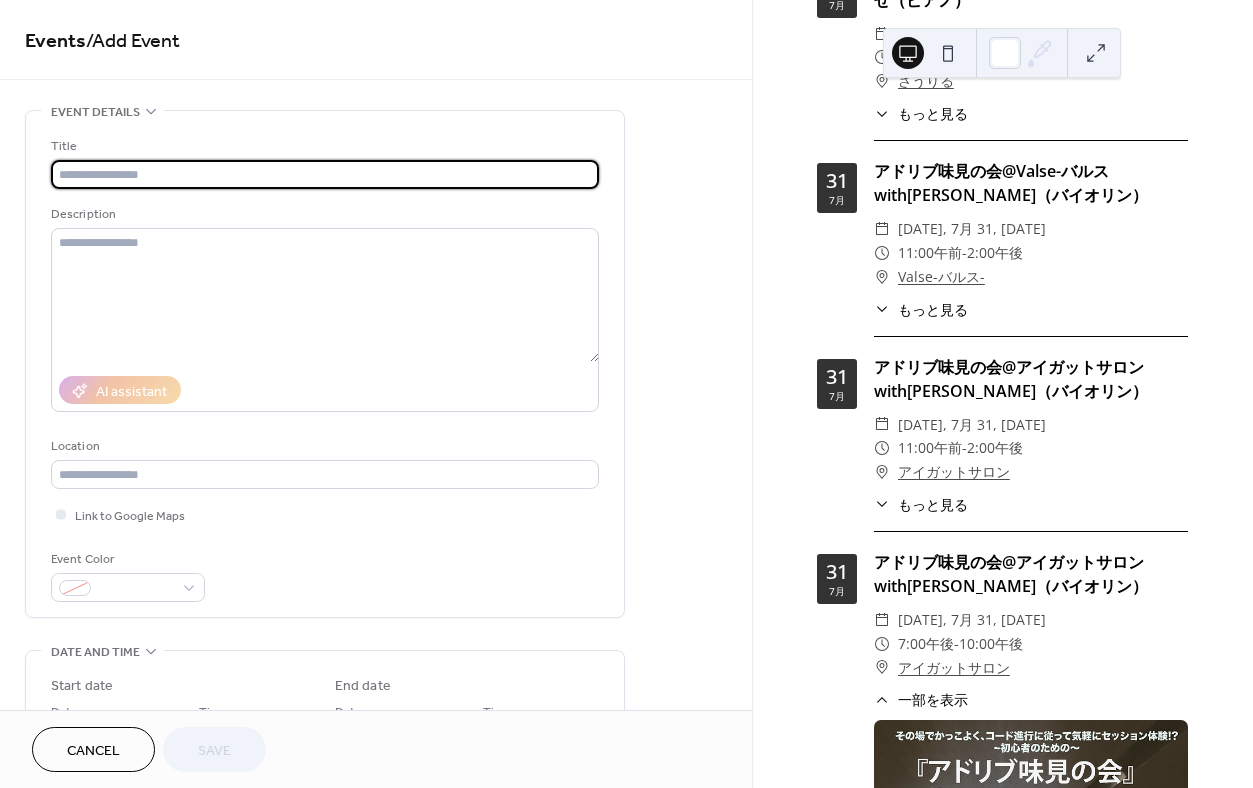 click on "もっと見る" at bounding box center [933, 309] 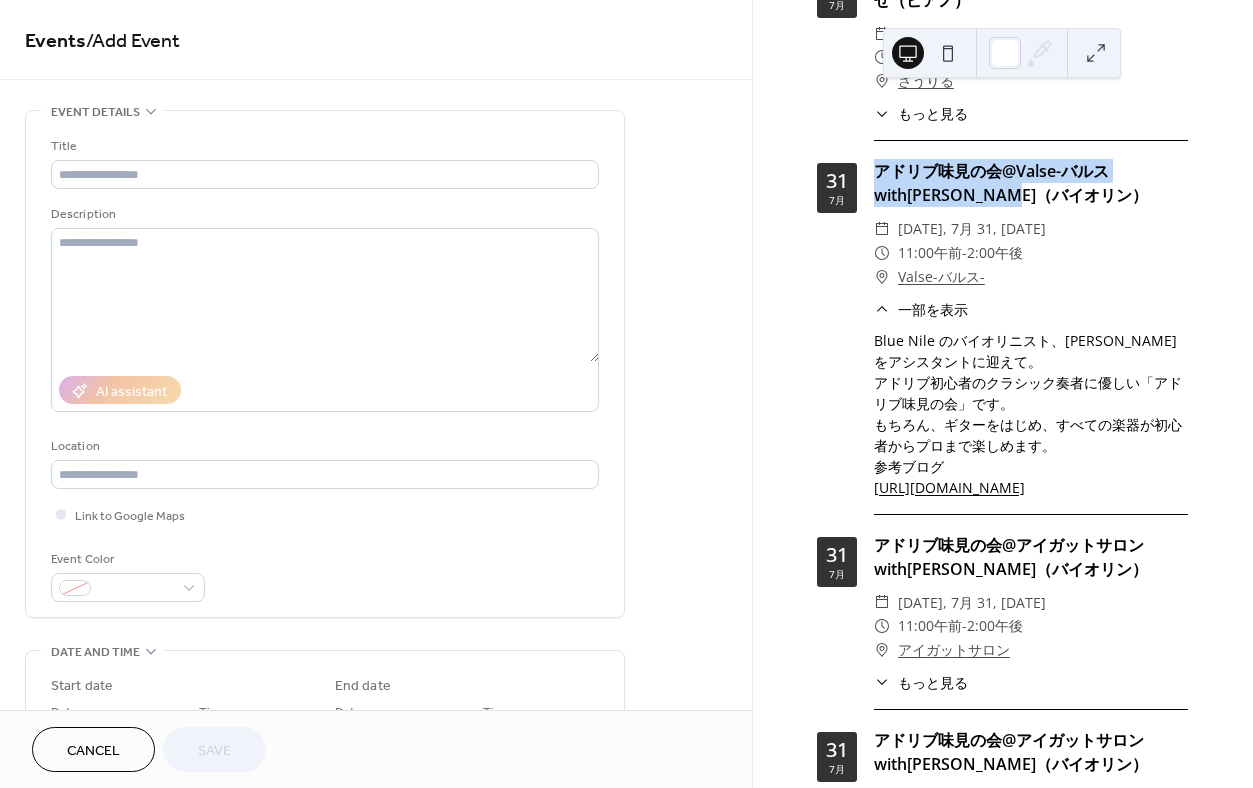 drag, startPoint x: 1020, startPoint y: 204, endPoint x: 875, endPoint y: 187, distance: 145.99315 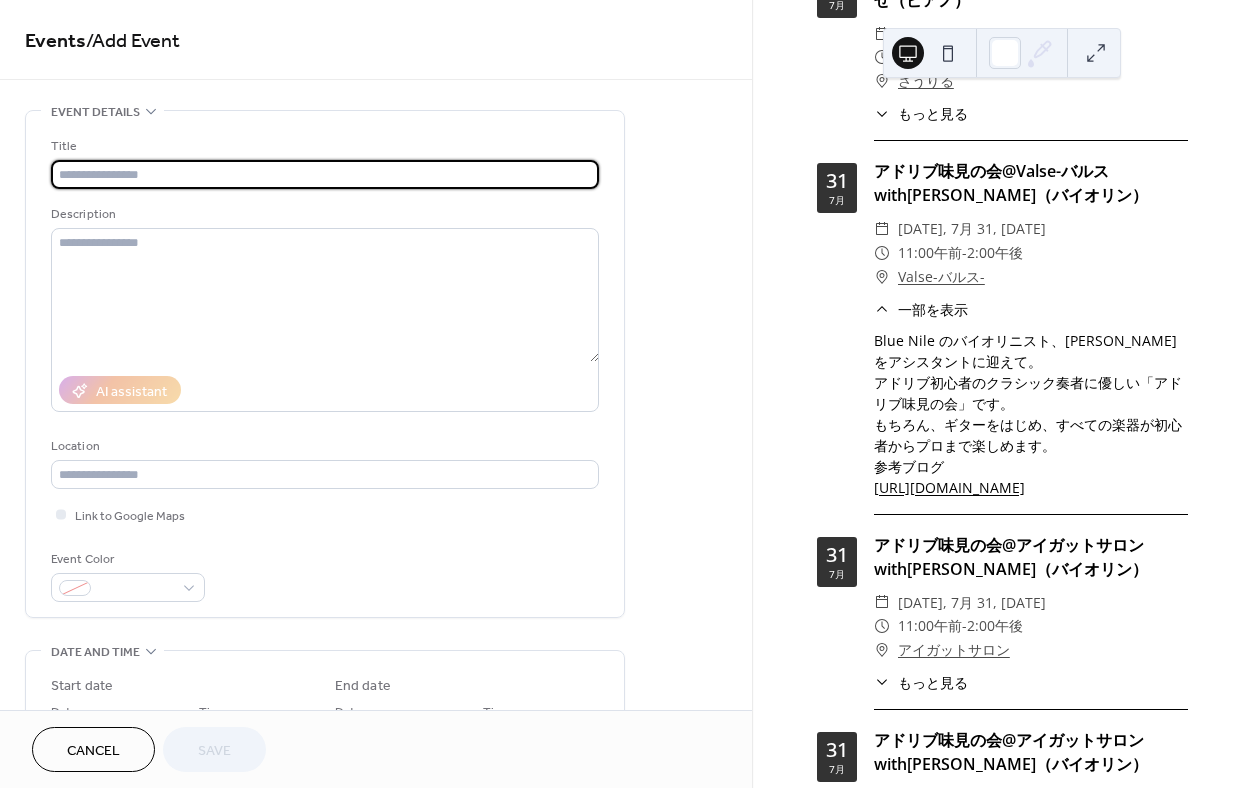 click at bounding box center [325, 174] 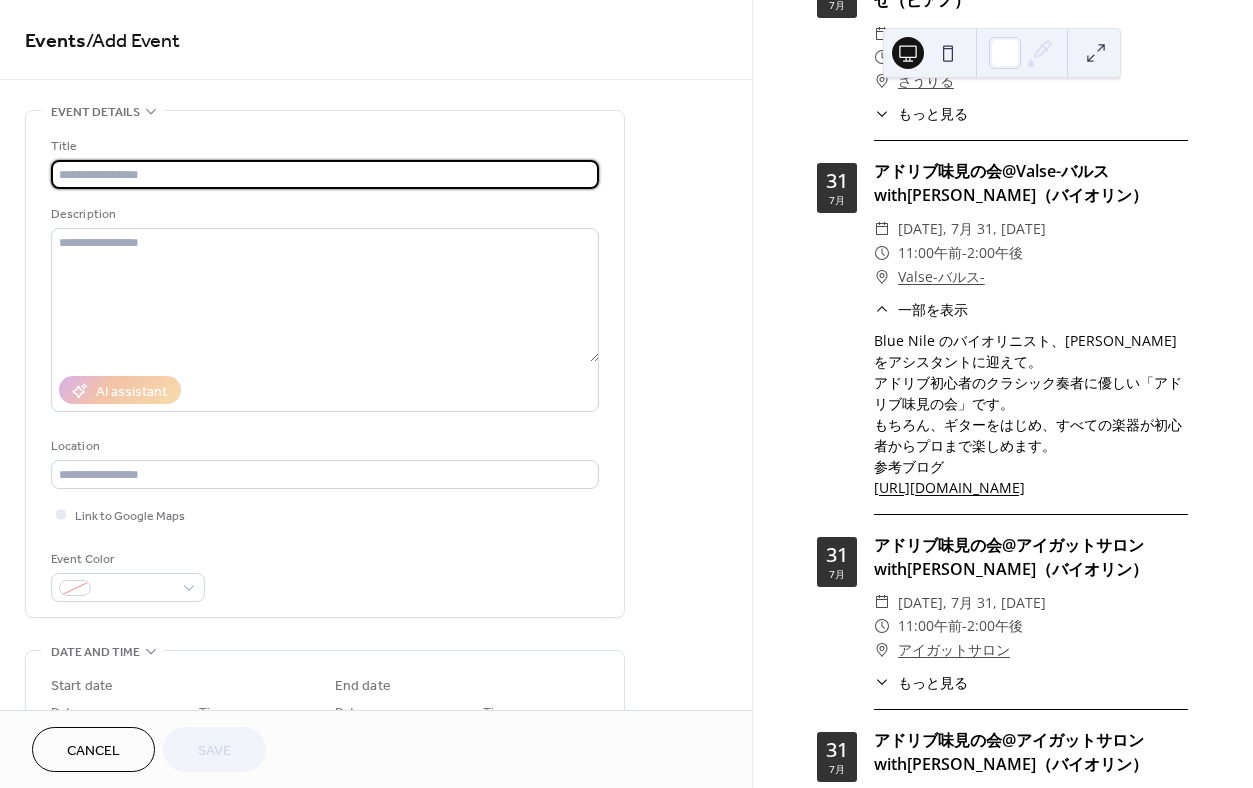 paste on "**********" 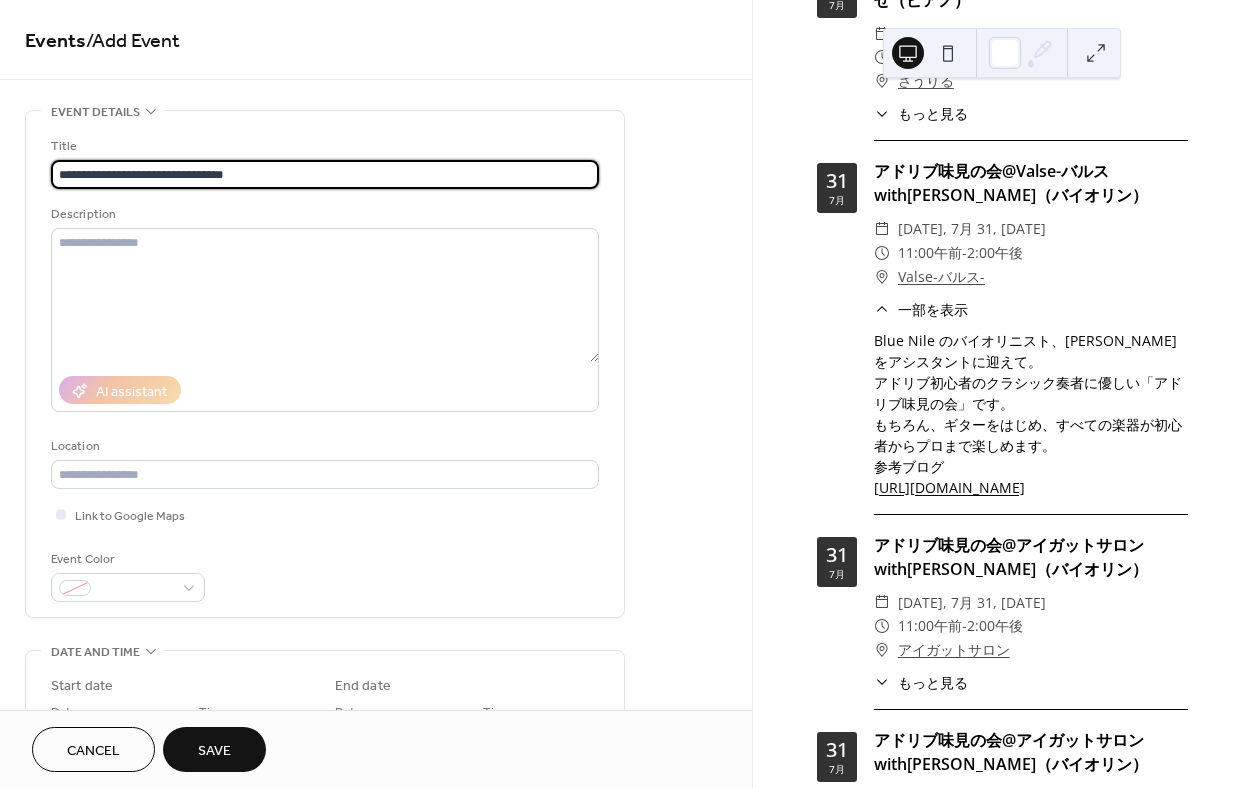type on "**********" 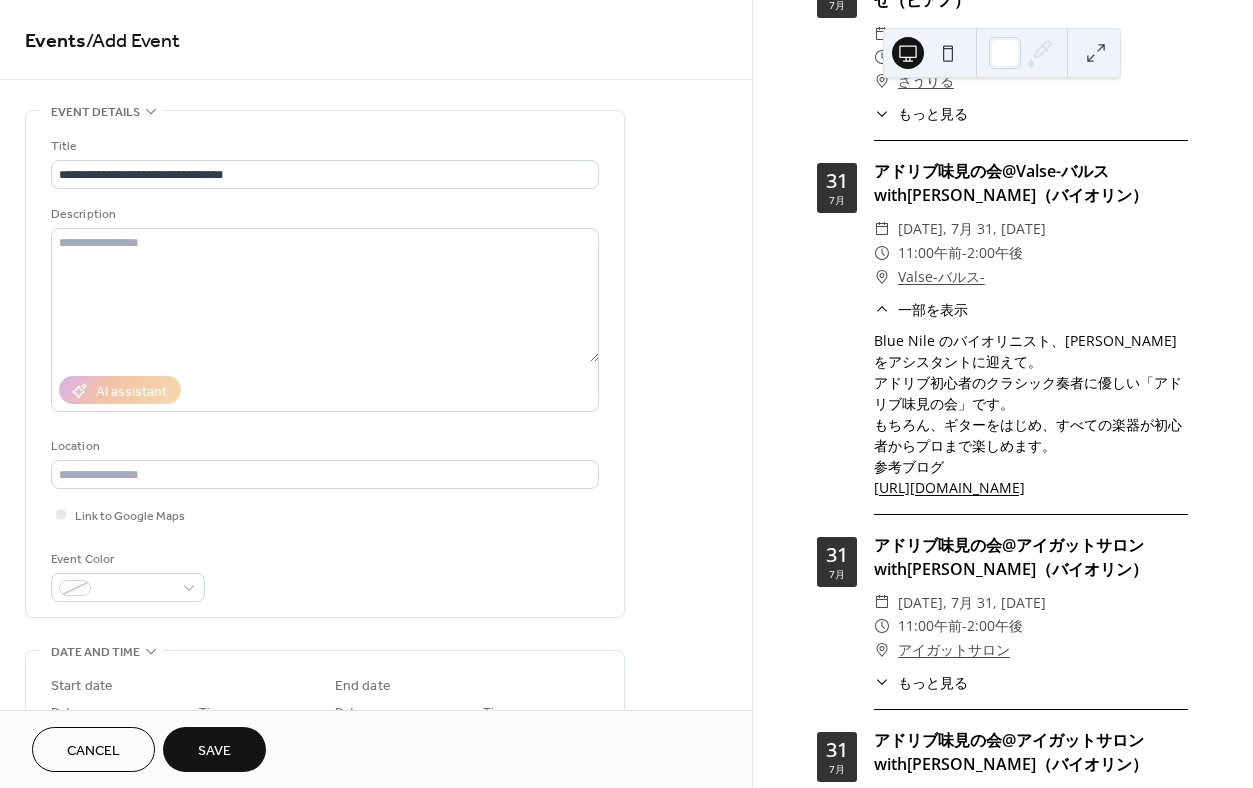 drag, startPoint x: 872, startPoint y: 354, endPoint x: 1175, endPoint y: 502, distance: 337.2136 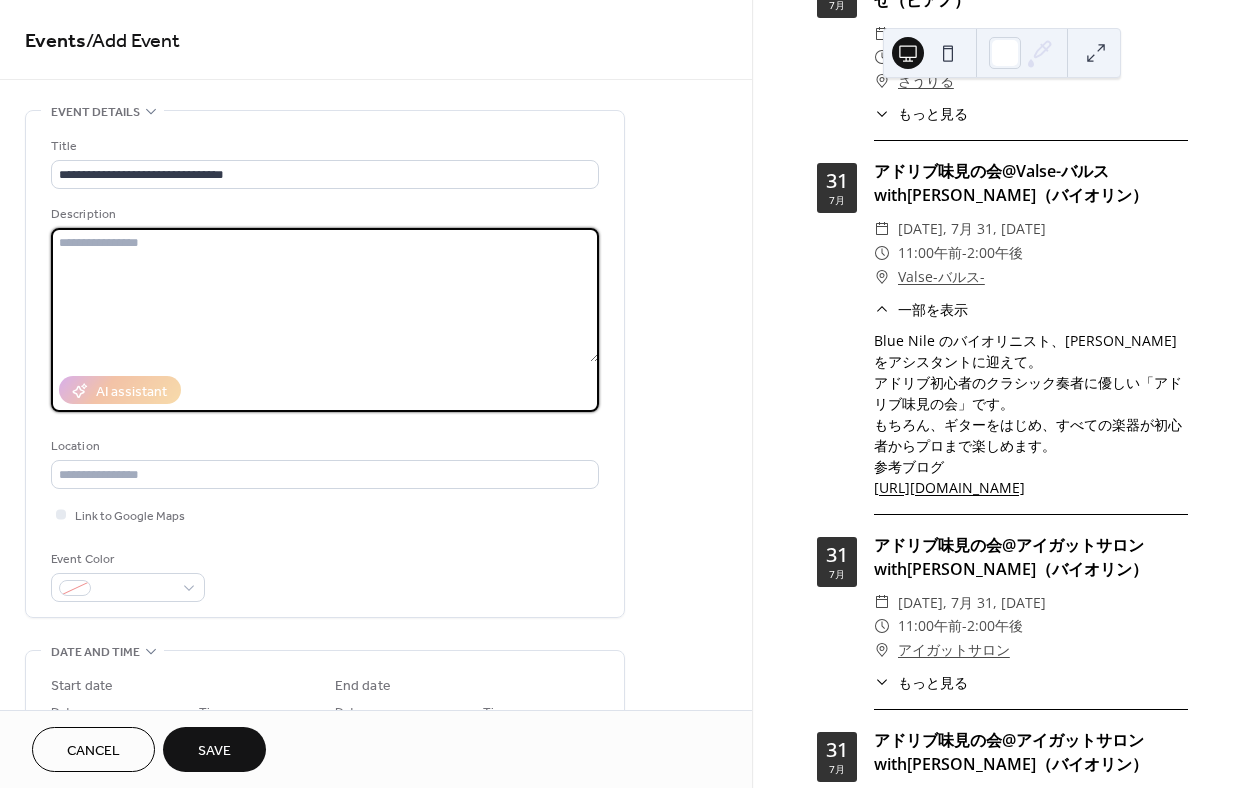 click at bounding box center (325, 295) 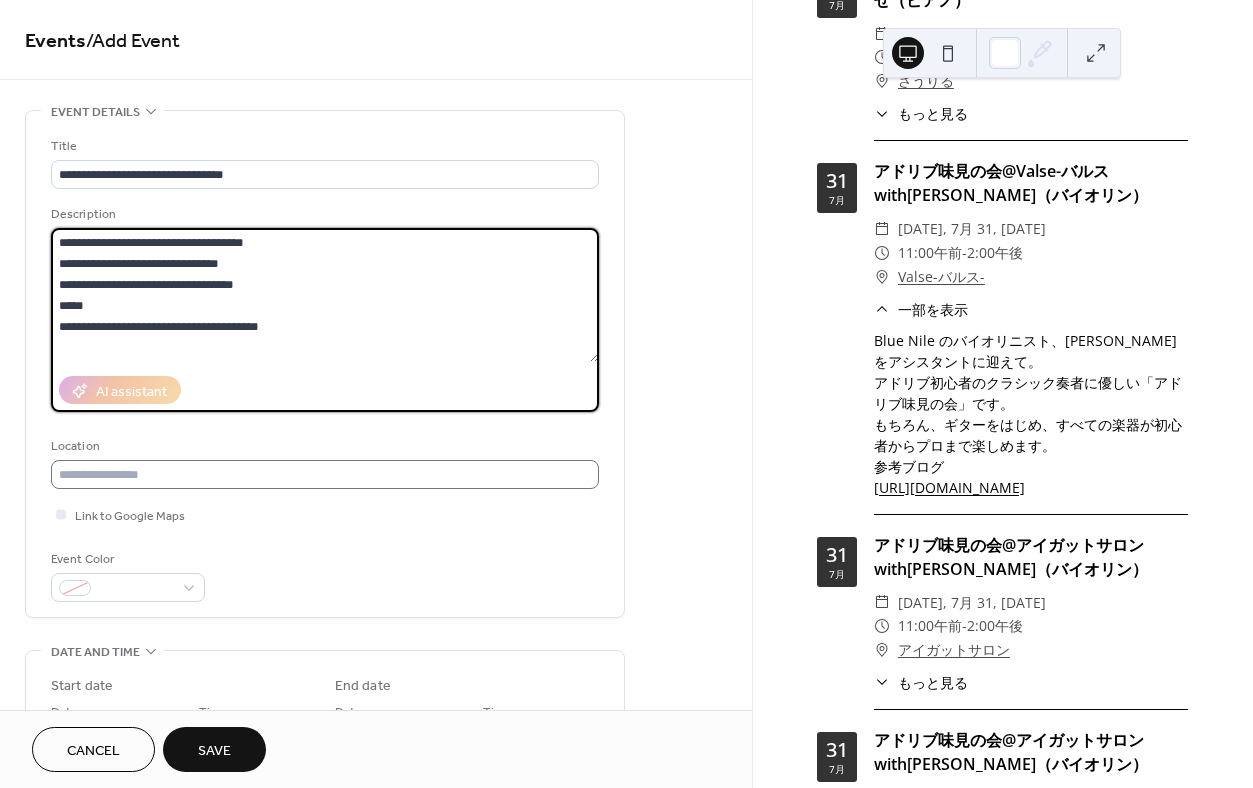 type on "**********" 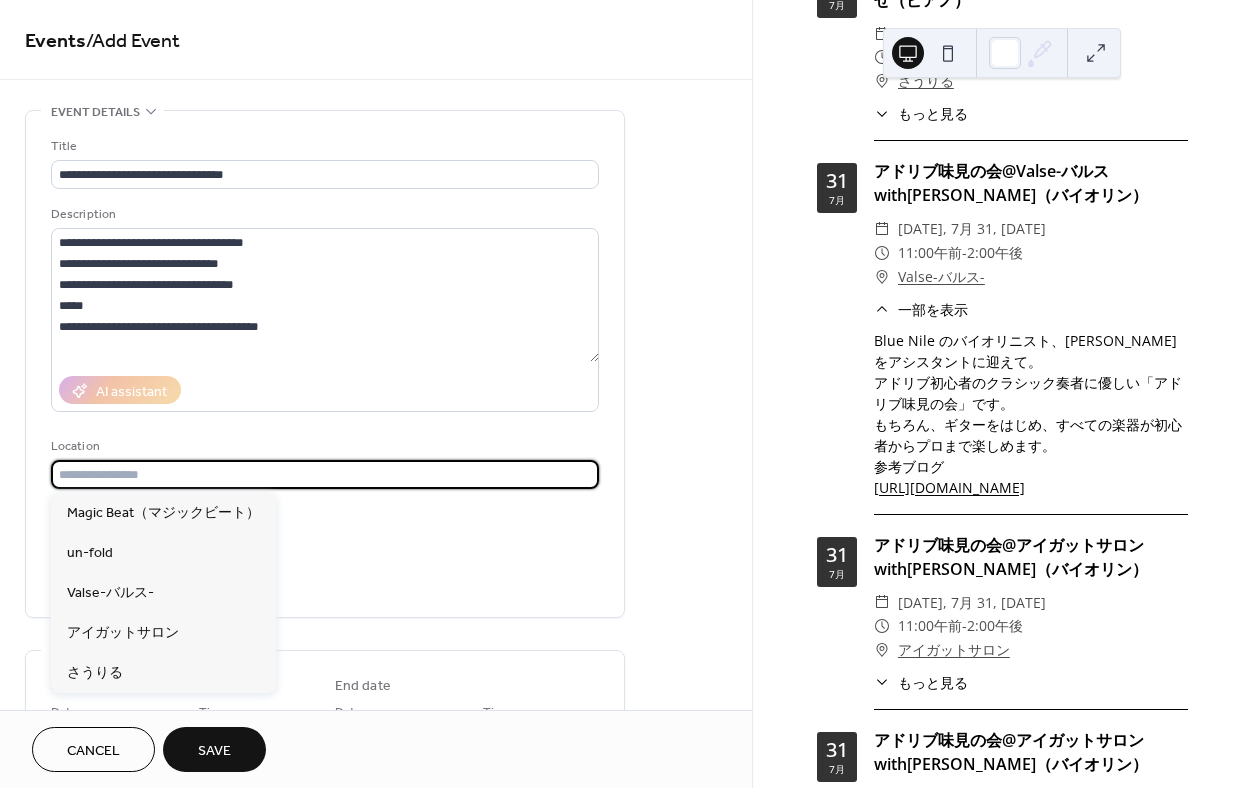 click at bounding box center (325, 474) 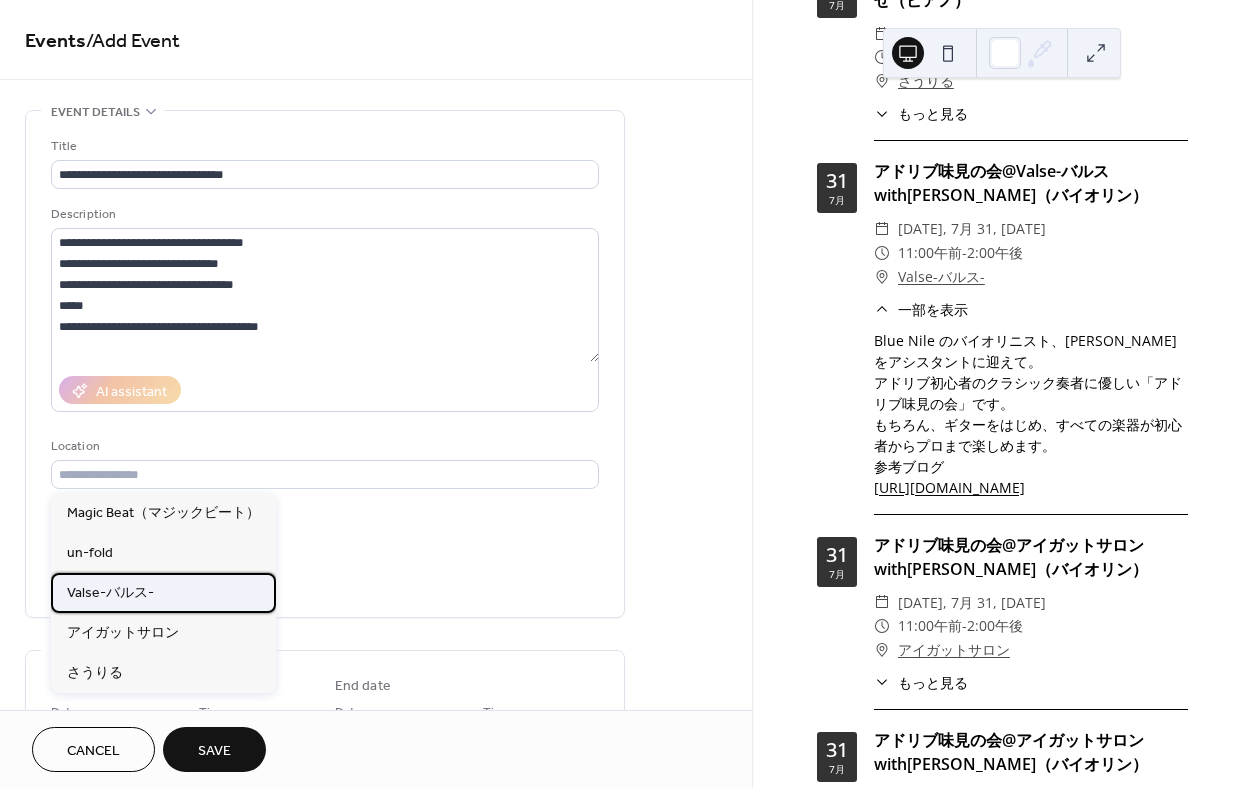 click on "Valse-バルス-" at bounding box center (163, 593) 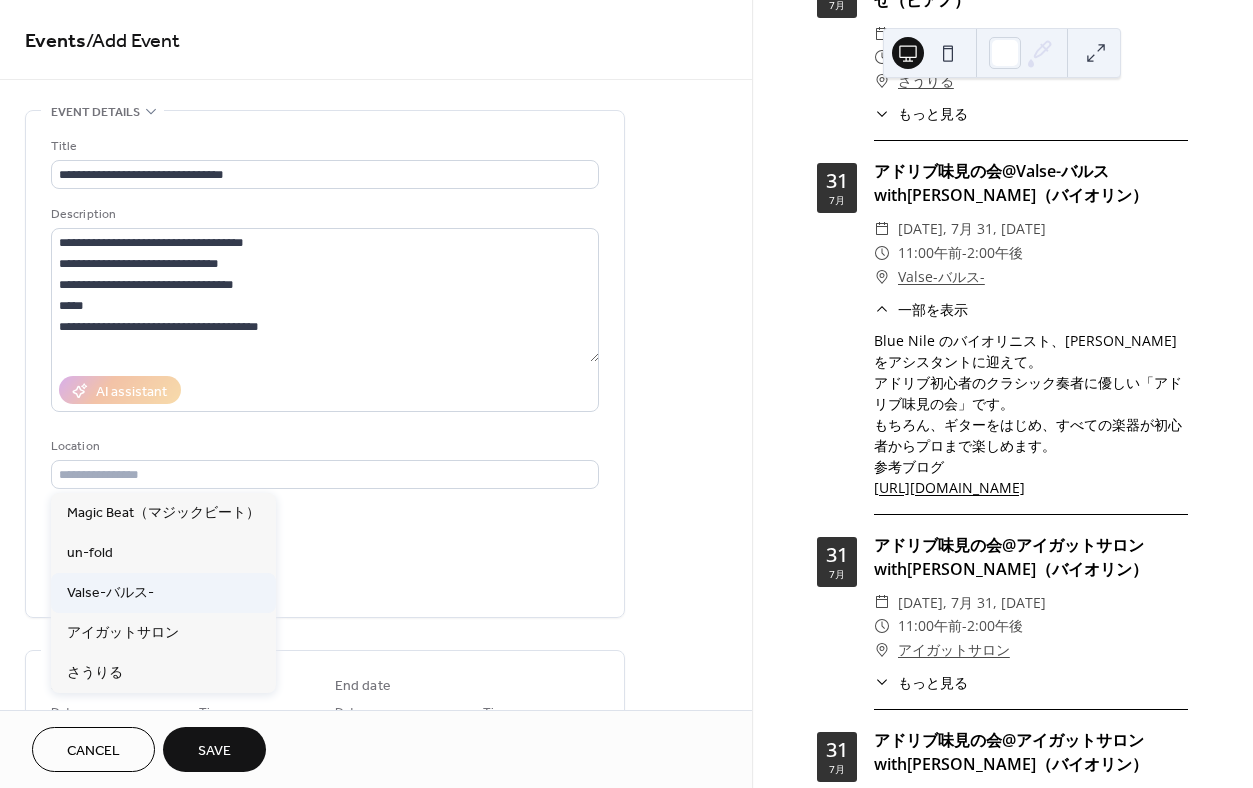 type on "**********" 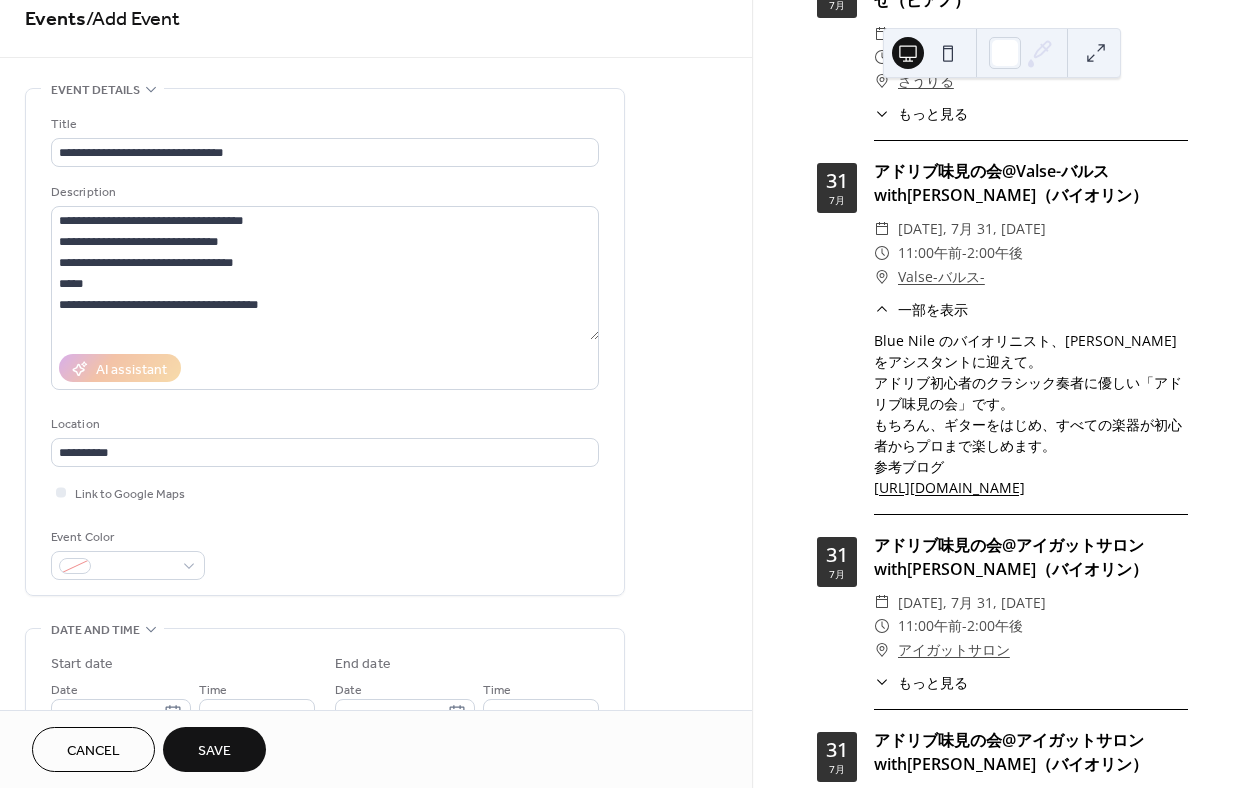 scroll, scrollTop: 29, scrollLeft: 0, axis: vertical 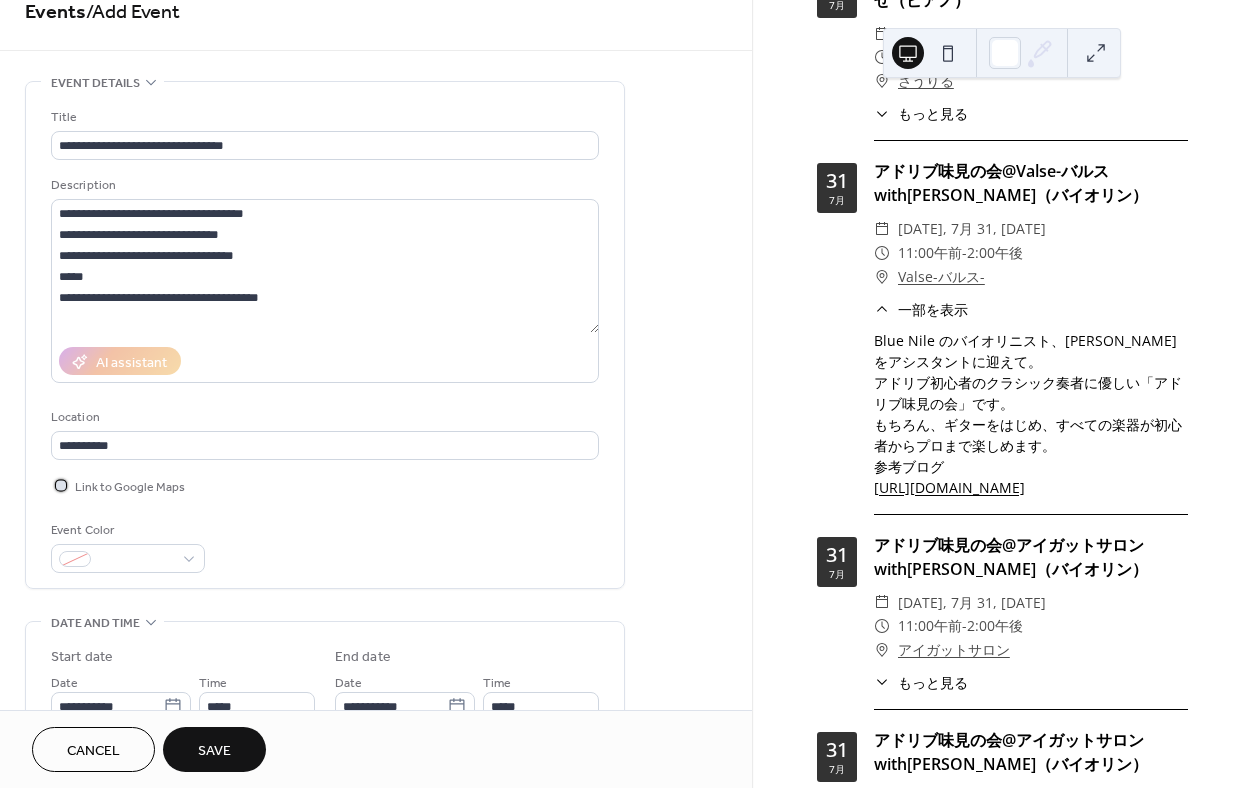click at bounding box center (61, 485) 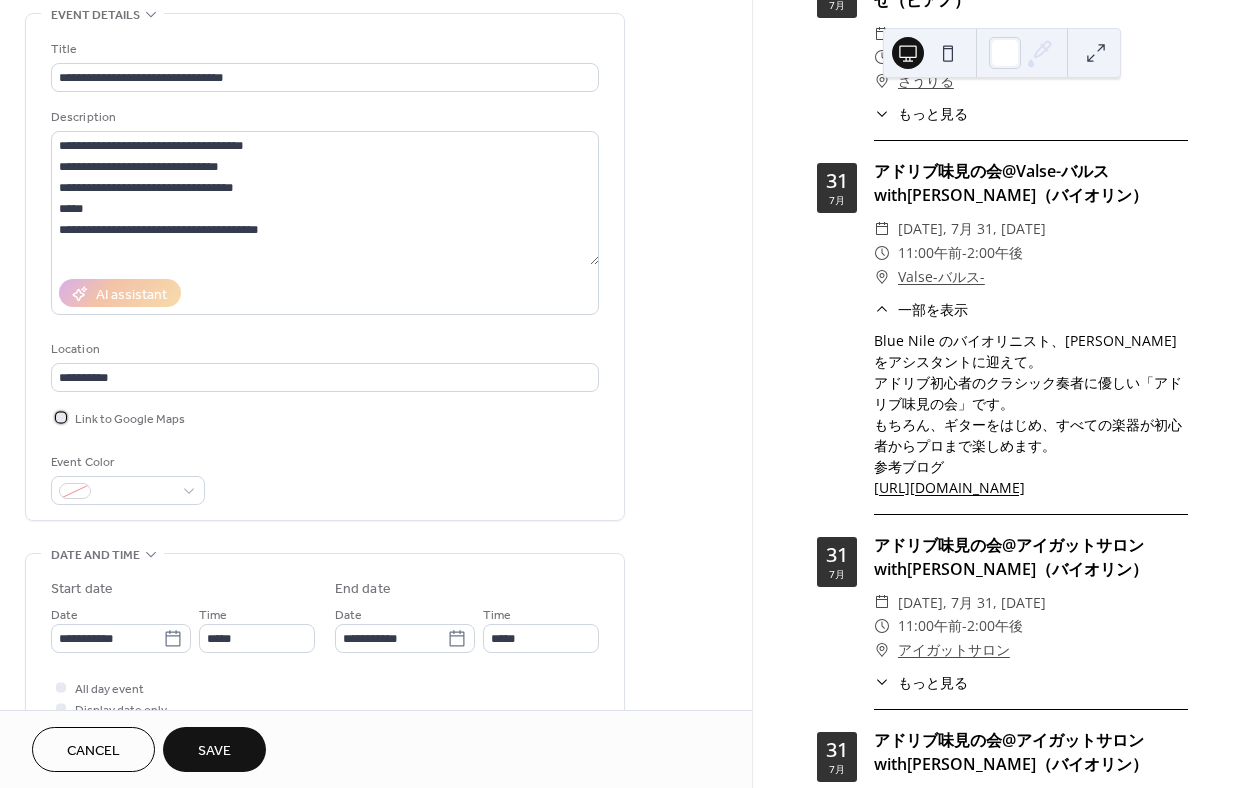 scroll, scrollTop: 115, scrollLeft: 0, axis: vertical 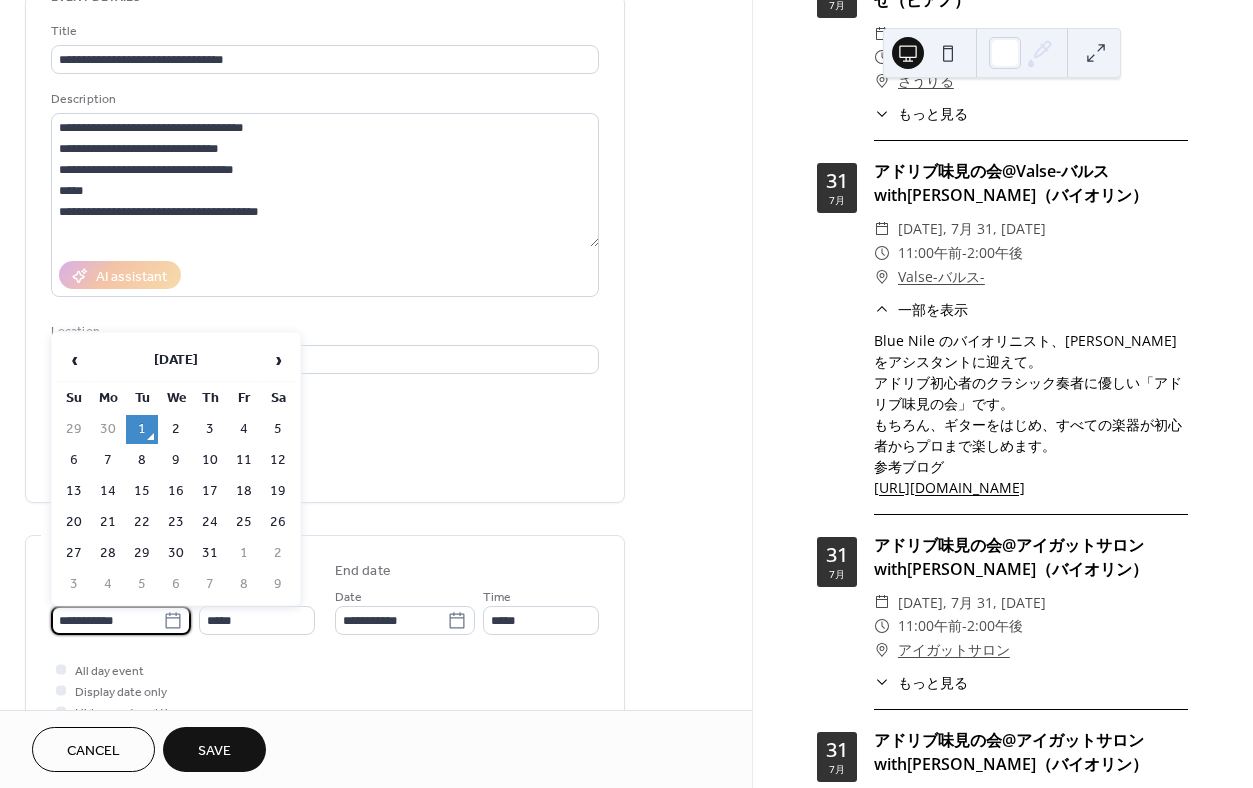 click on "**********" at bounding box center (107, 620) 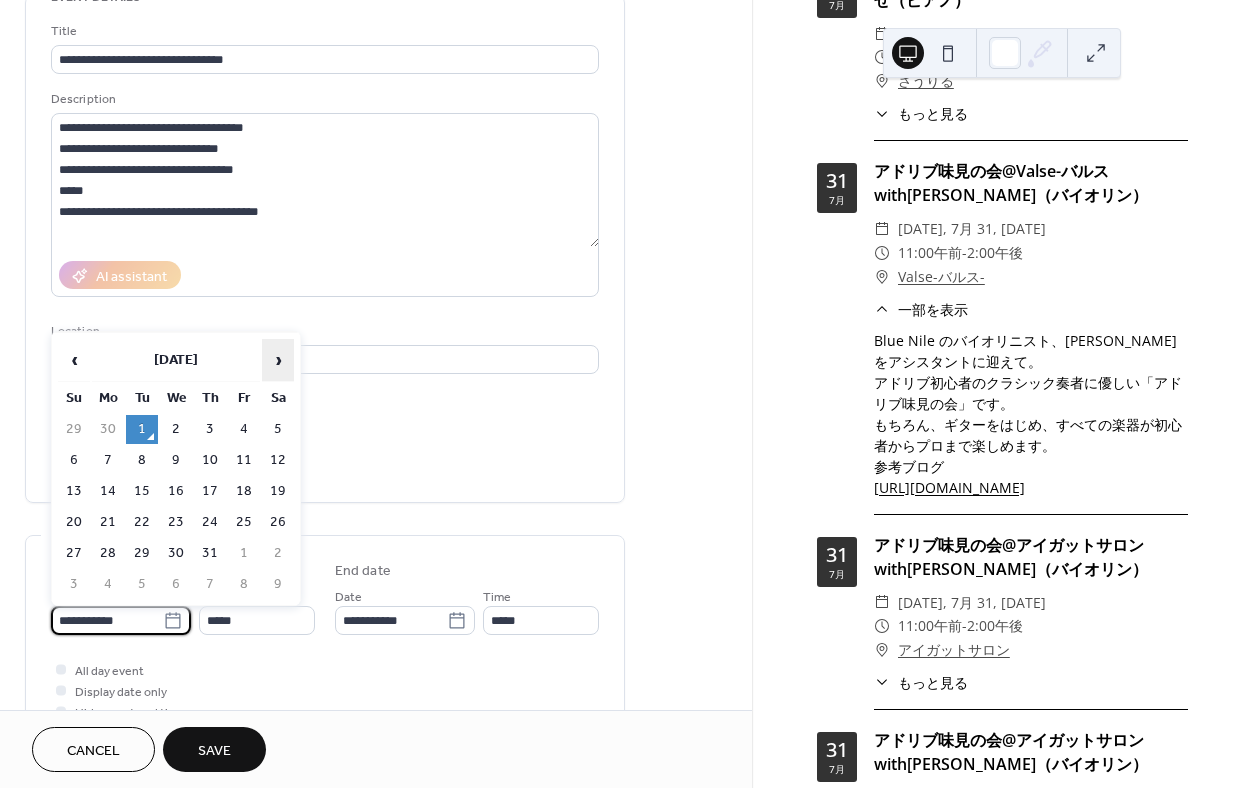 click on "›" at bounding box center [278, 360] 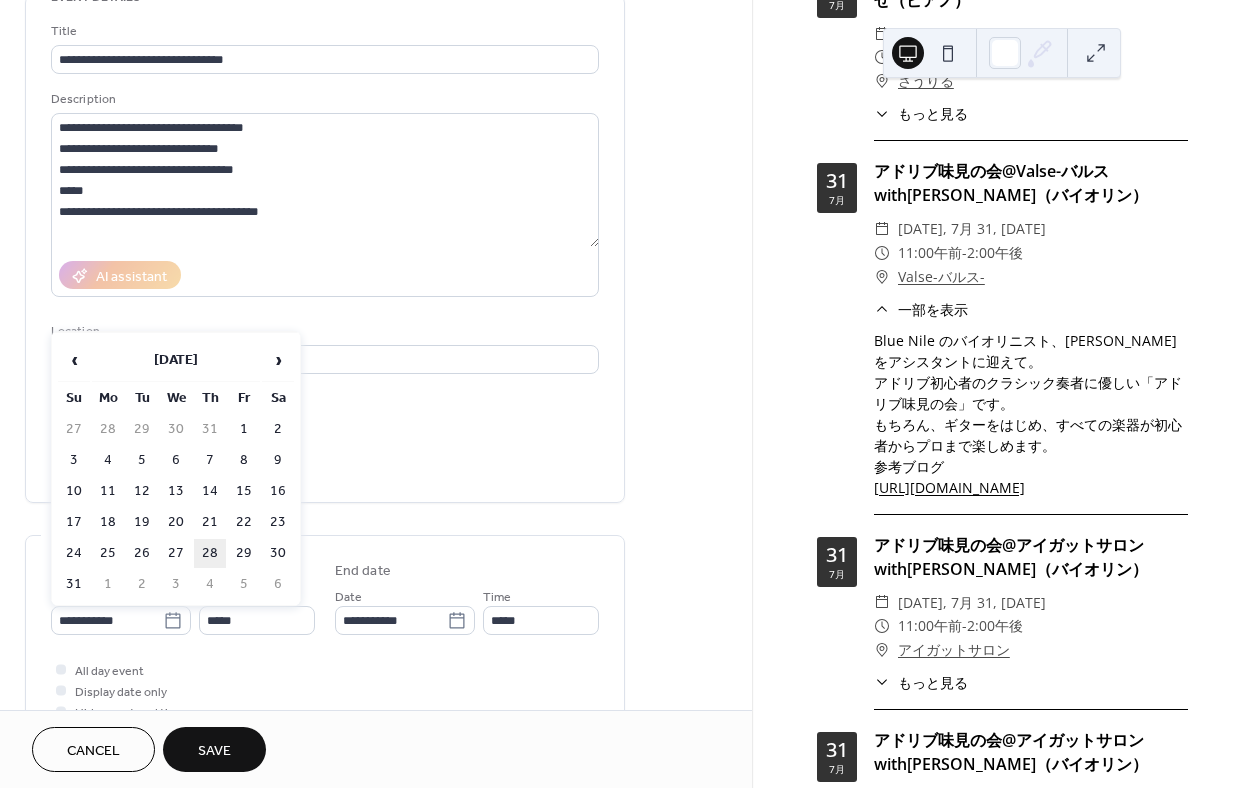 click on "28" at bounding box center (210, 553) 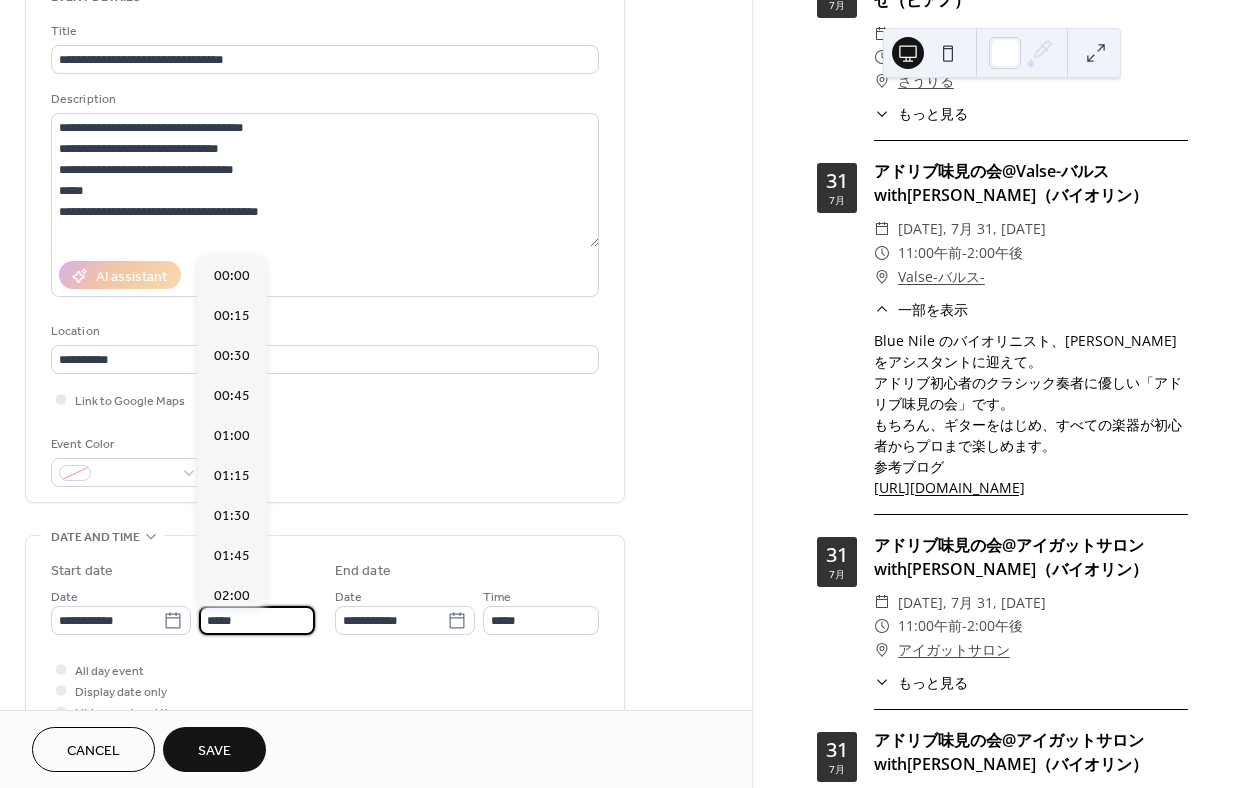 click on "*****" at bounding box center [257, 620] 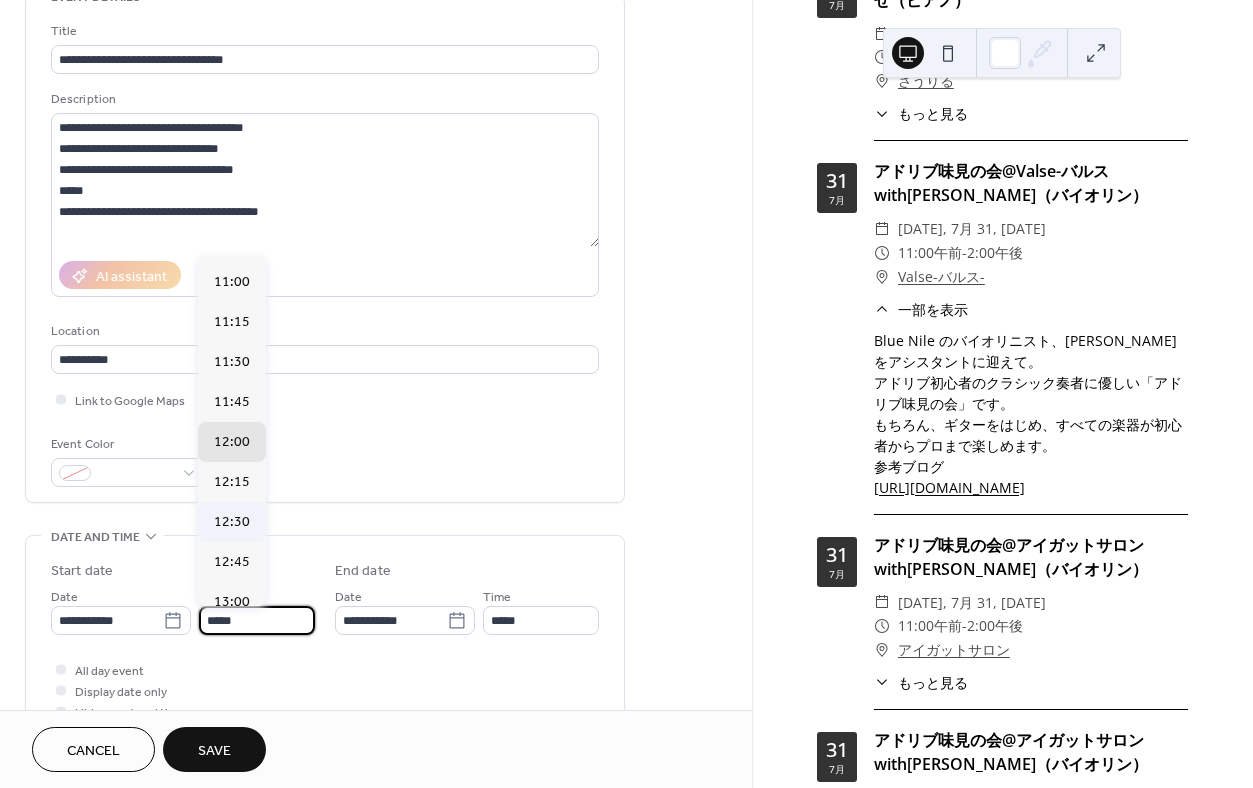 scroll, scrollTop: 1748, scrollLeft: 0, axis: vertical 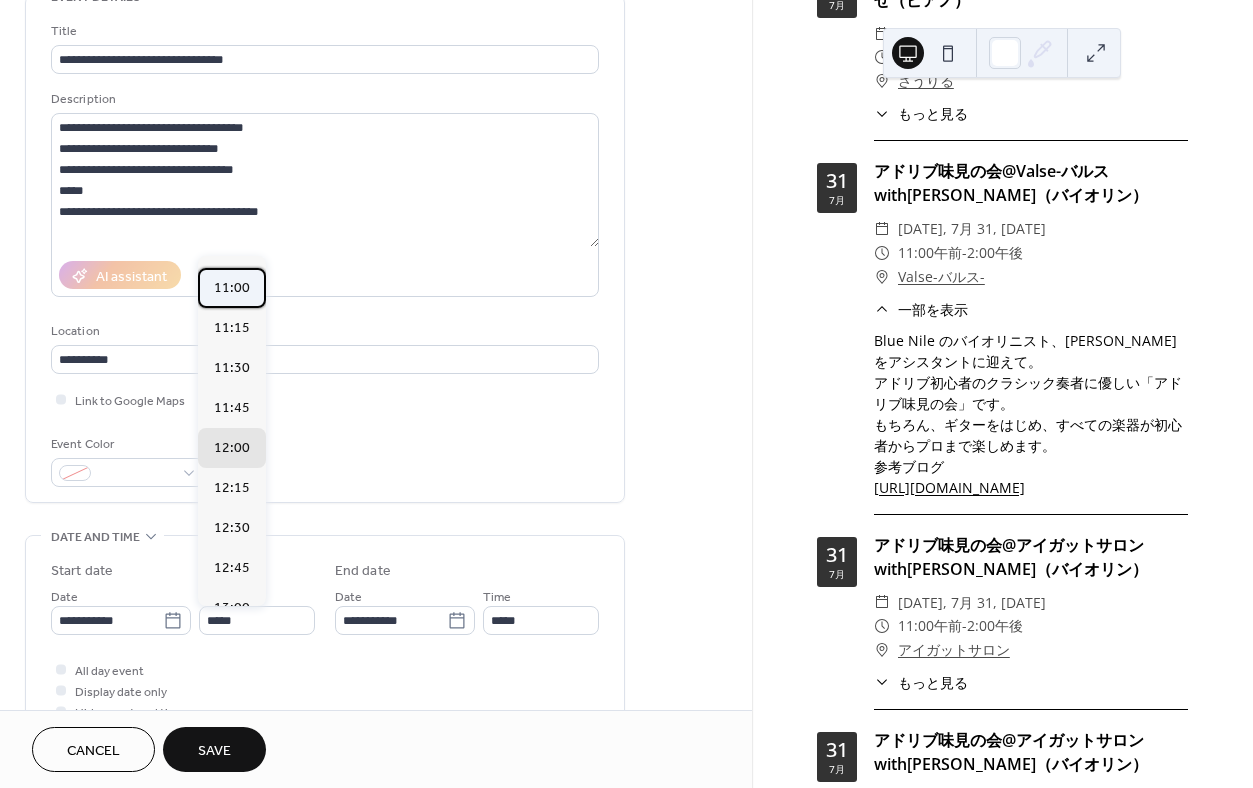 click on "11:00" at bounding box center [232, 288] 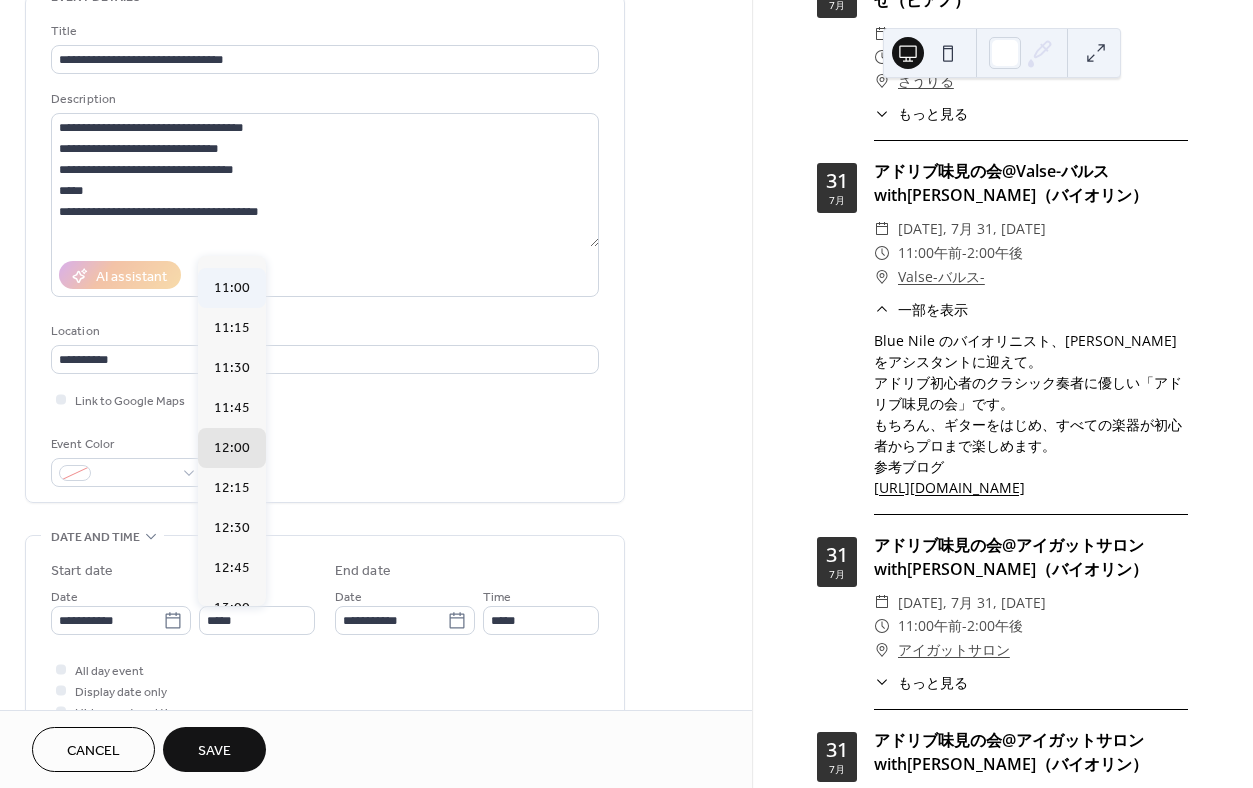 type on "*****" 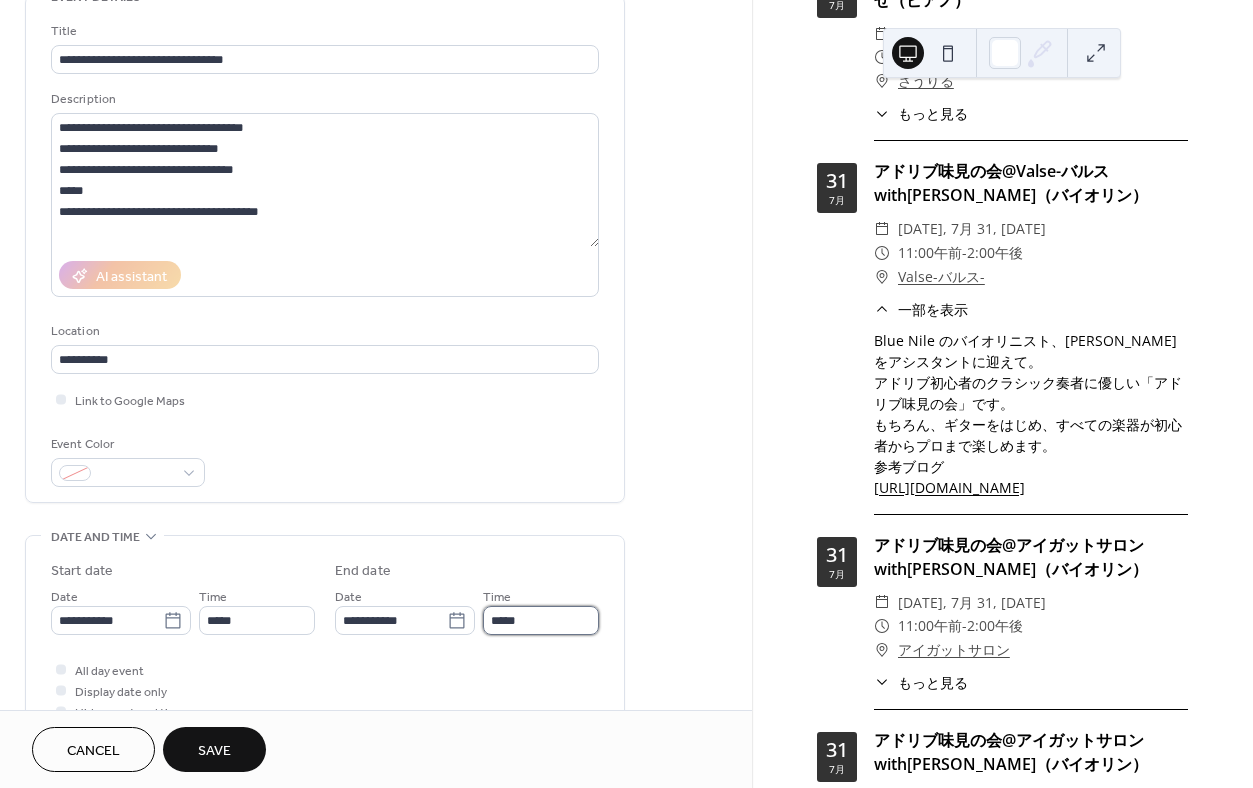 click on "*****" at bounding box center [541, 620] 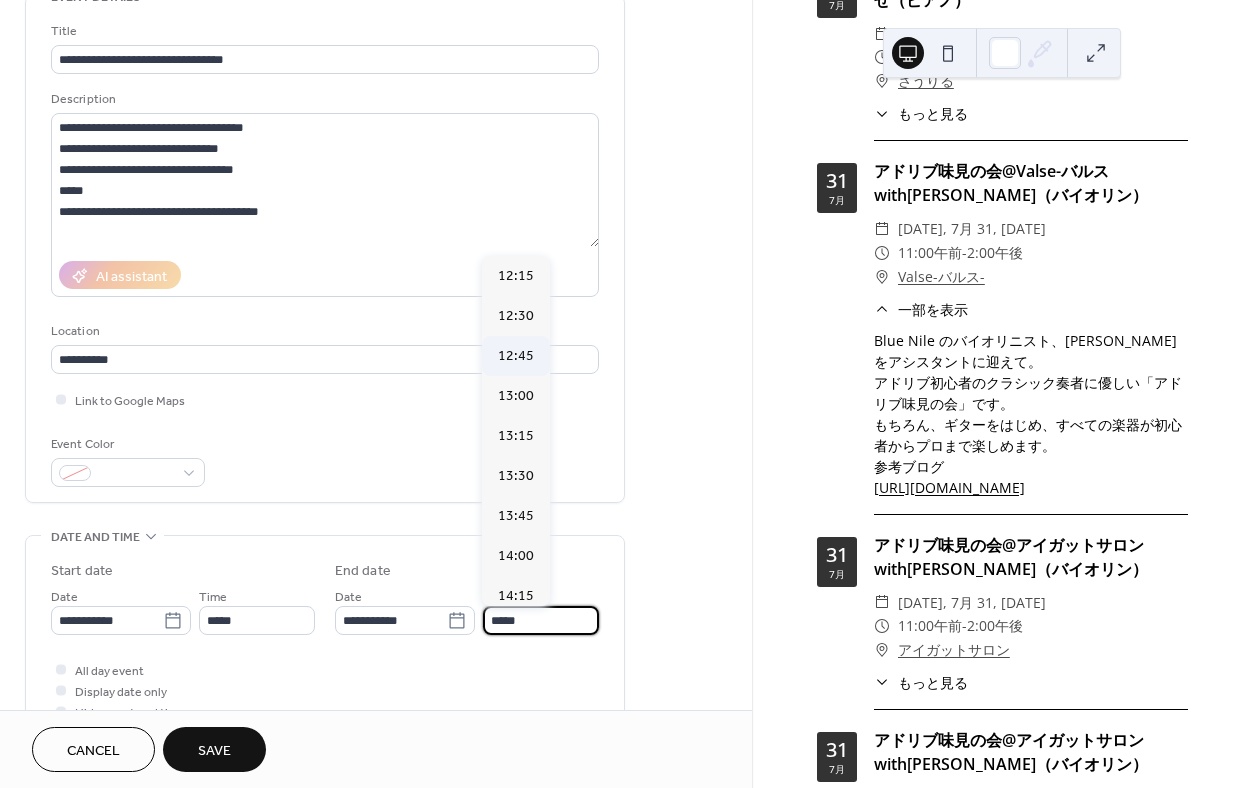 scroll, scrollTop: 275, scrollLeft: 0, axis: vertical 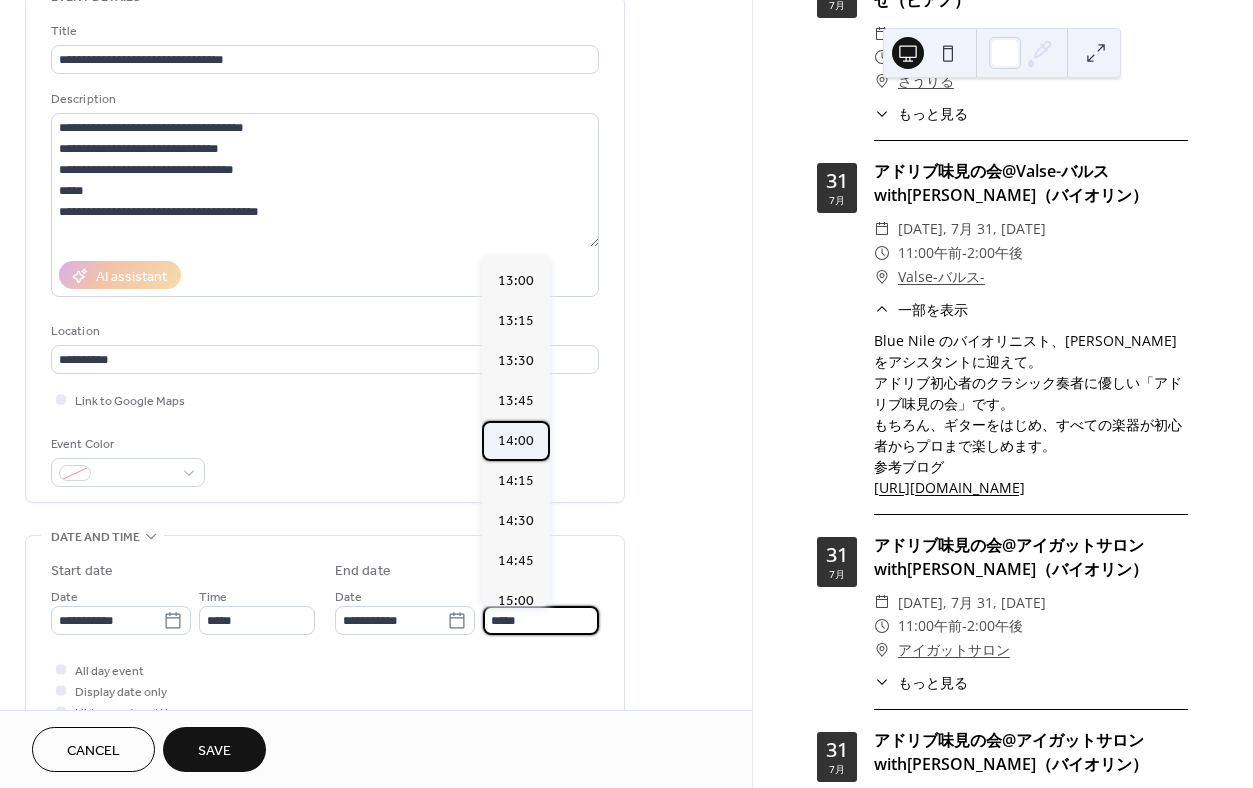 click on "14:00" at bounding box center [516, 441] 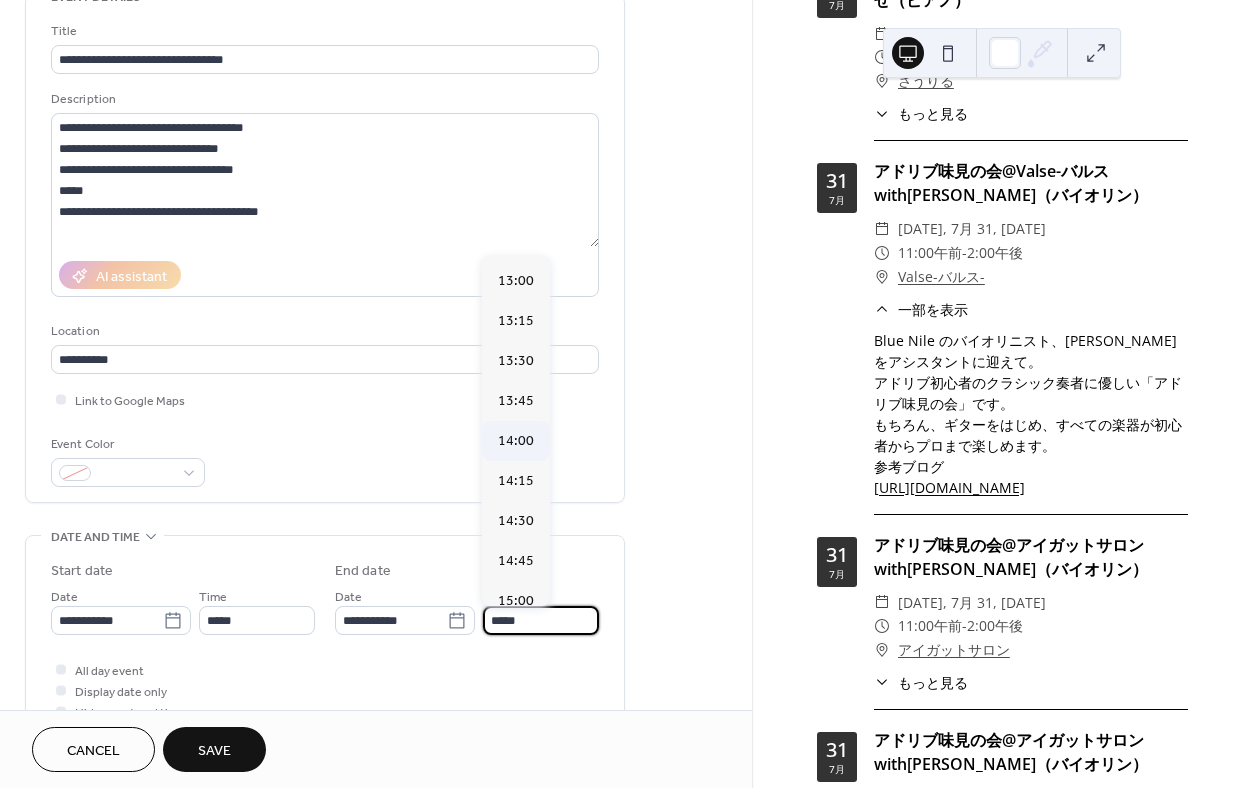 type on "*****" 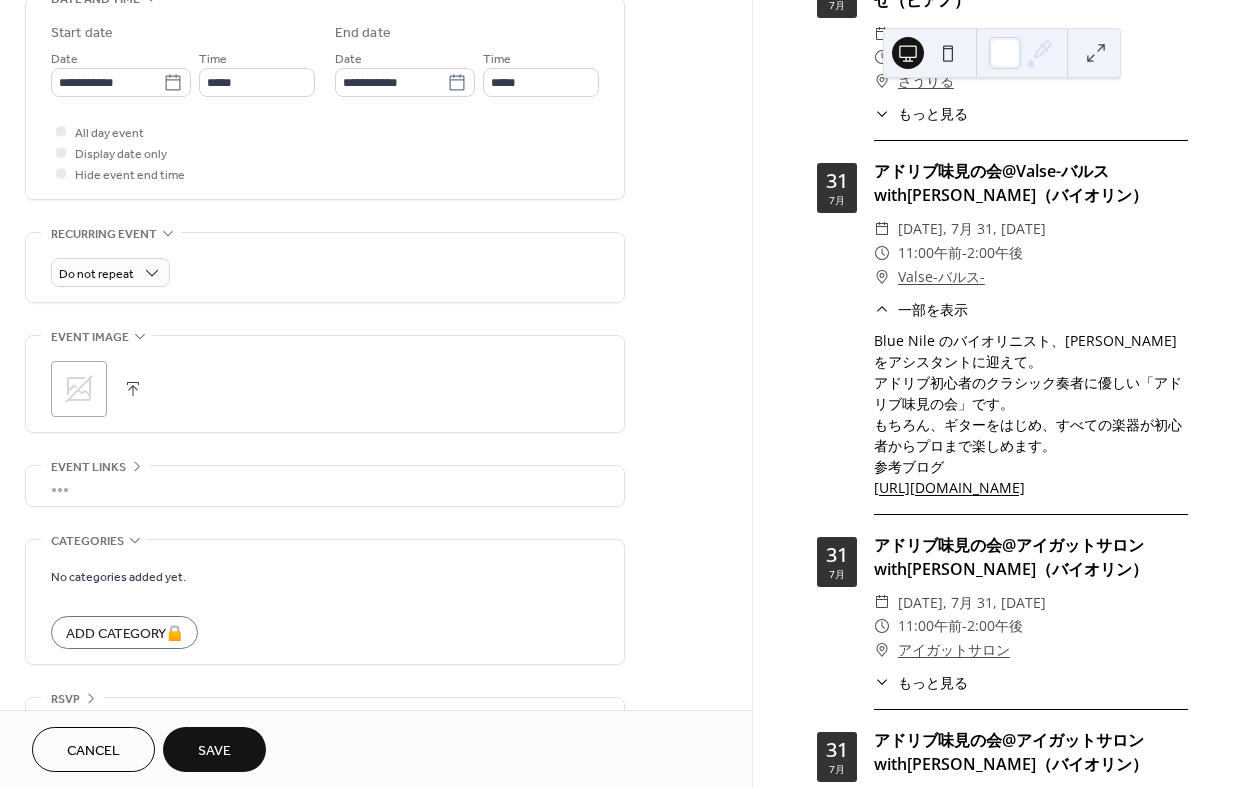 scroll, scrollTop: 702, scrollLeft: 0, axis: vertical 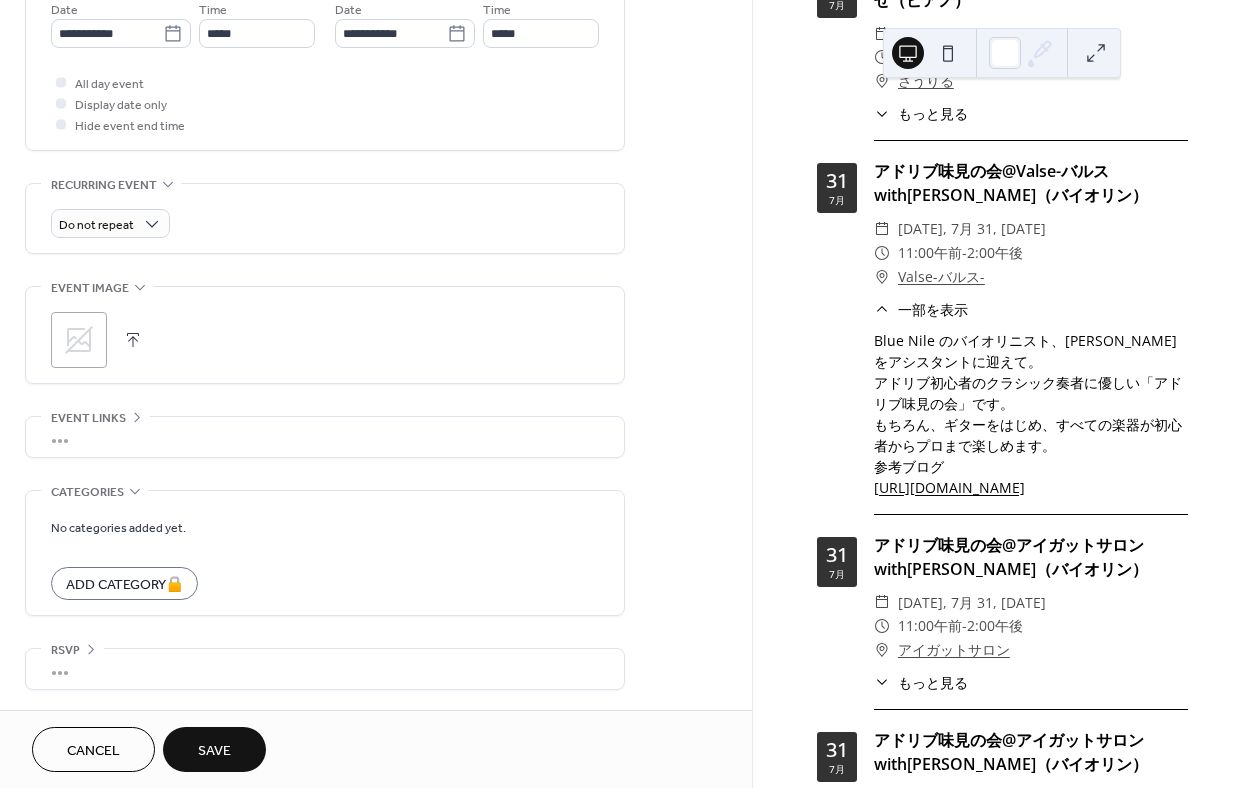 click on "Save" at bounding box center (214, 751) 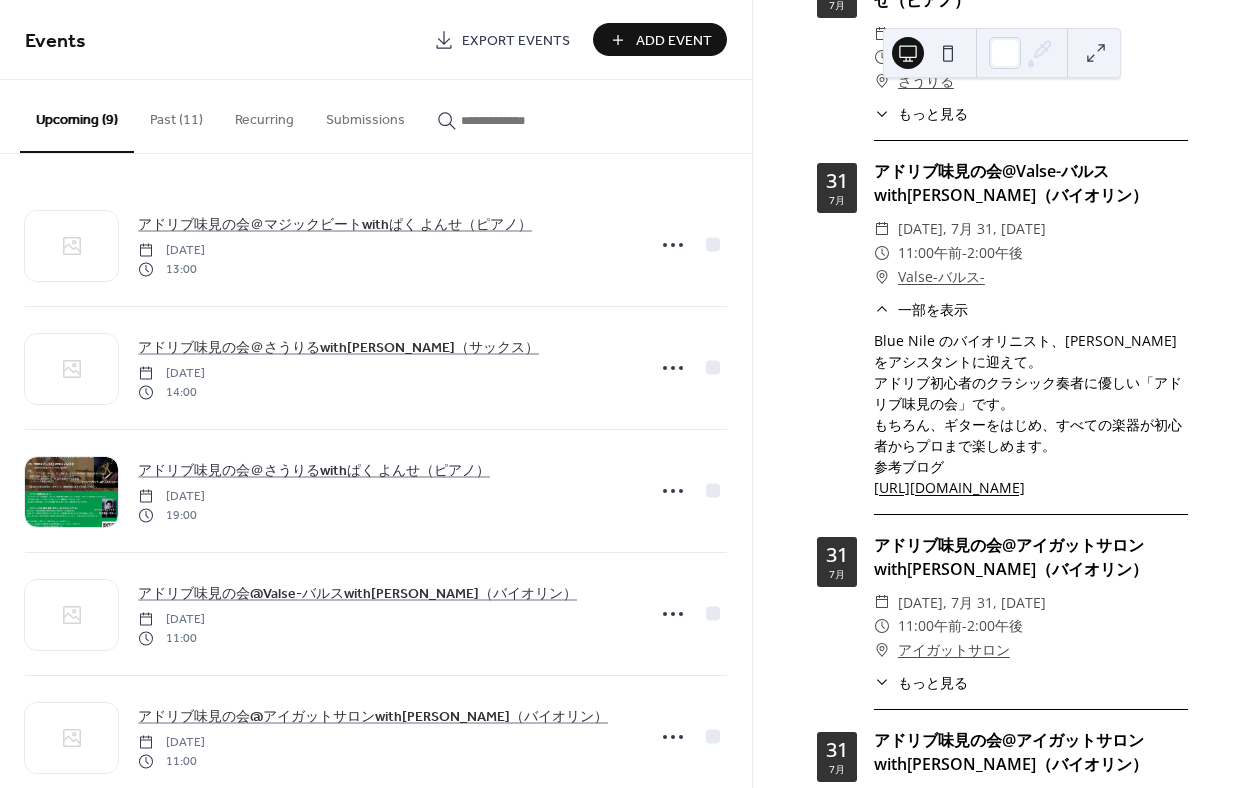 click on "Add Event" at bounding box center [674, 41] 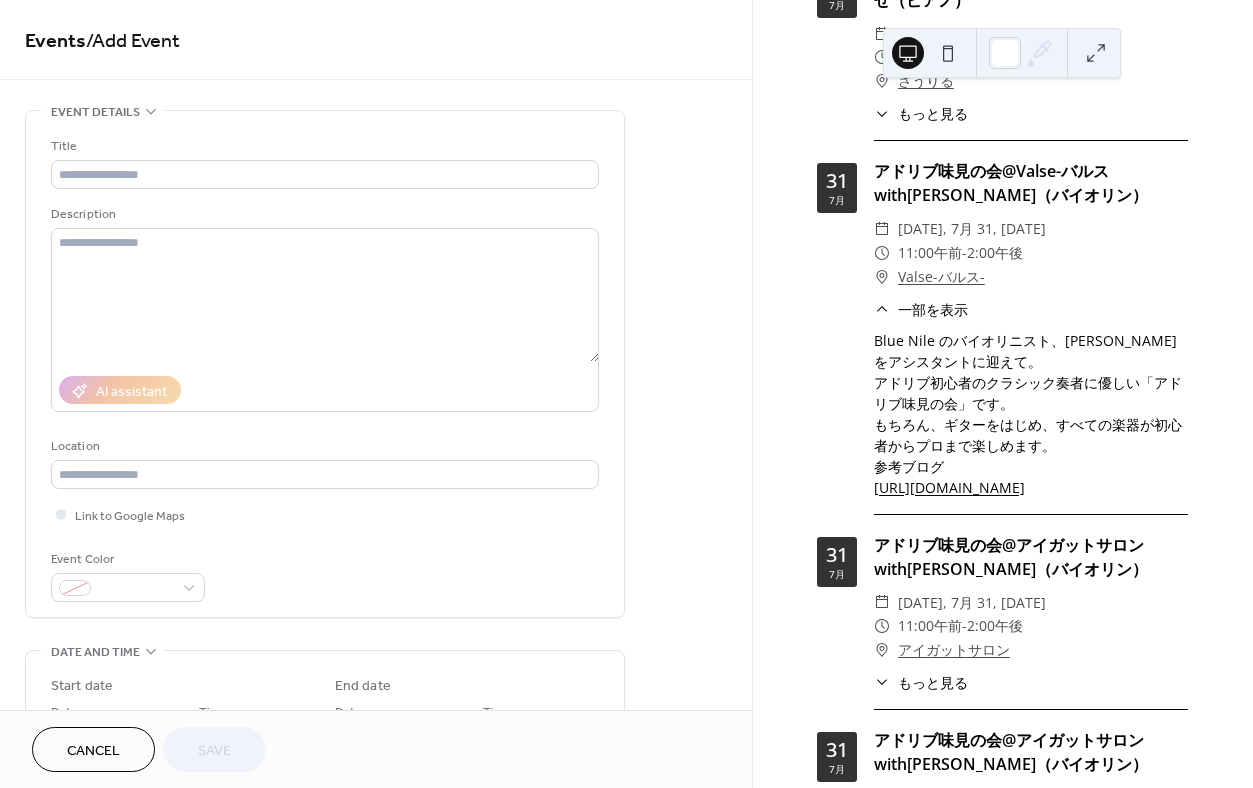 click on "もっと見る" at bounding box center [933, 682] 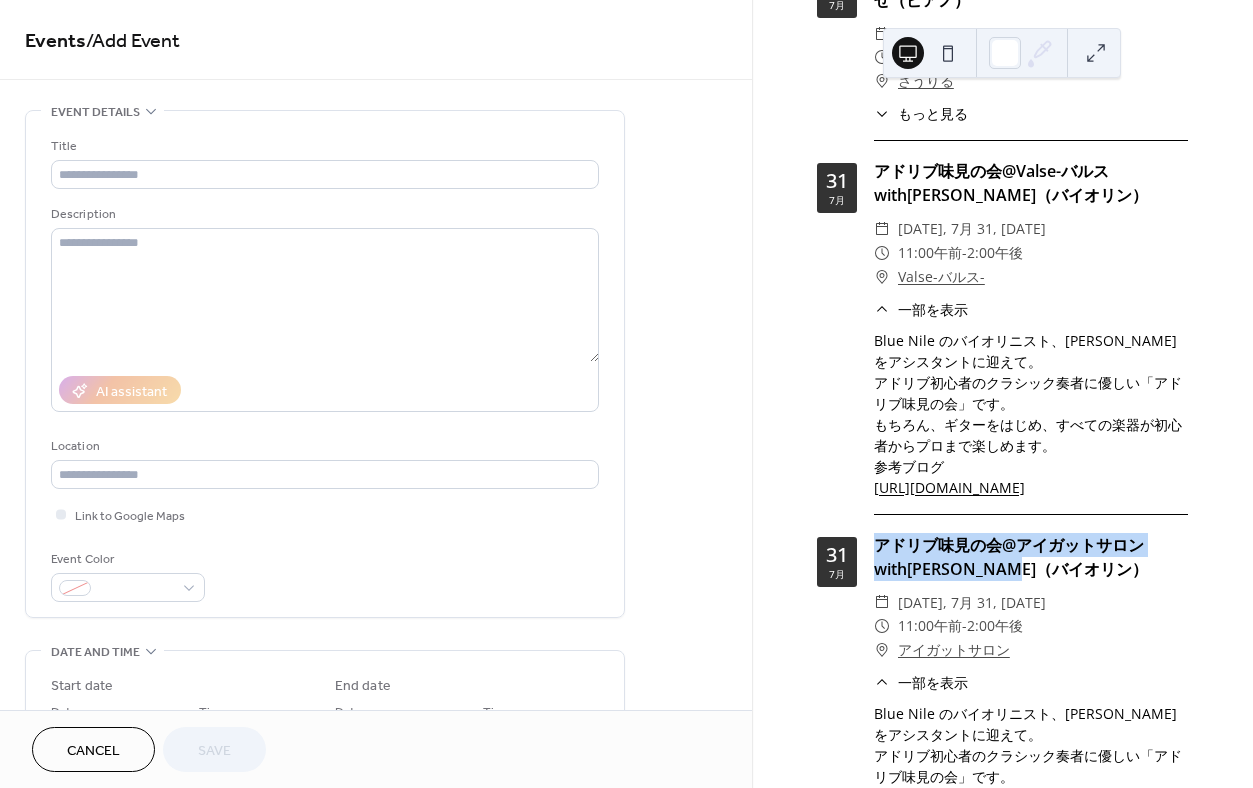 drag, startPoint x: 1046, startPoint y: 585, endPoint x: 866, endPoint y: 566, distance: 181 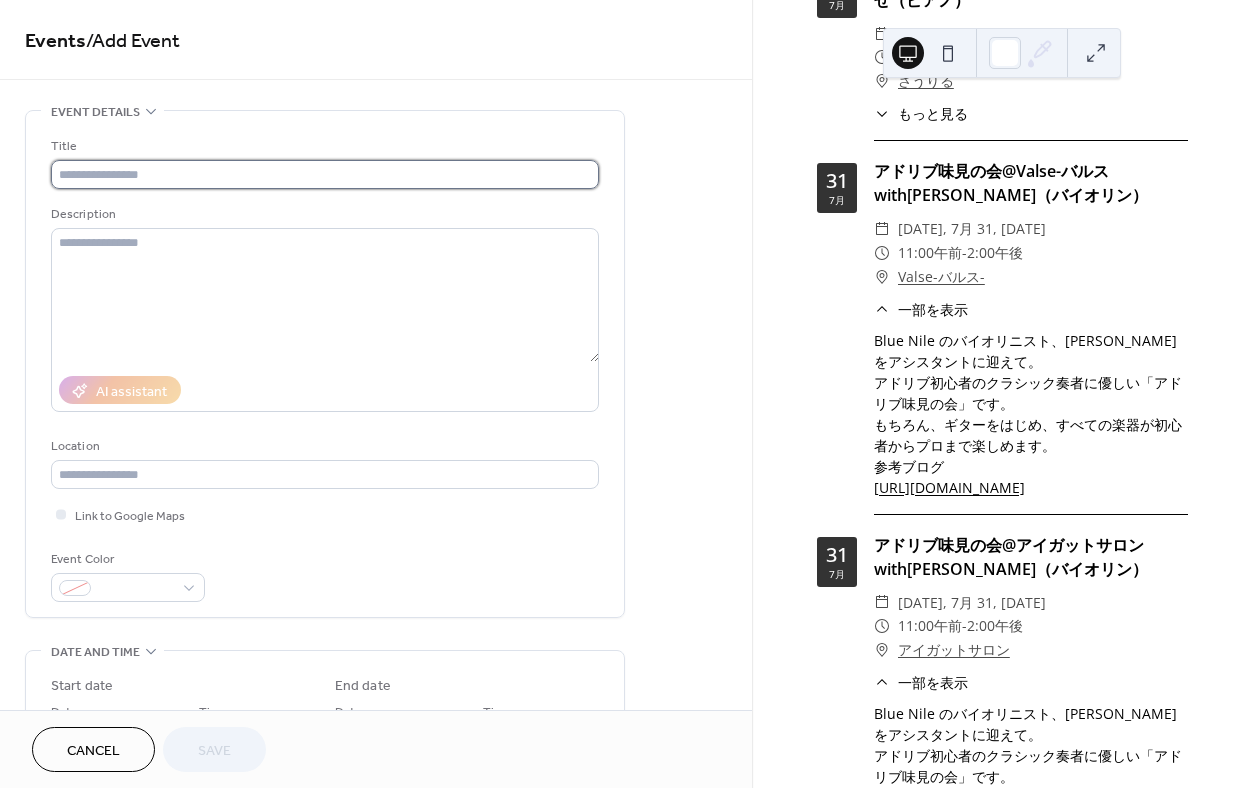 click 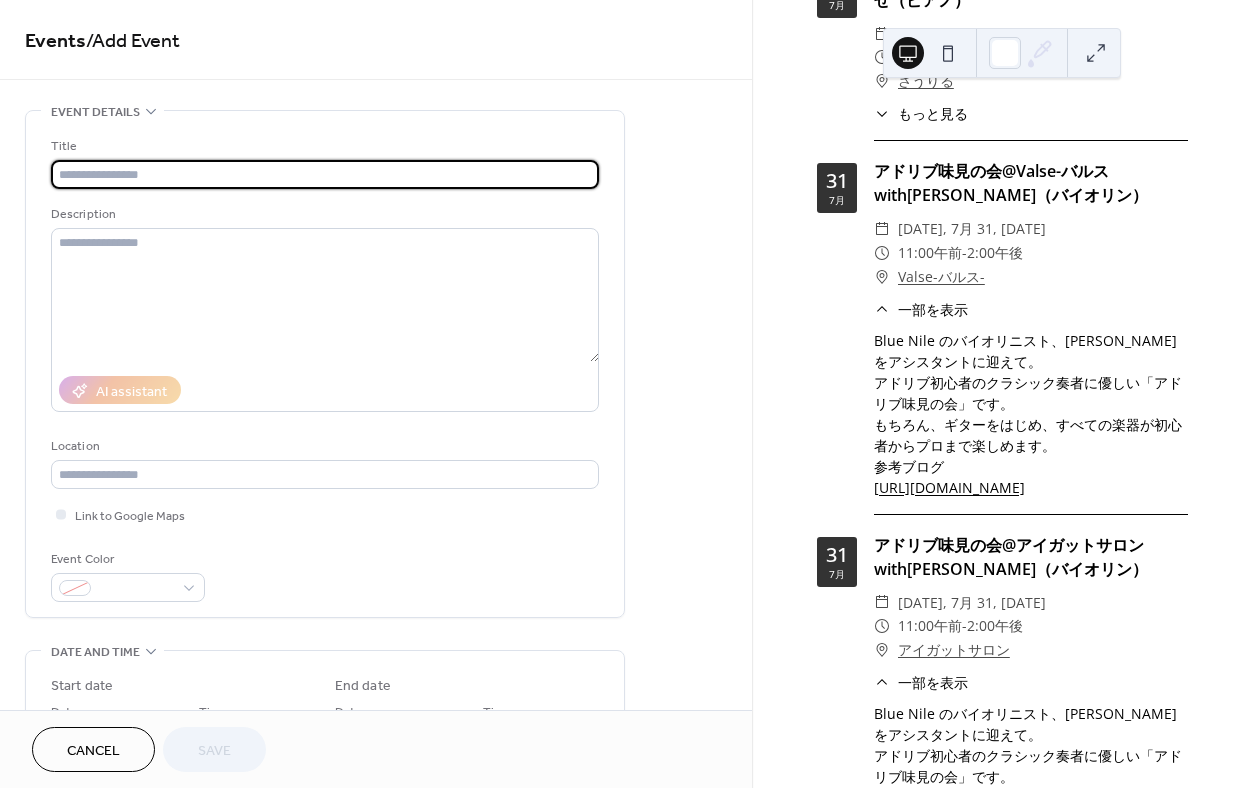 paste on "**********" 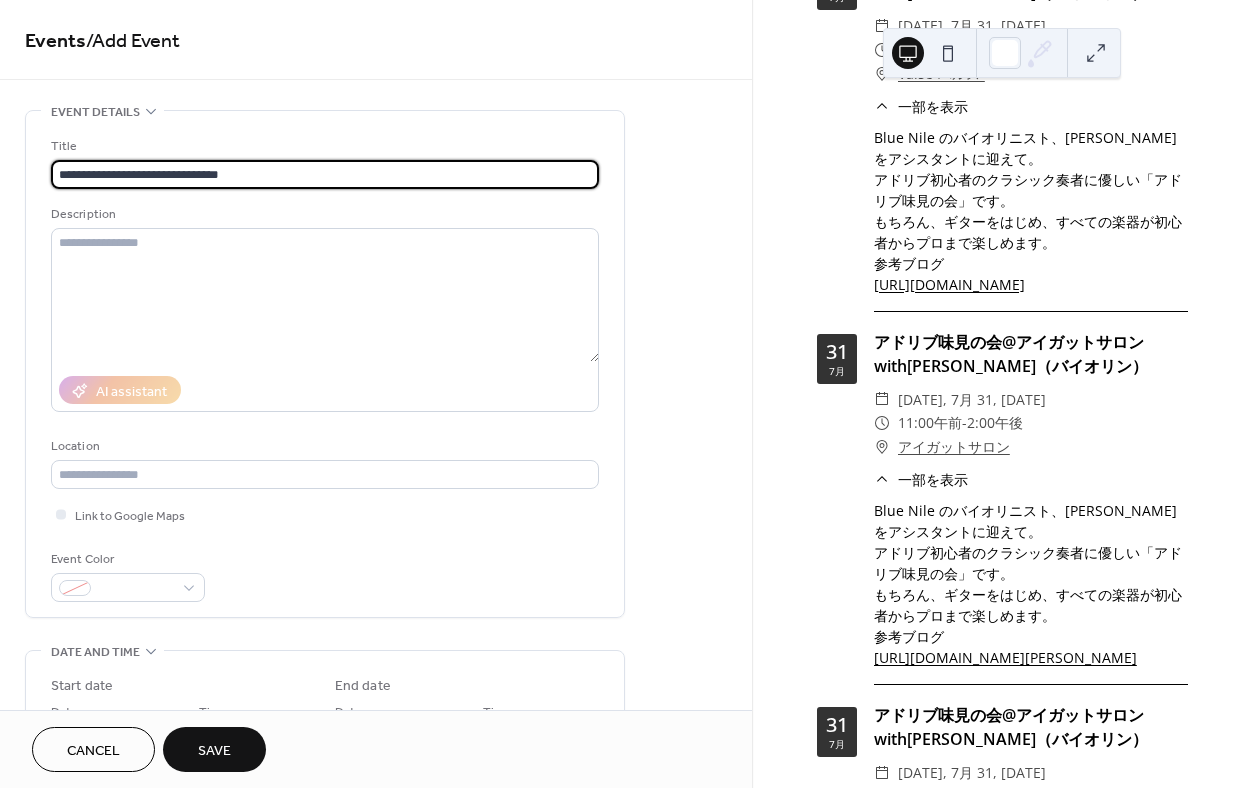 scroll, scrollTop: 857, scrollLeft: 0, axis: vertical 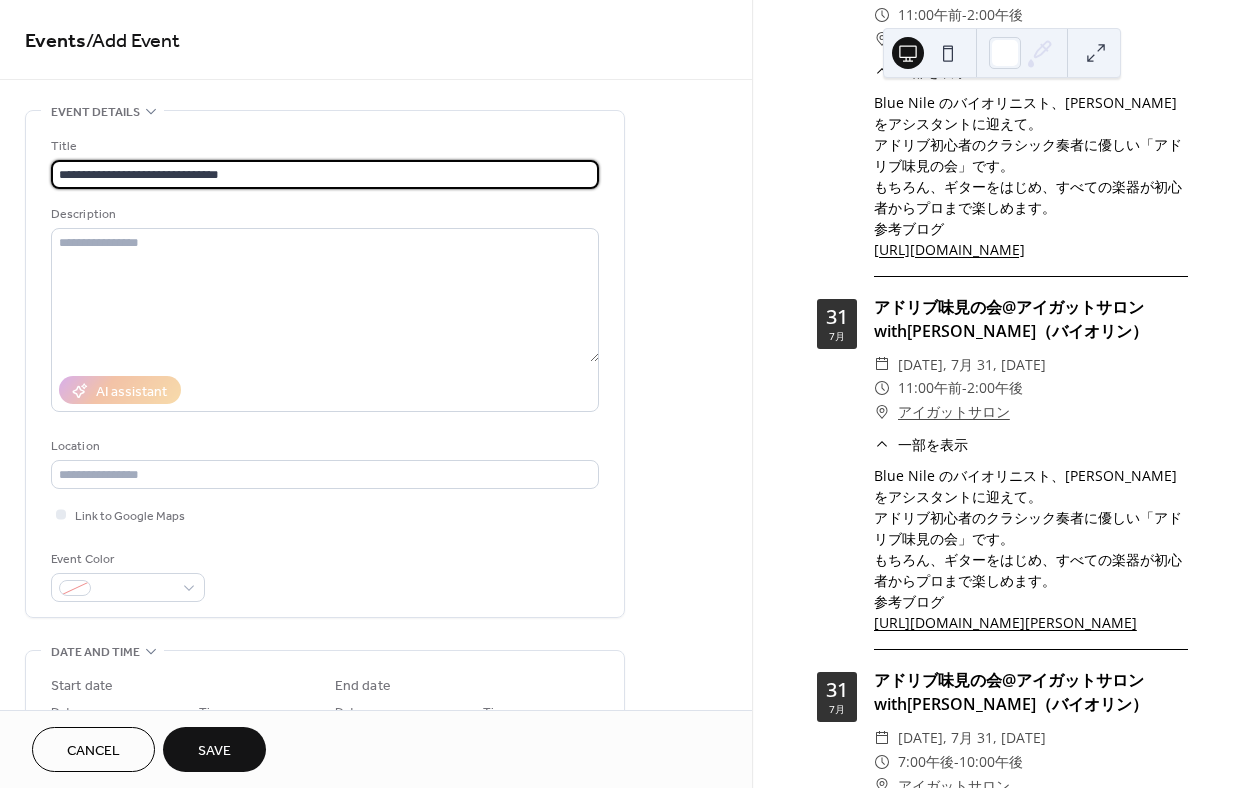 type on "**********" 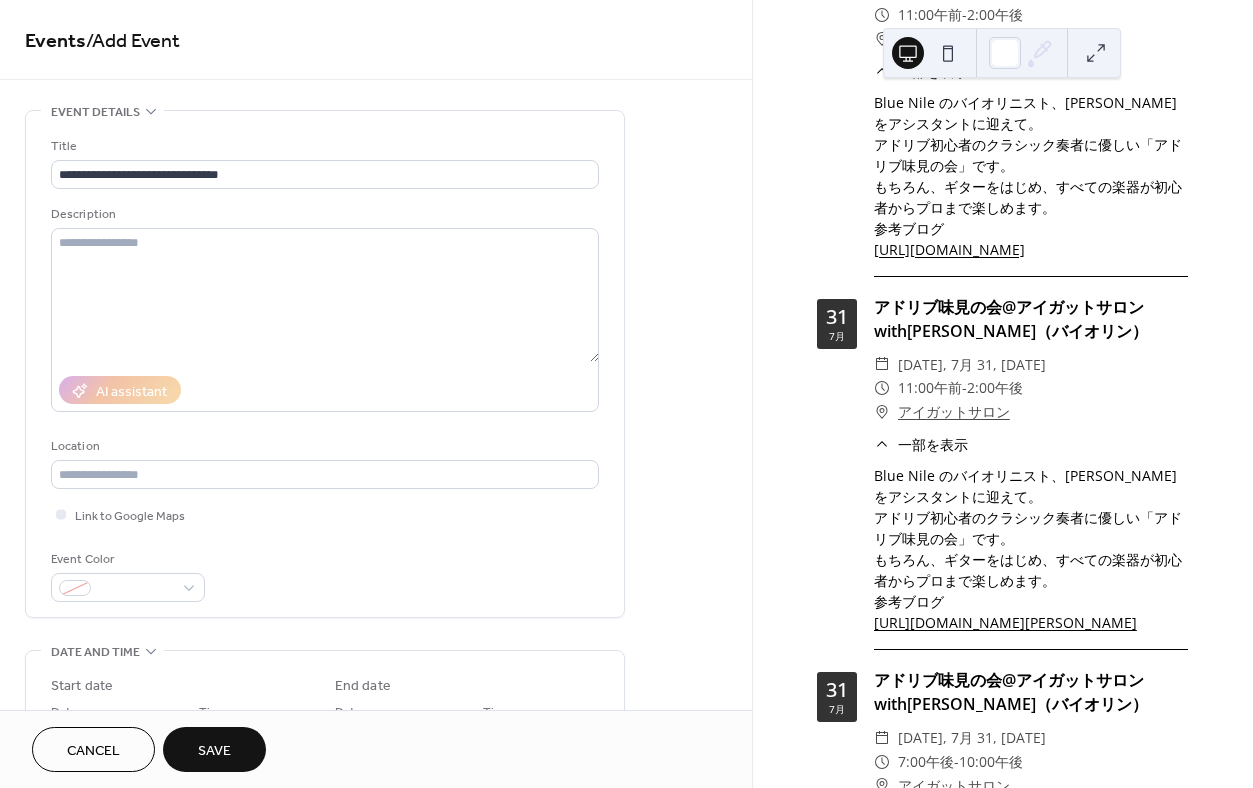 drag, startPoint x: 972, startPoint y: 662, endPoint x: 872, endPoint y: 487, distance: 201.55644 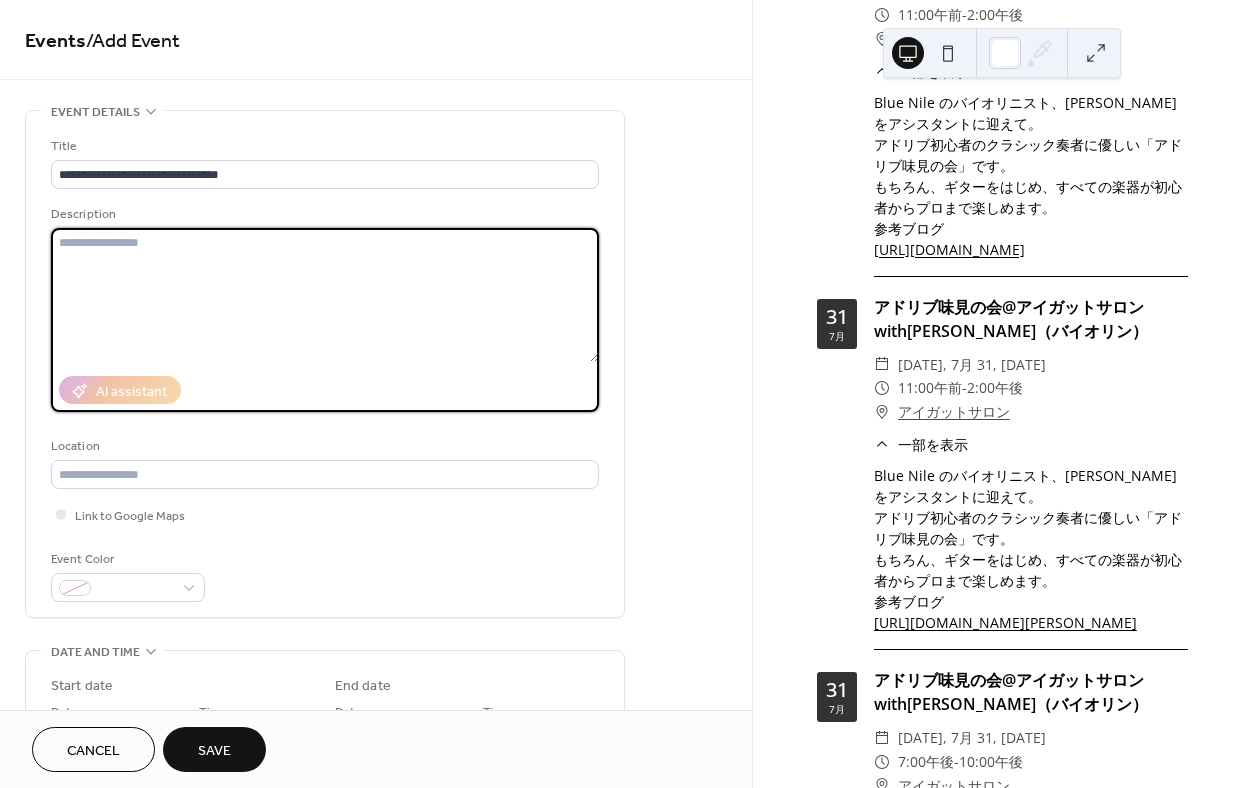 click at bounding box center (325, 295) 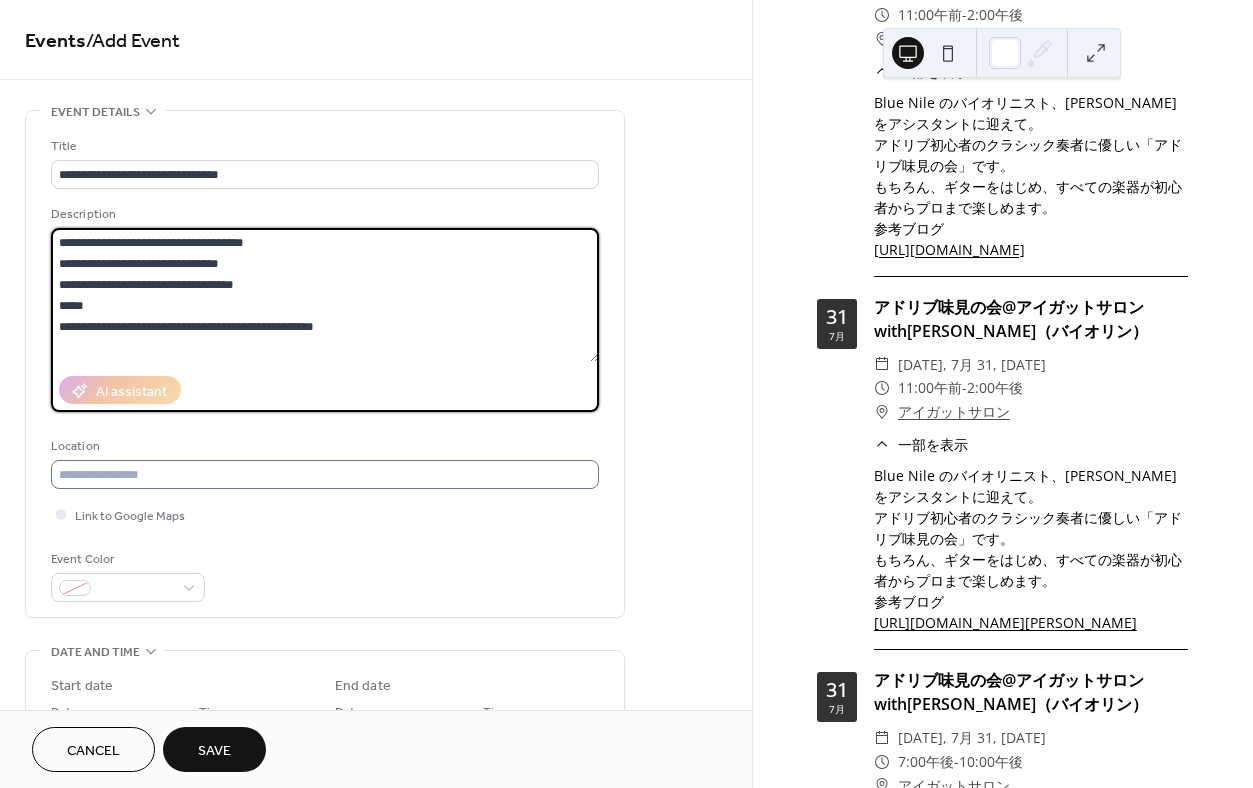 type on "**********" 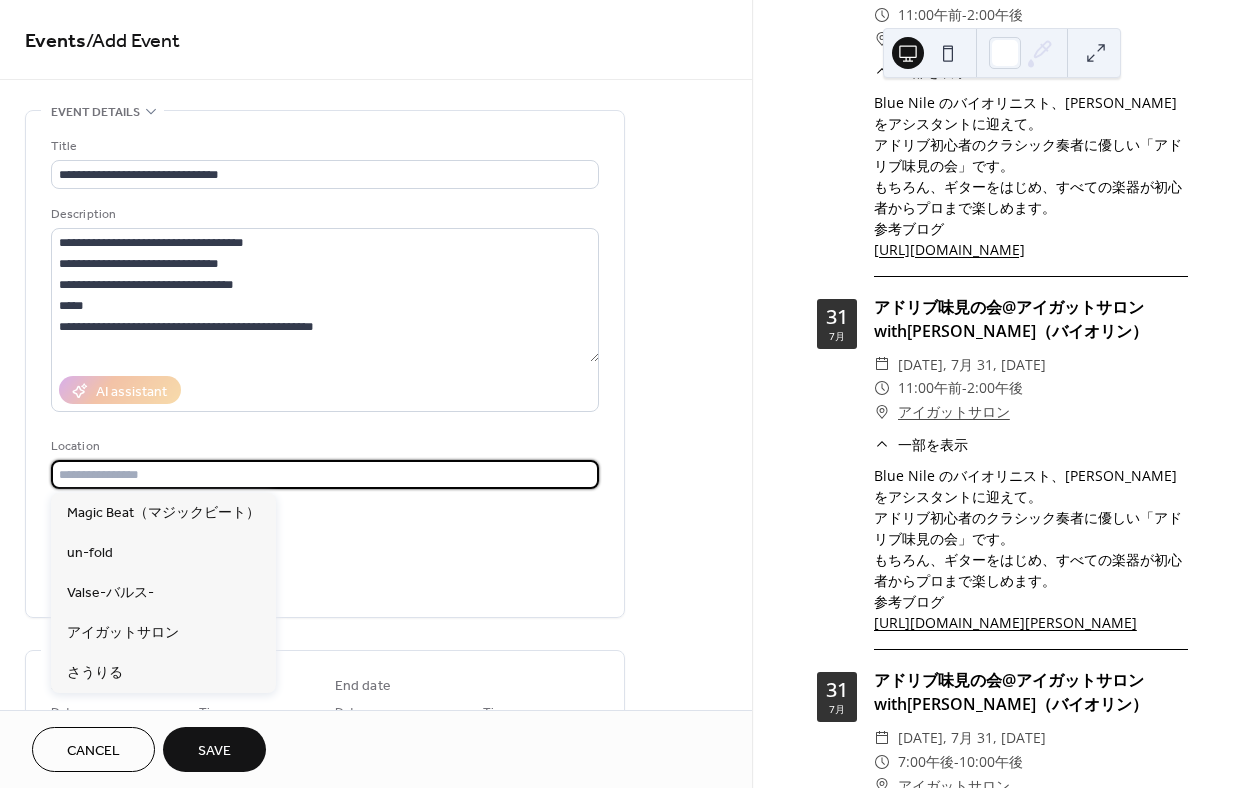 click at bounding box center [325, 474] 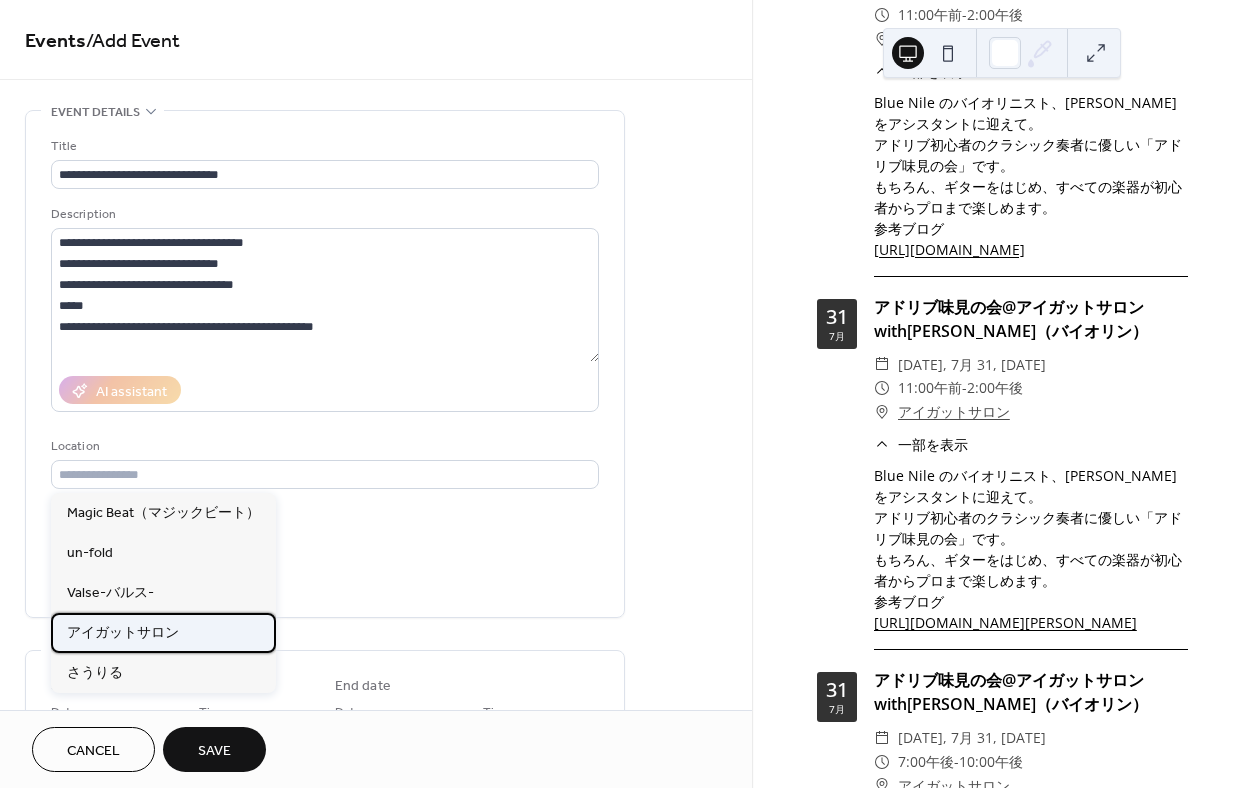 click on "アイガットサロン" at bounding box center [123, 633] 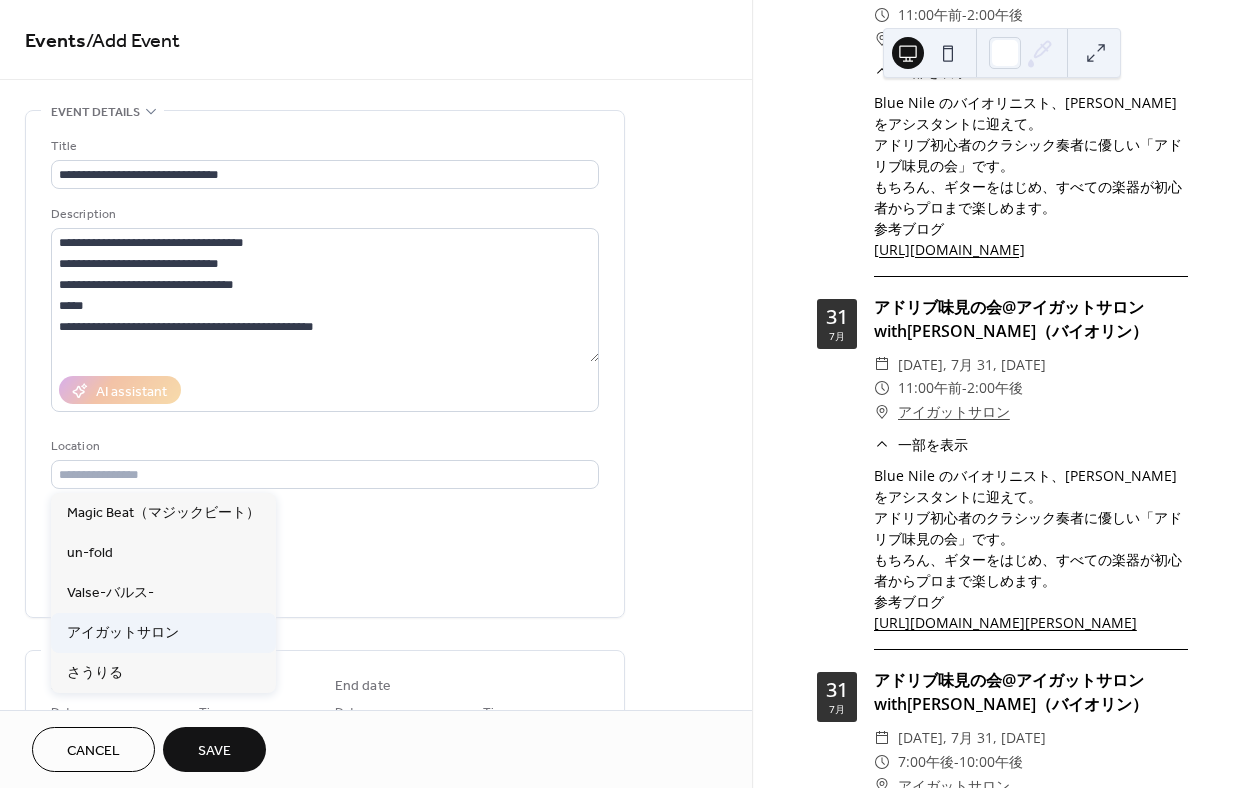 type on "********" 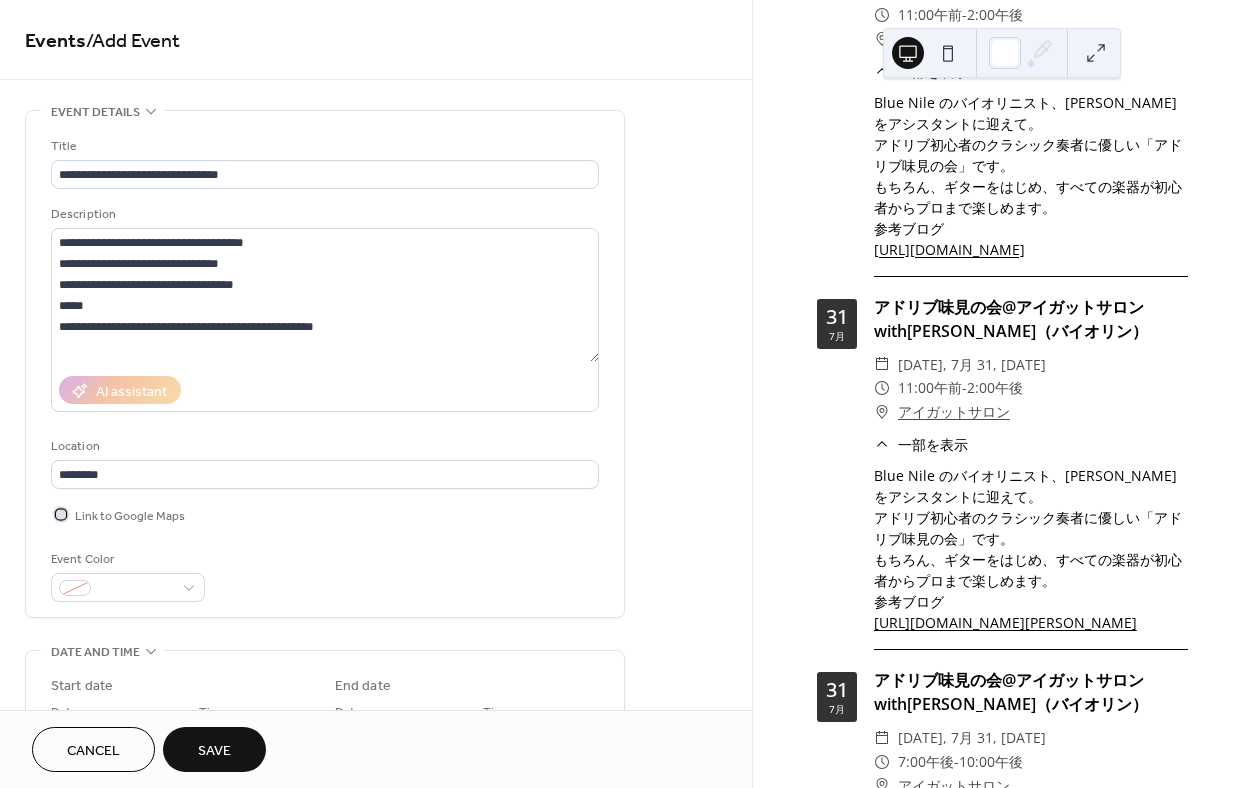 click at bounding box center (61, 514) 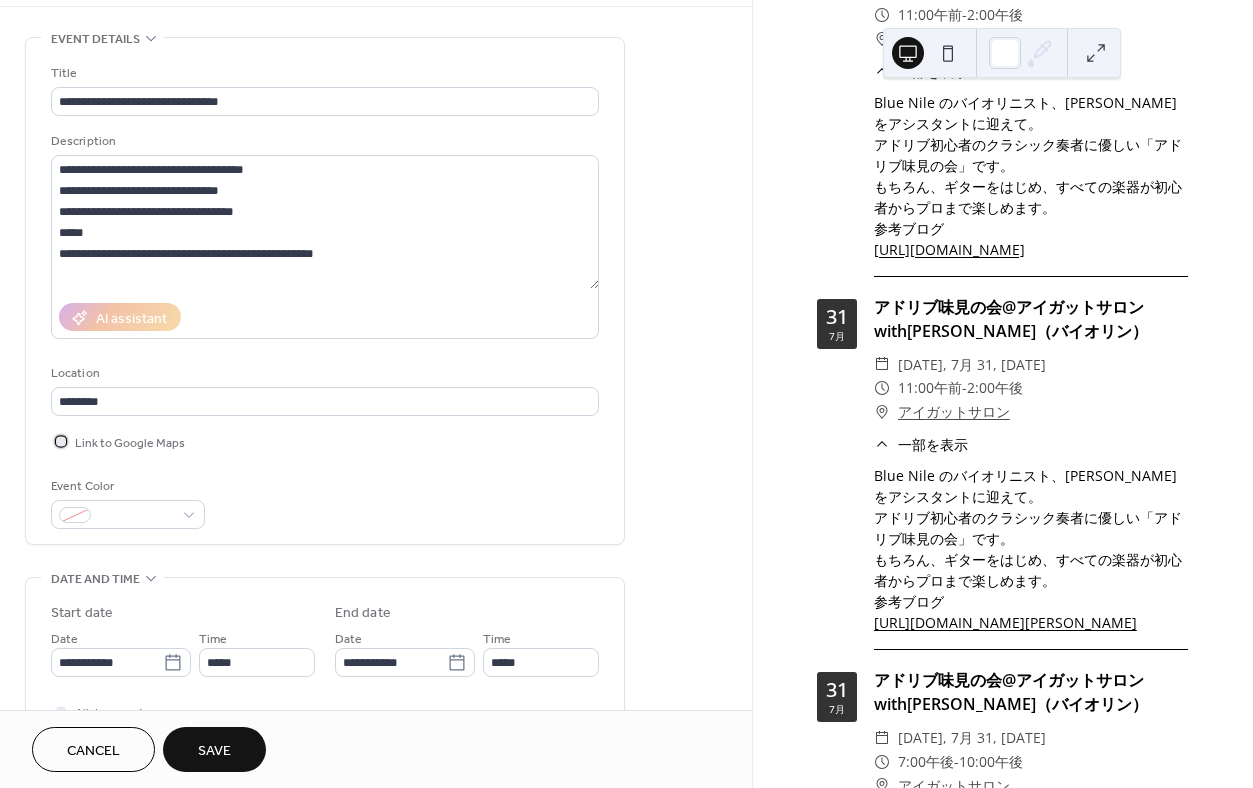 scroll, scrollTop: 81, scrollLeft: 0, axis: vertical 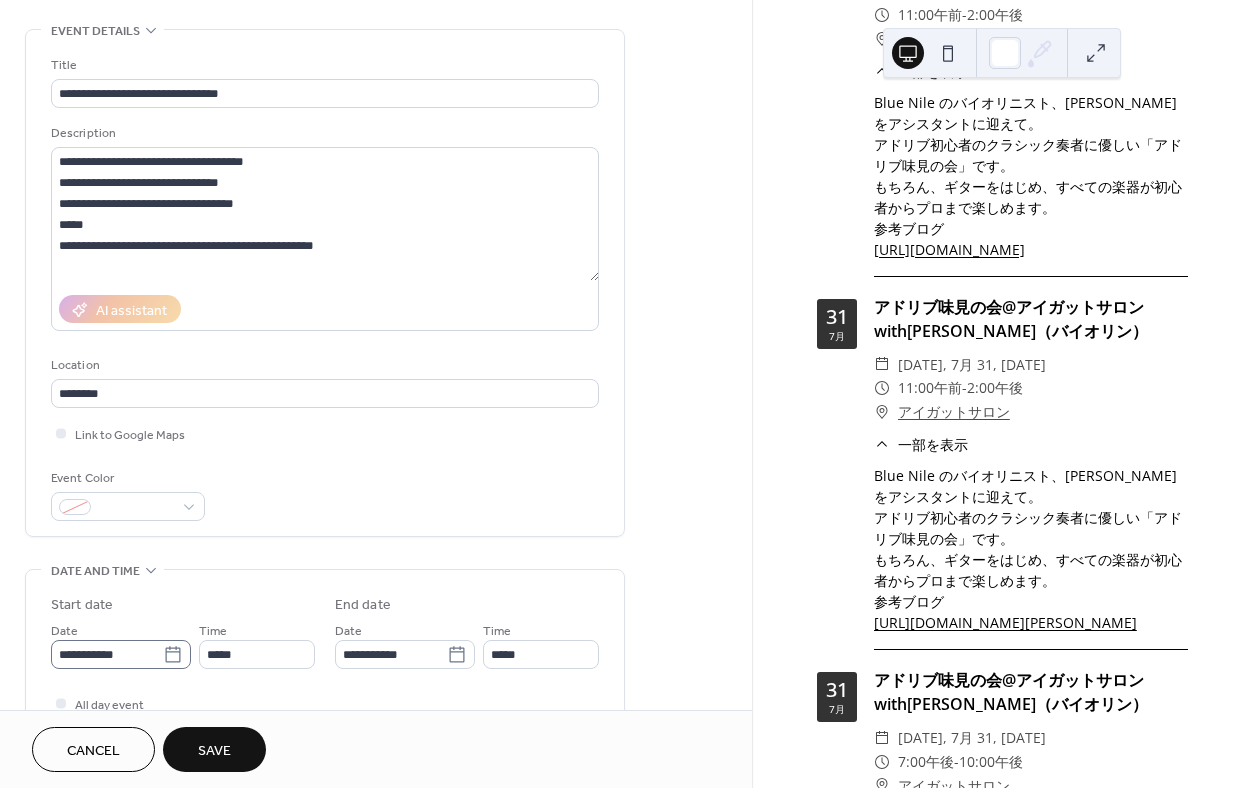 click 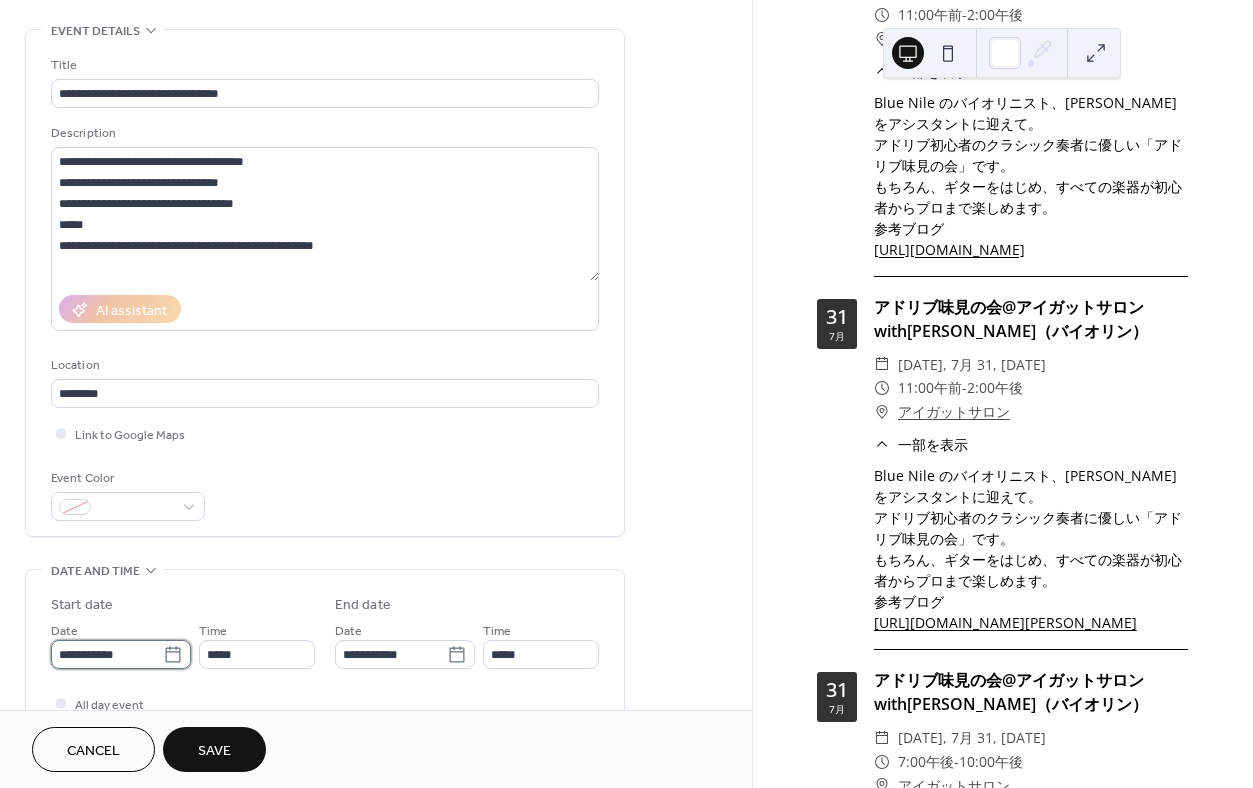 click on "**********" at bounding box center [107, 654] 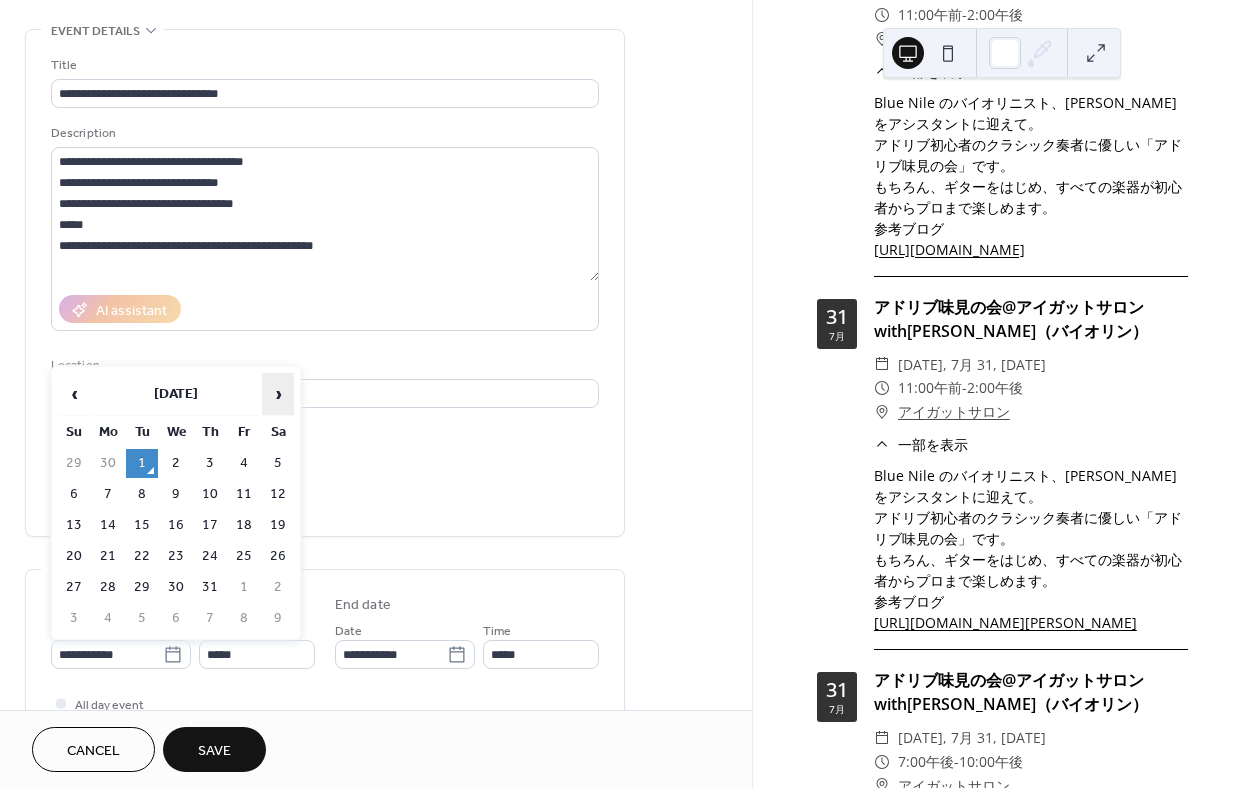click on "›" at bounding box center (278, 394) 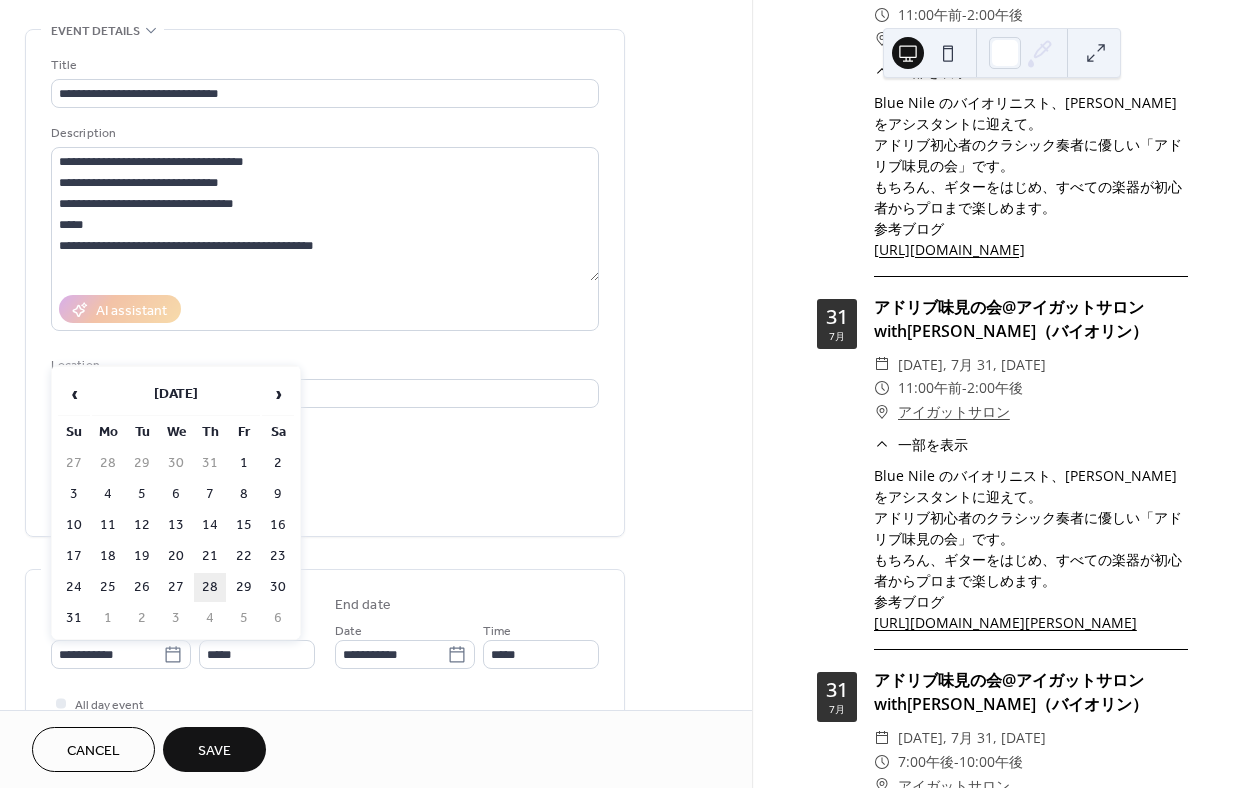 click on "28" at bounding box center (210, 587) 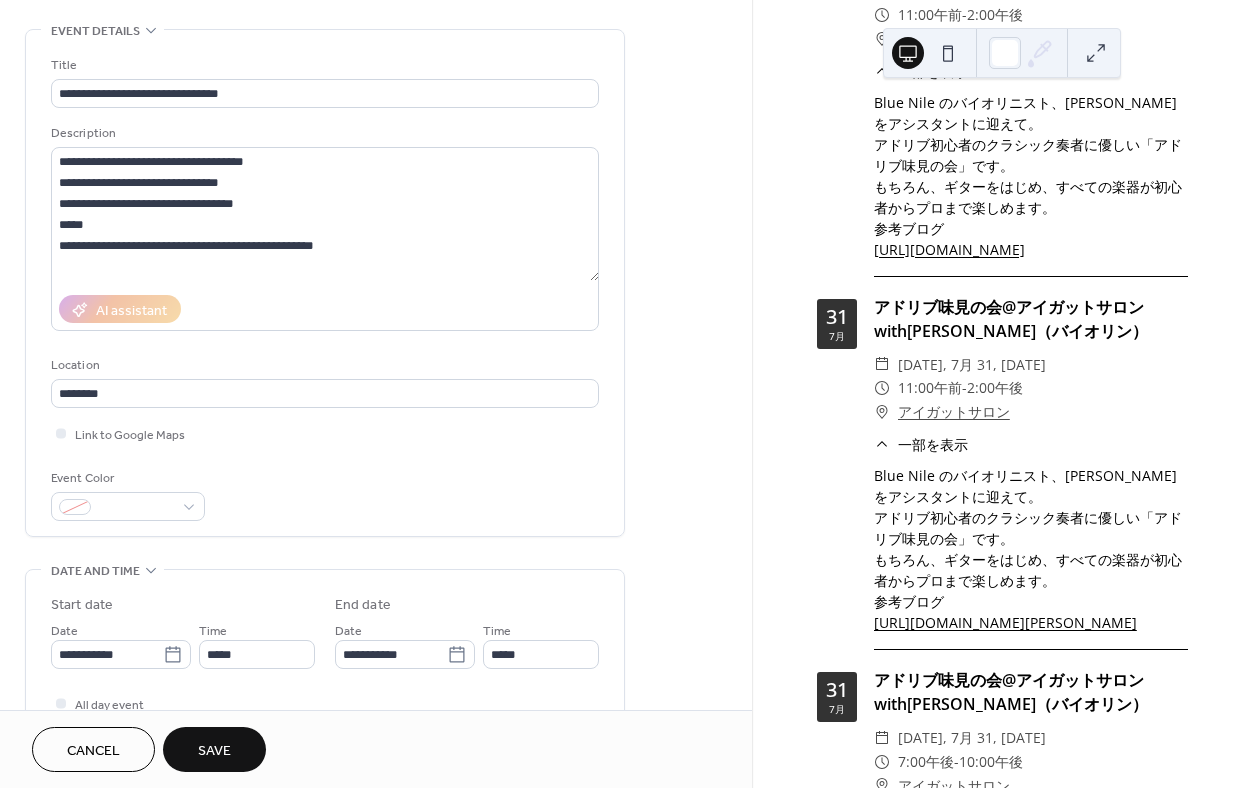 click on "**********" at bounding box center [325, 632] 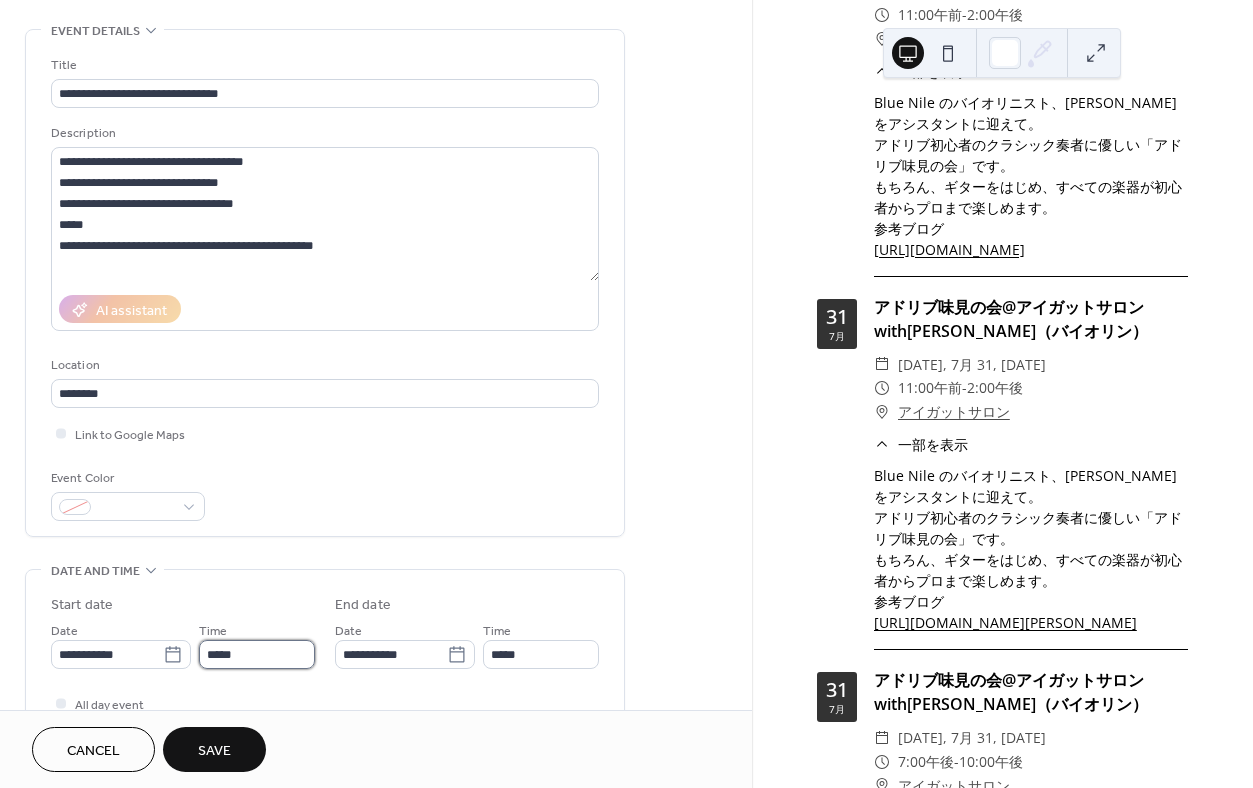 click on "*****" at bounding box center [257, 654] 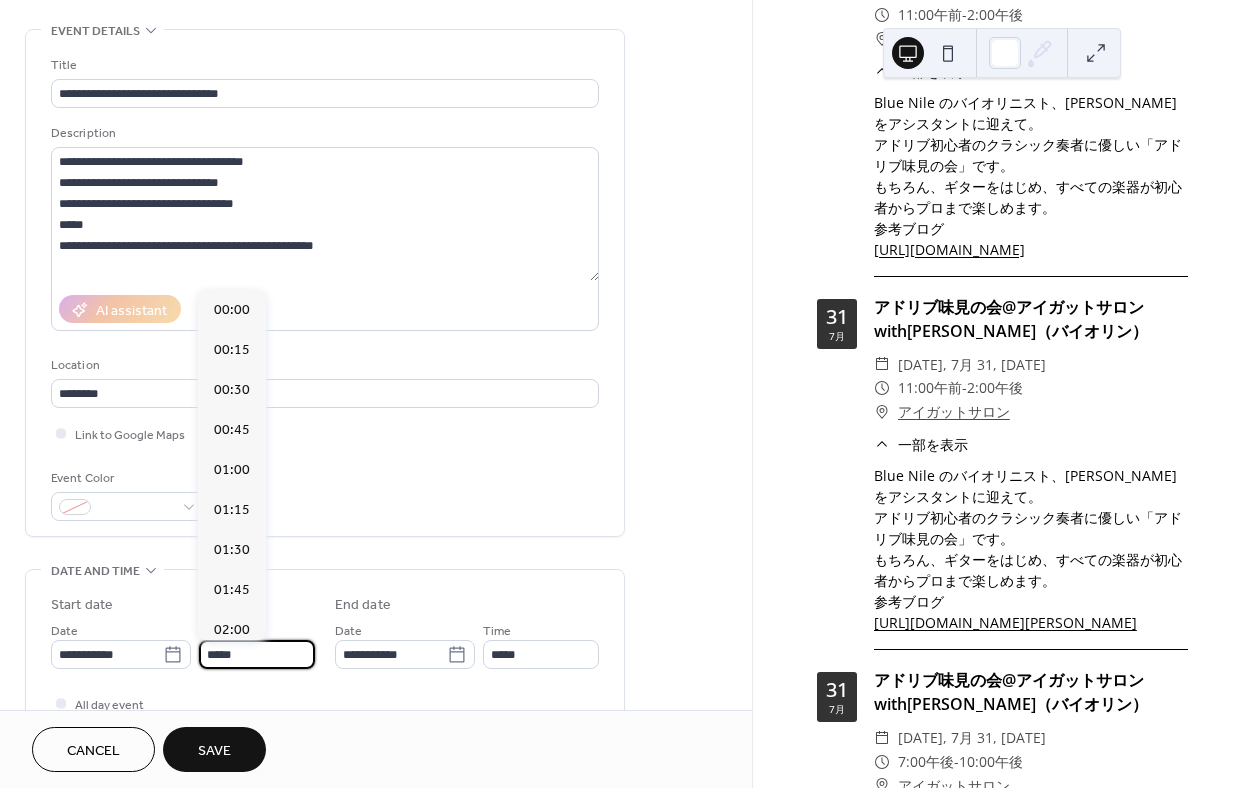 scroll, scrollTop: 1920, scrollLeft: 0, axis: vertical 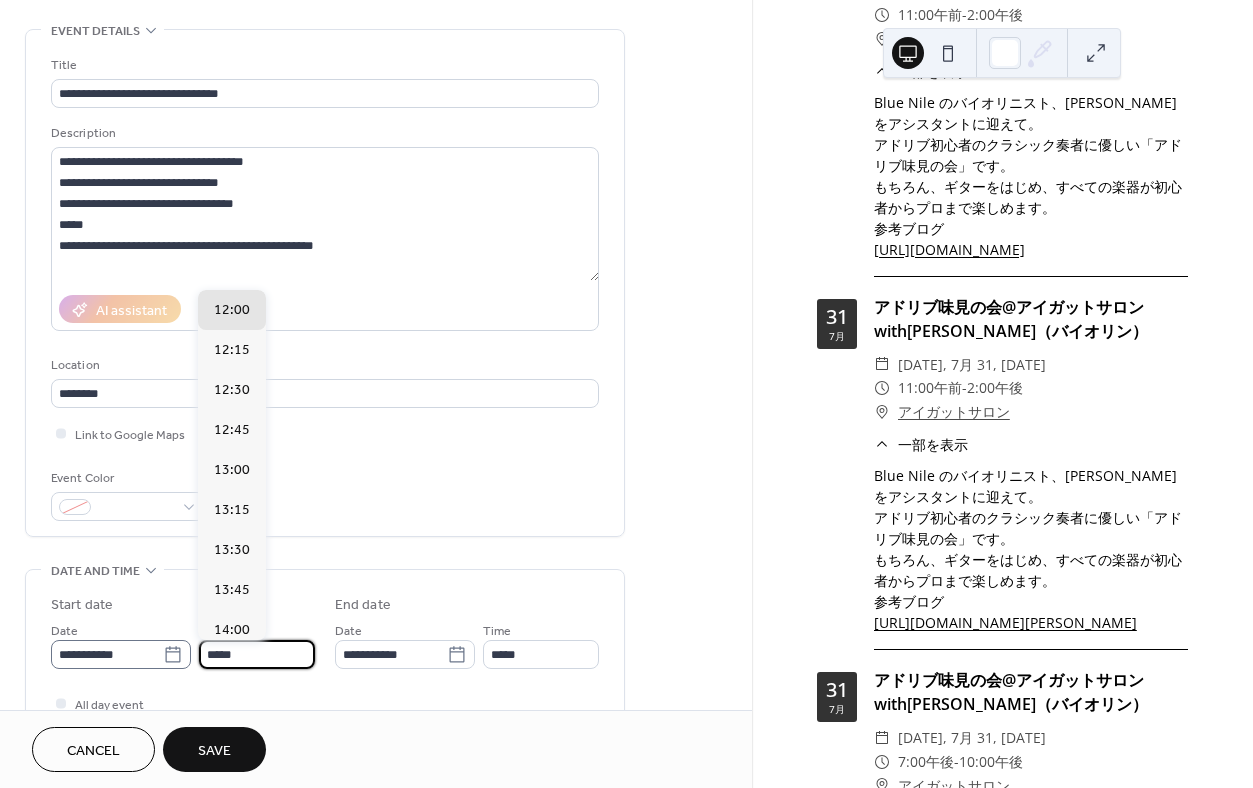 drag, startPoint x: 298, startPoint y: 655, endPoint x: 179, endPoint y: 652, distance: 119.03781 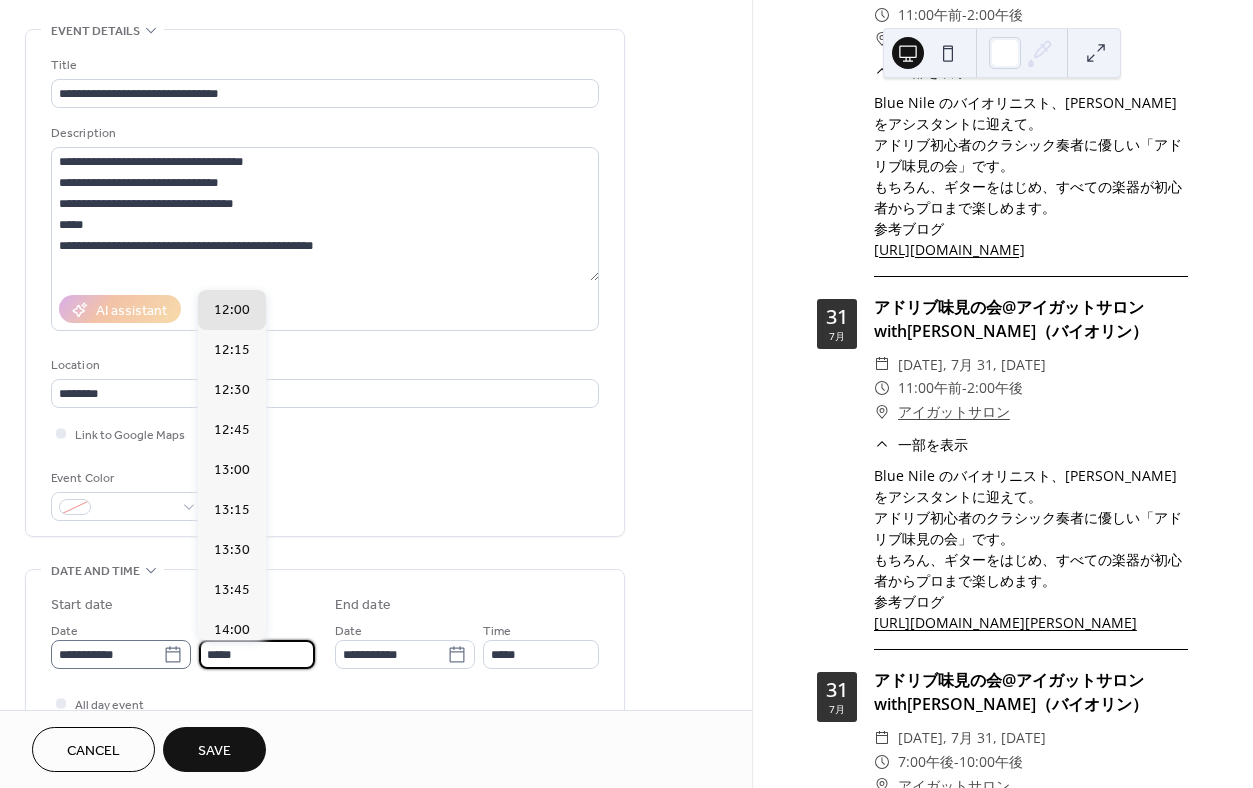 click on "**********" at bounding box center (183, 644) 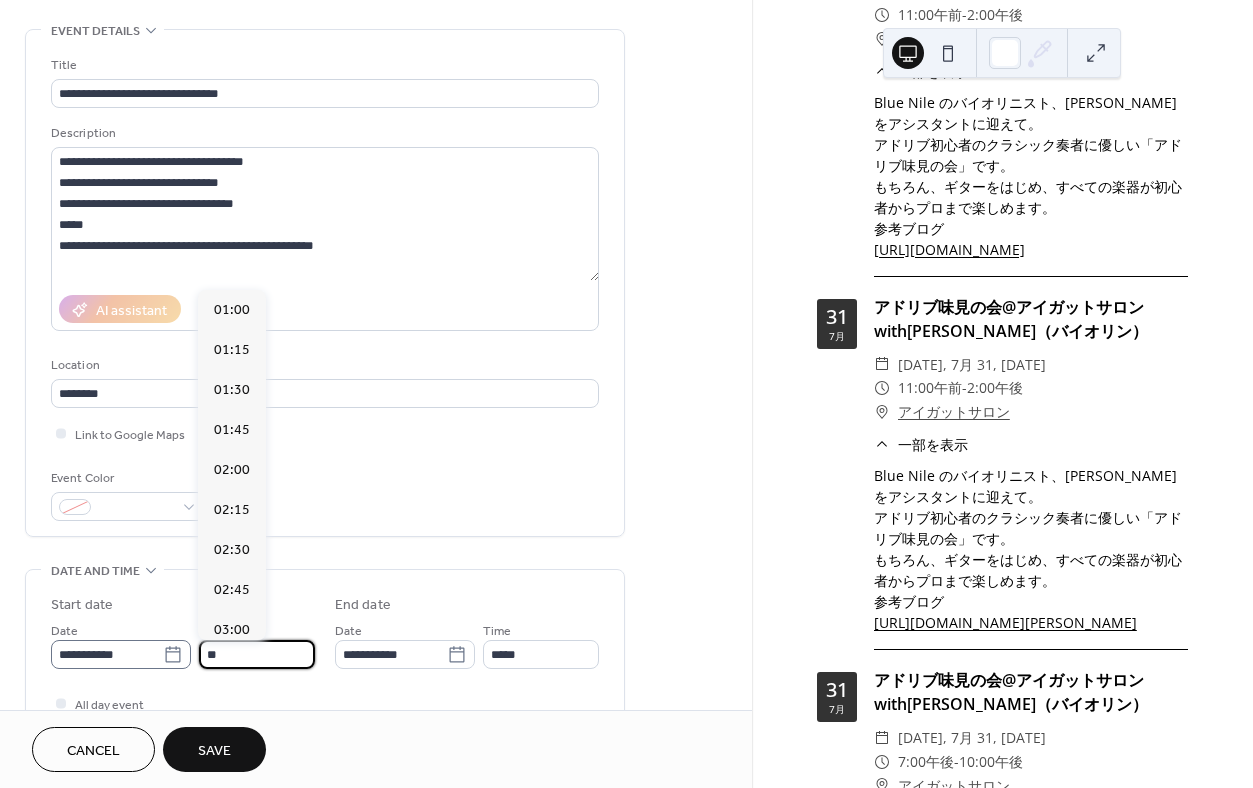 scroll, scrollTop: 3040, scrollLeft: 0, axis: vertical 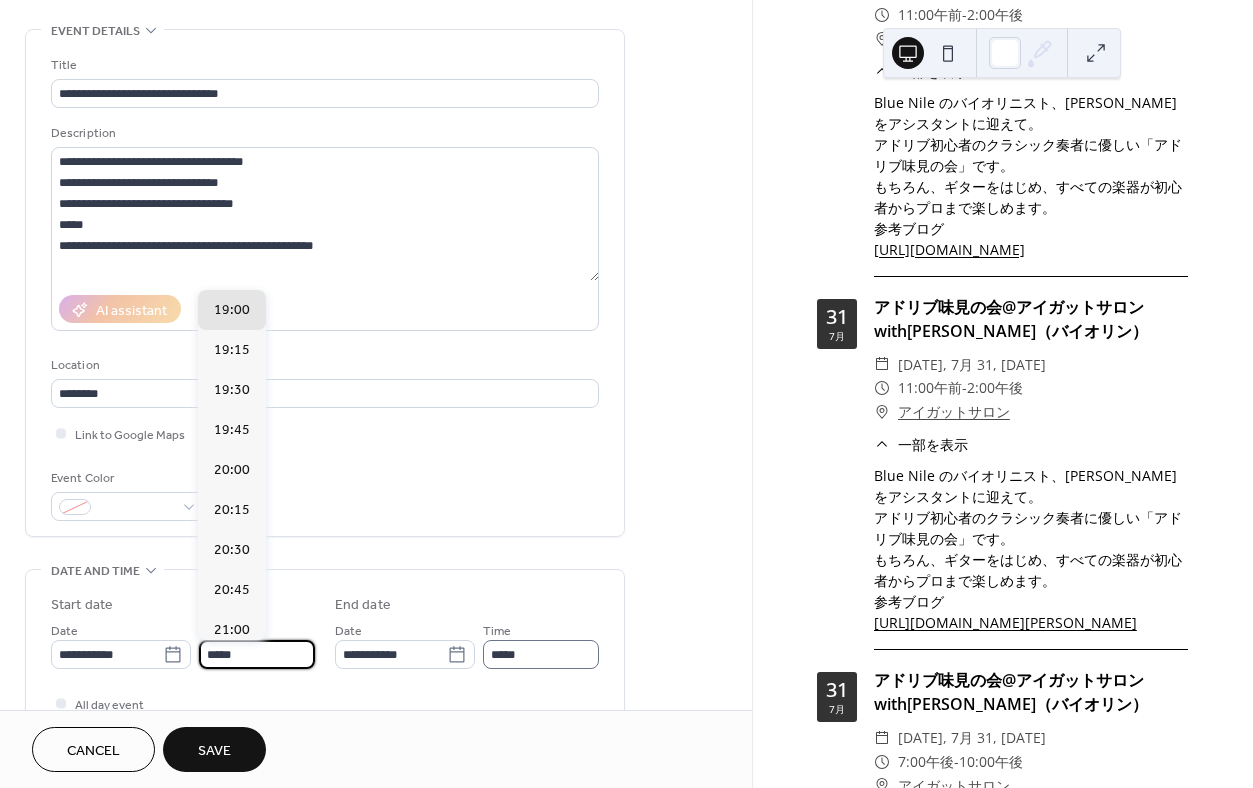 type on "*****" 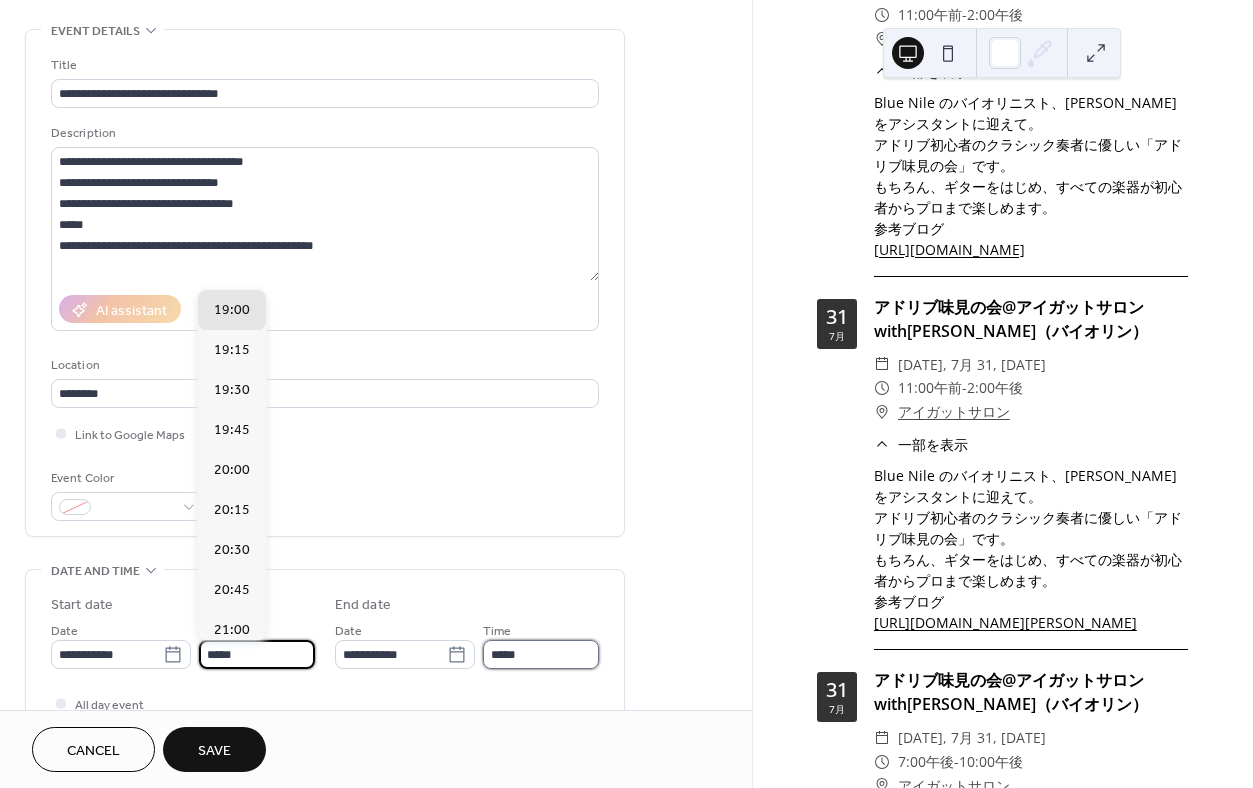 click on "*****" at bounding box center [541, 654] 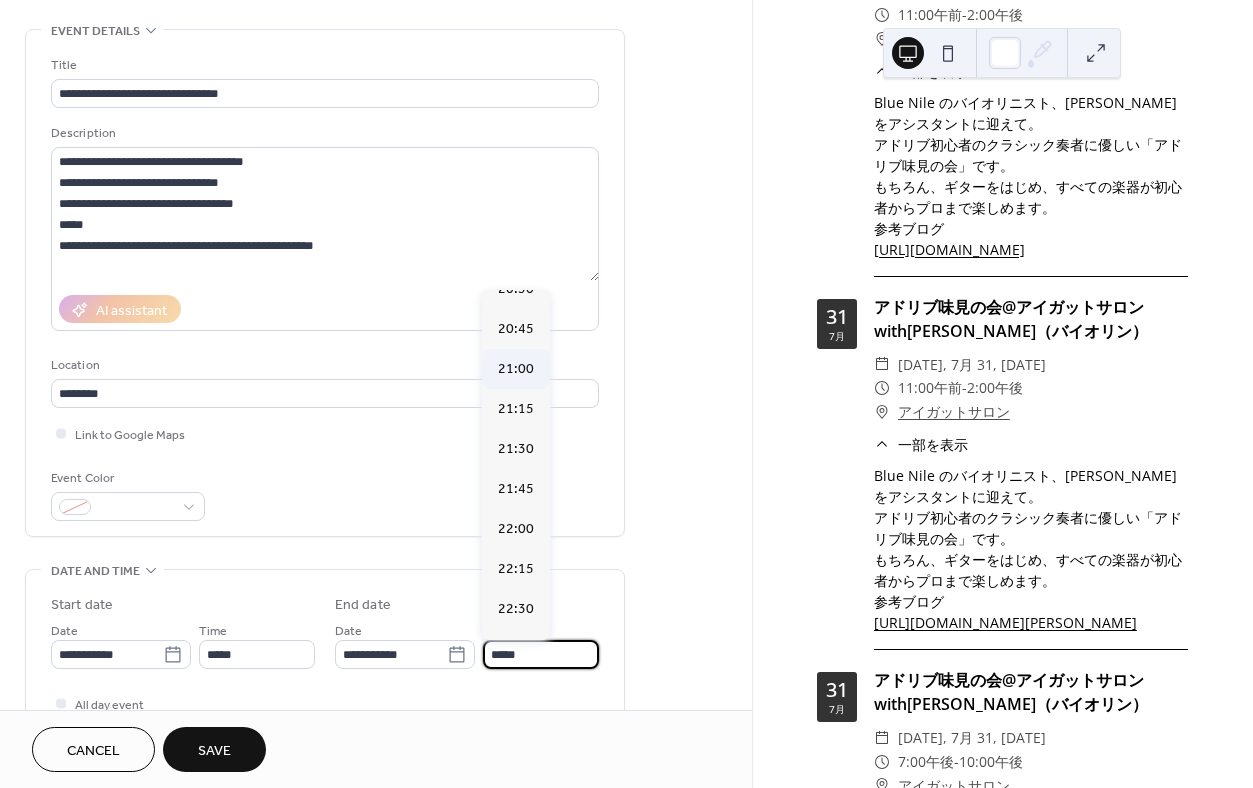 scroll, scrollTop: 222, scrollLeft: 0, axis: vertical 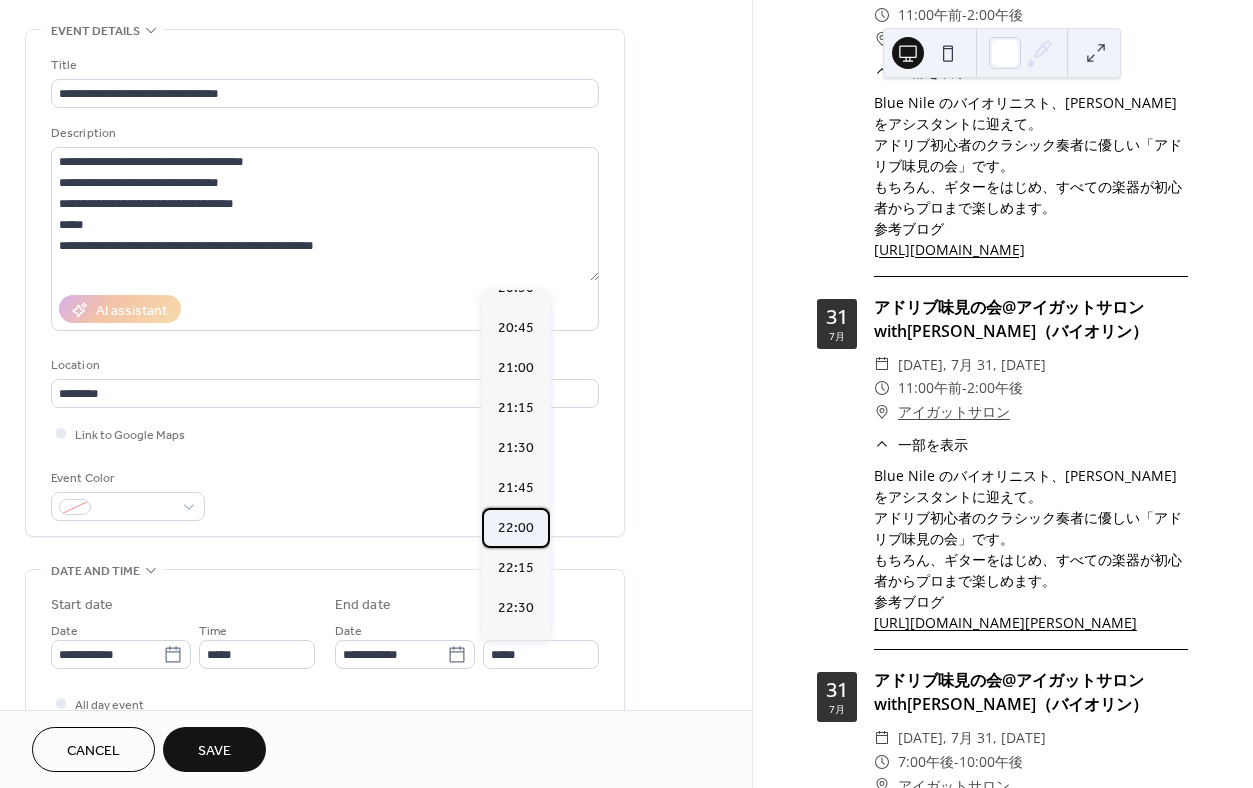 click on "22:00" at bounding box center [516, 528] 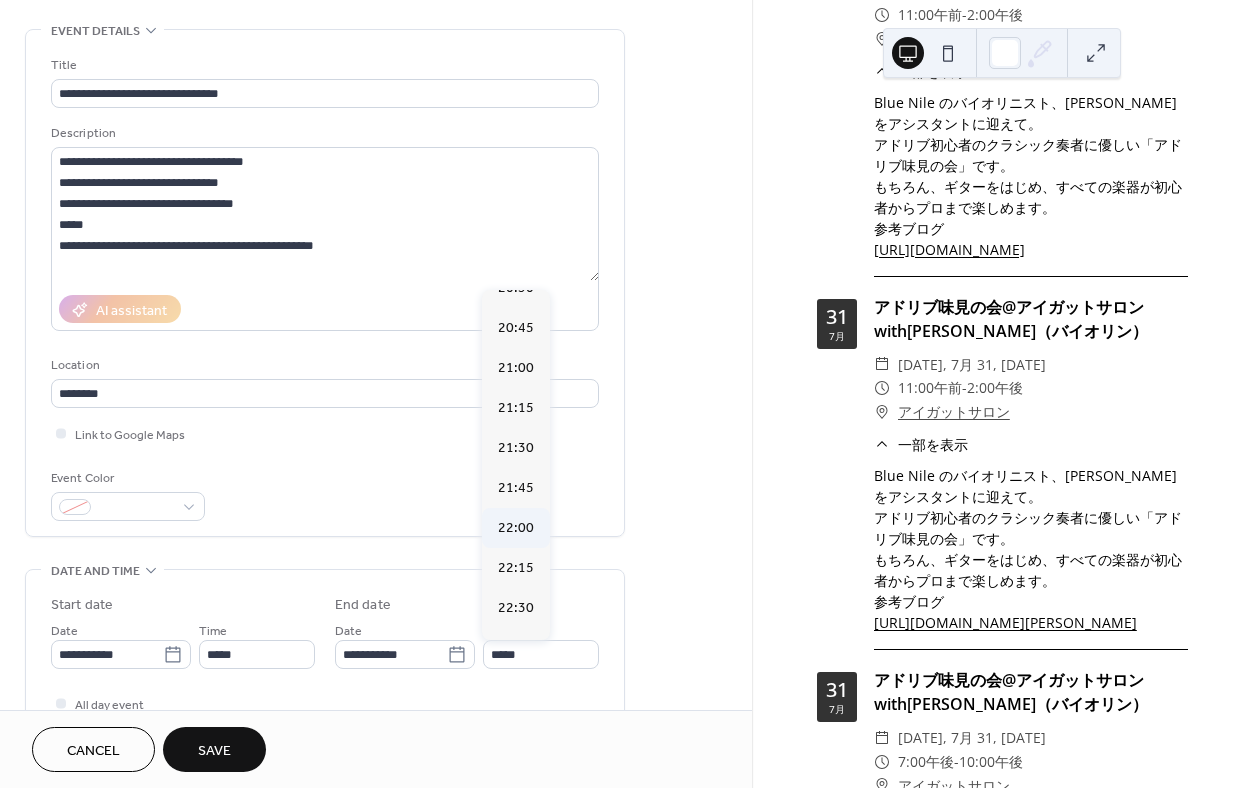 type on "*****" 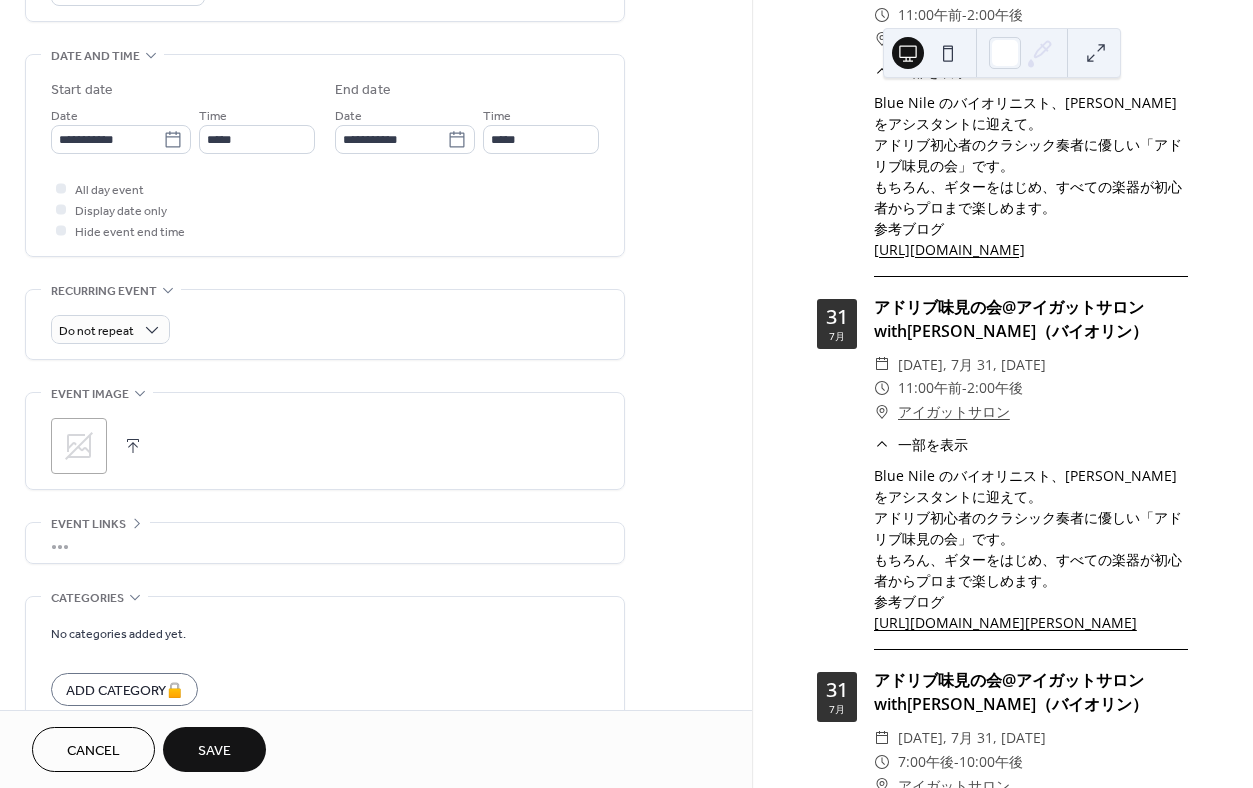 scroll, scrollTop: 702, scrollLeft: 0, axis: vertical 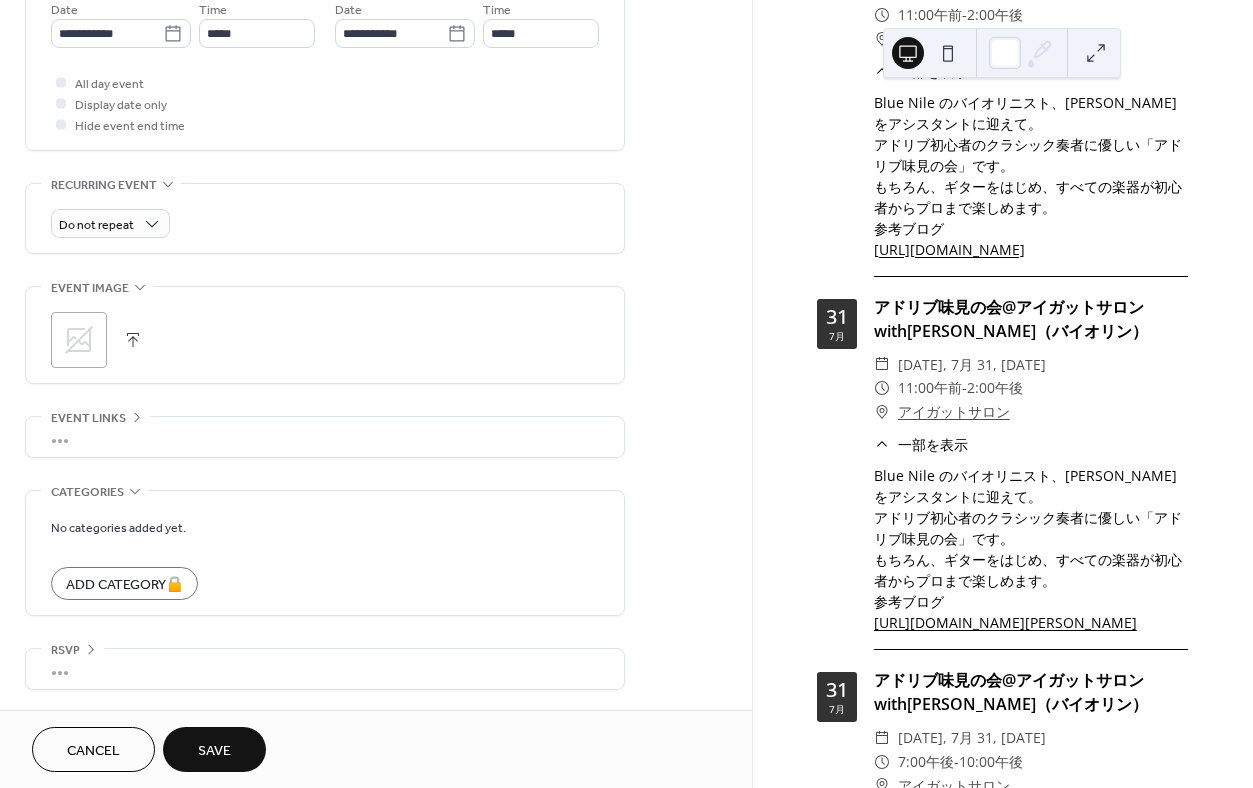 click on "Save" at bounding box center [214, 751] 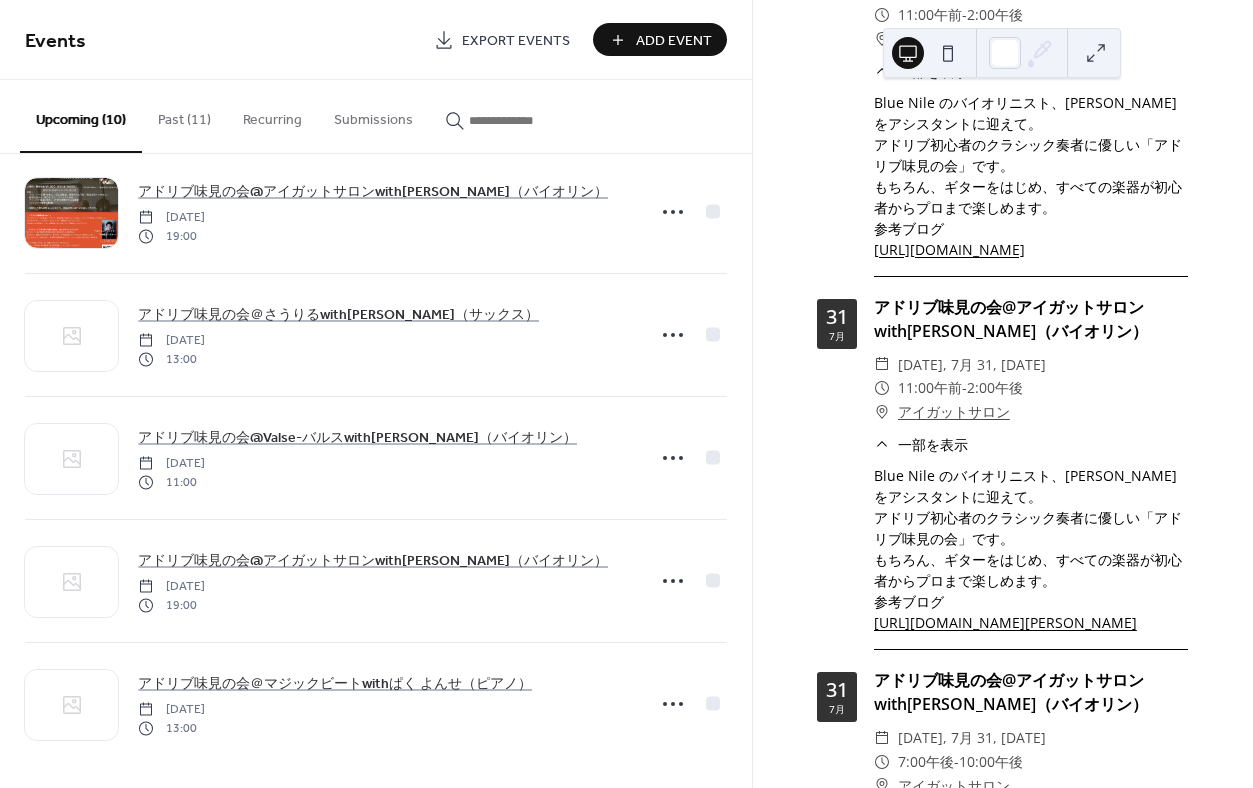 scroll, scrollTop: 655, scrollLeft: 0, axis: vertical 